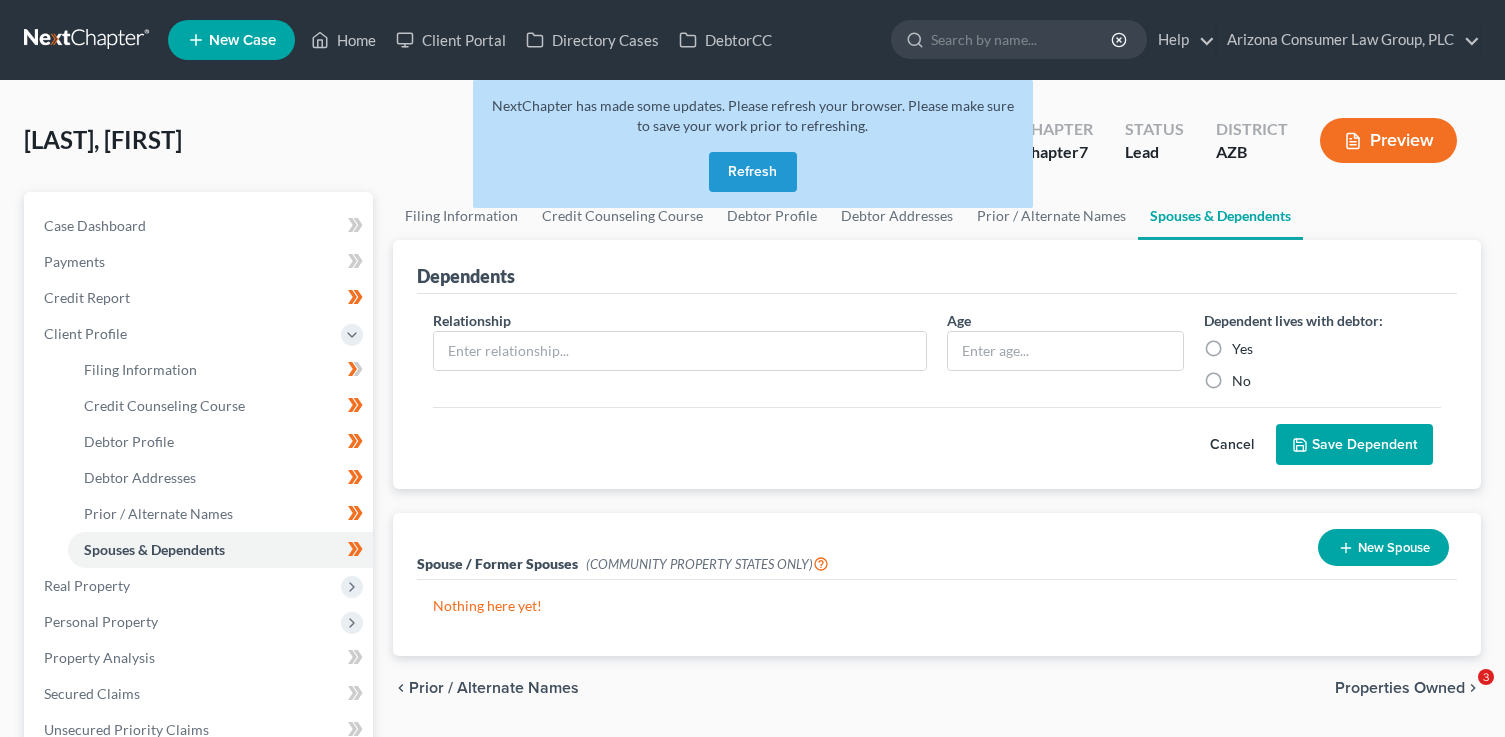 scroll, scrollTop: 0, scrollLeft: 0, axis: both 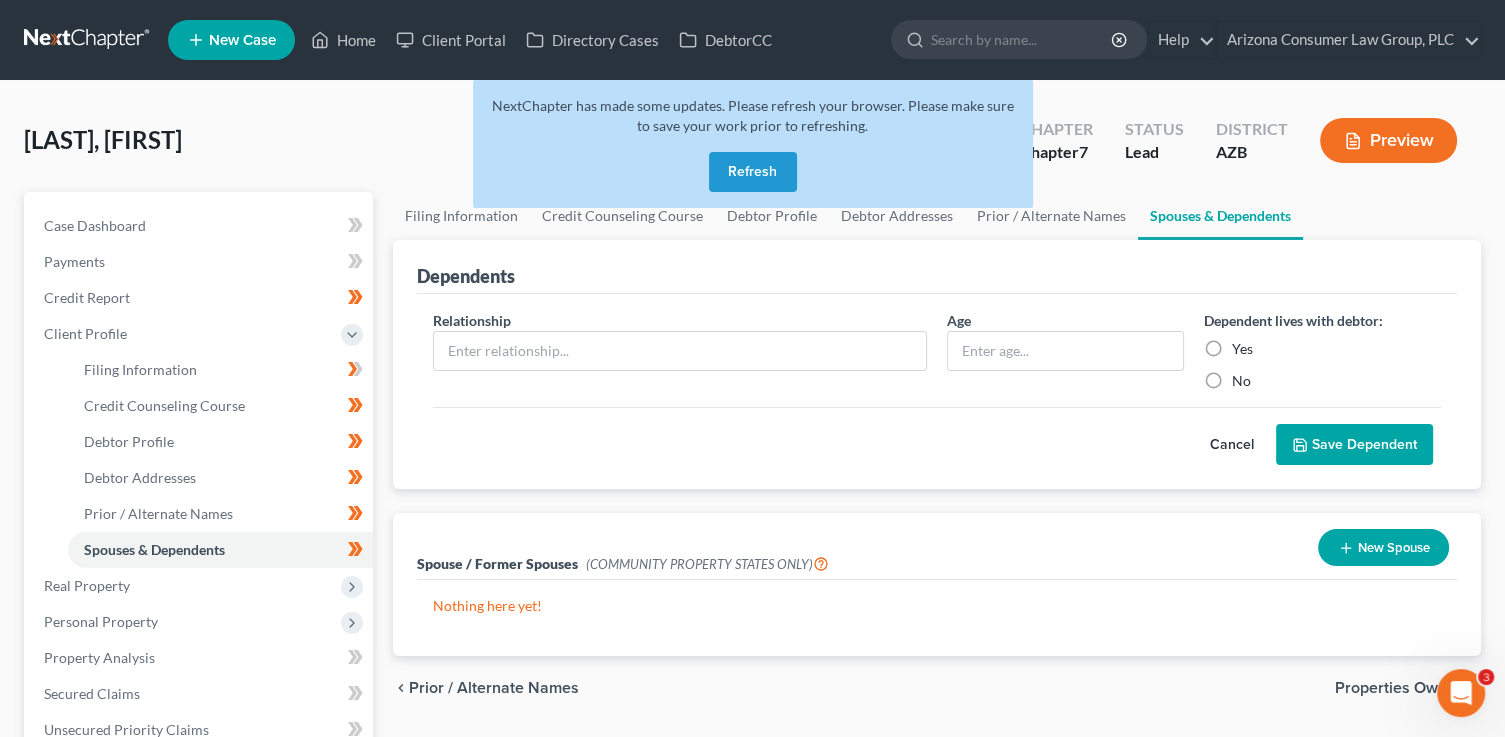 click on "Refresh" at bounding box center [753, 172] 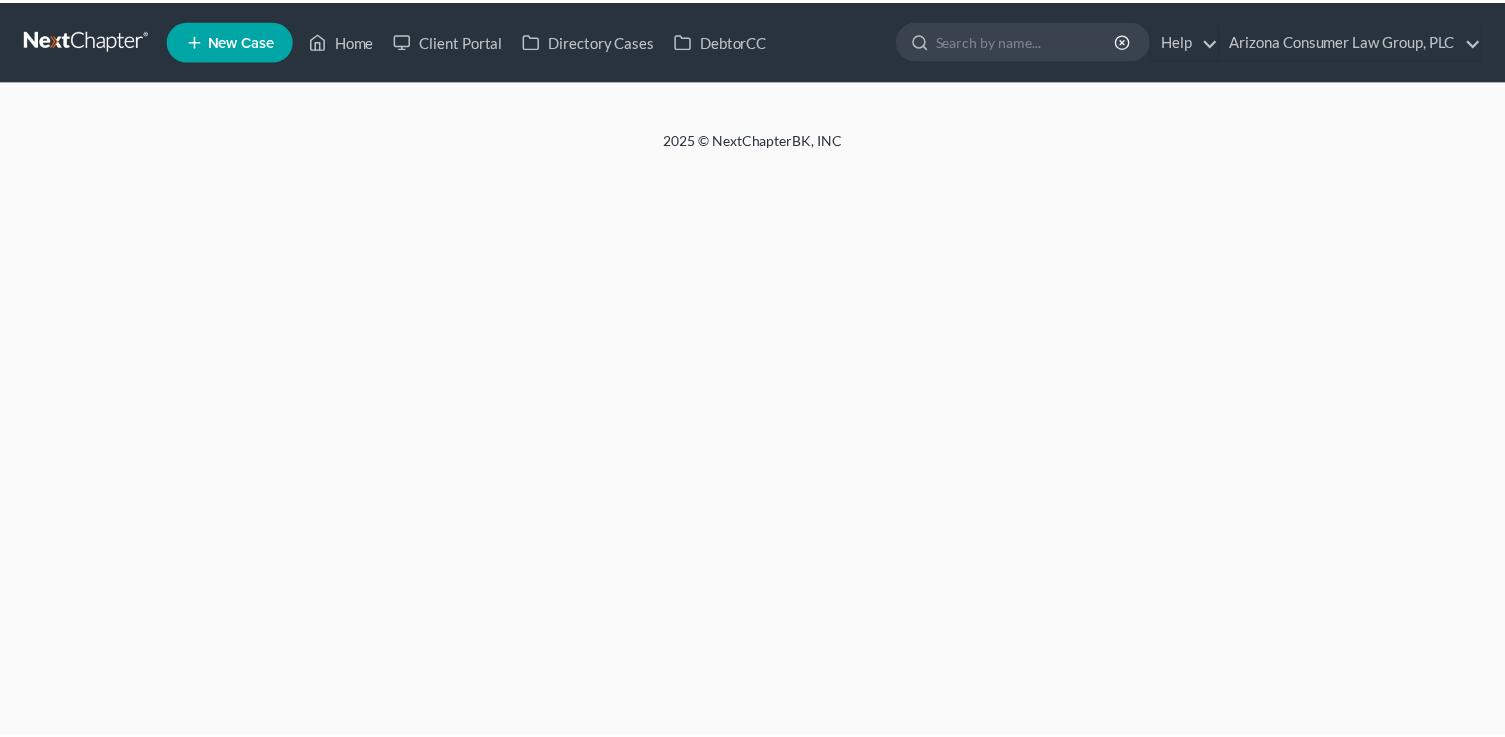 scroll, scrollTop: 0, scrollLeft: 0, axis: both 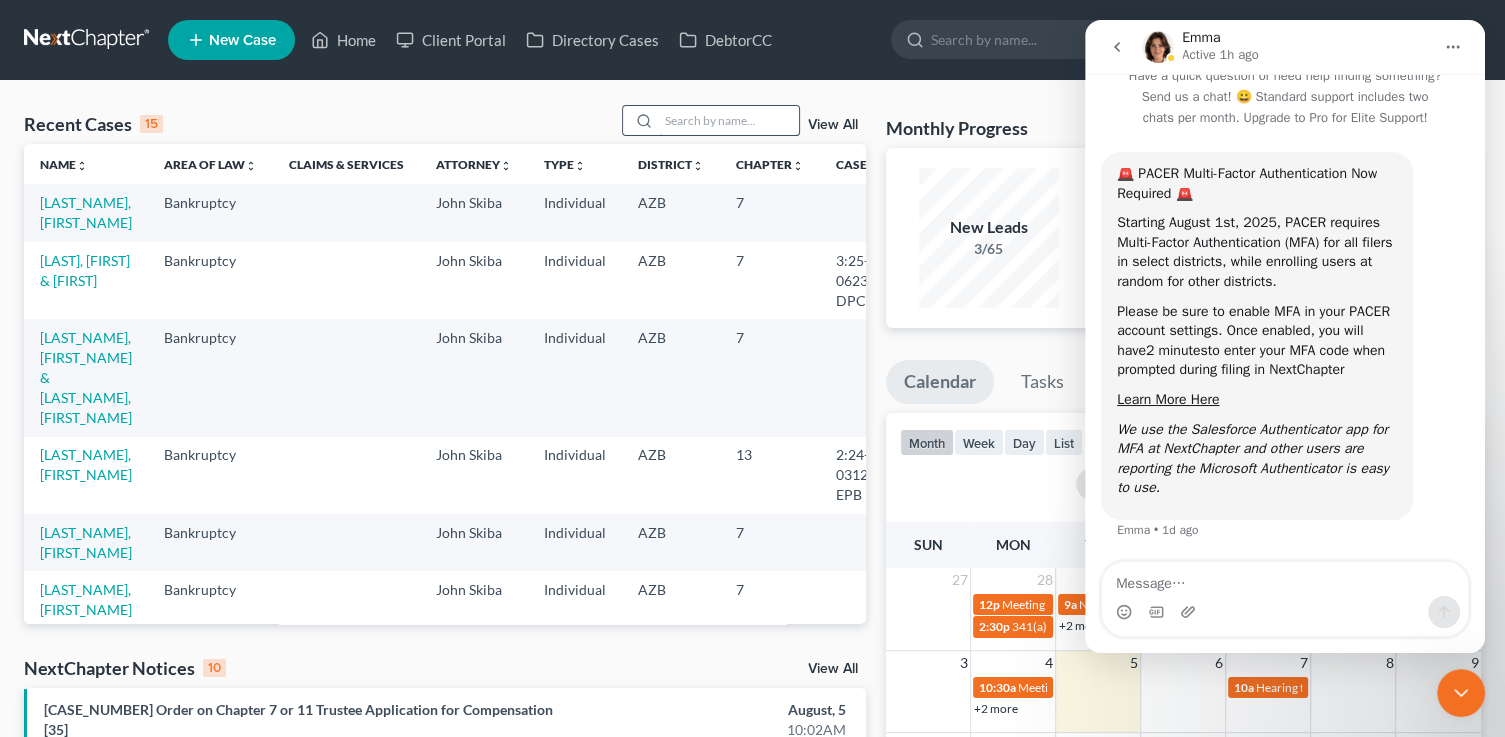 click at bounding box center [729, 120] 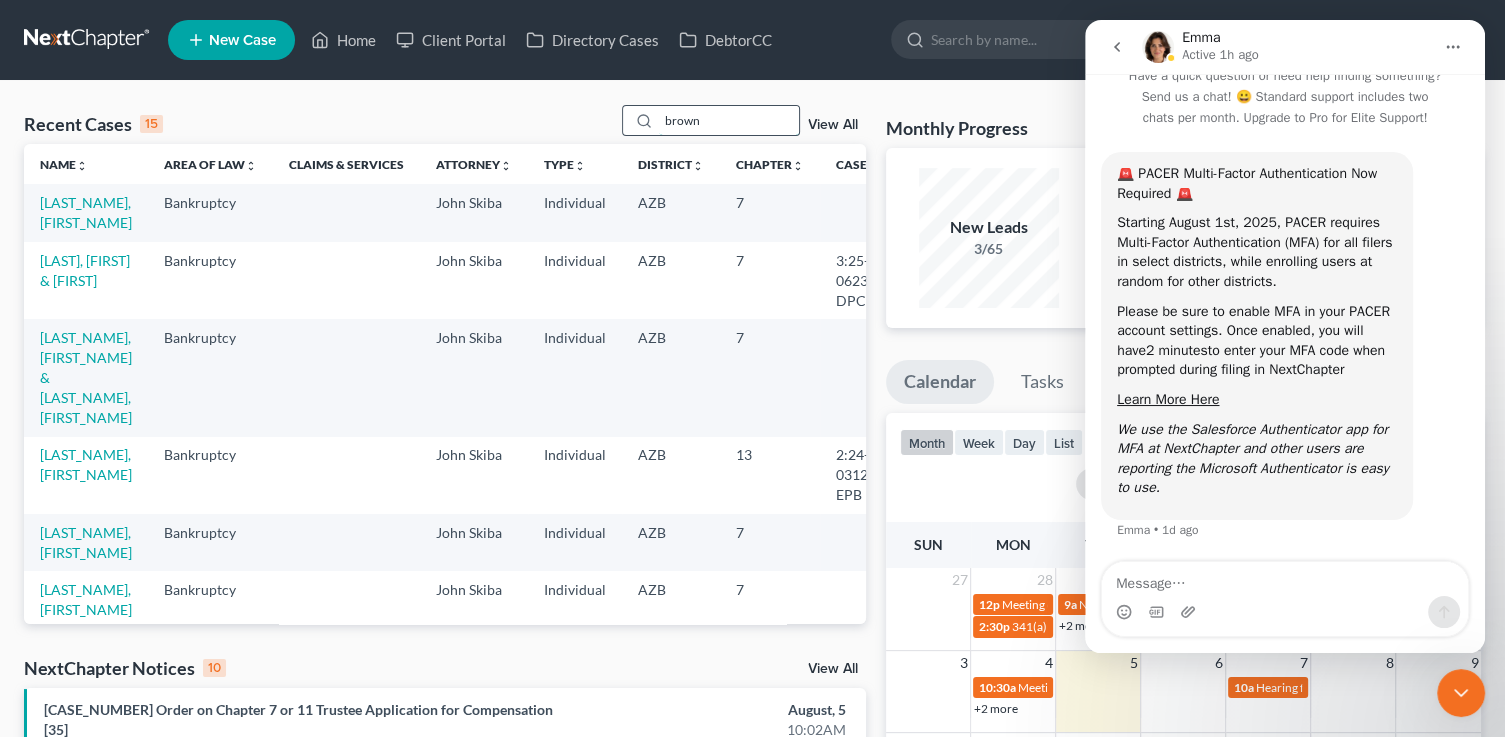 type on "brown" 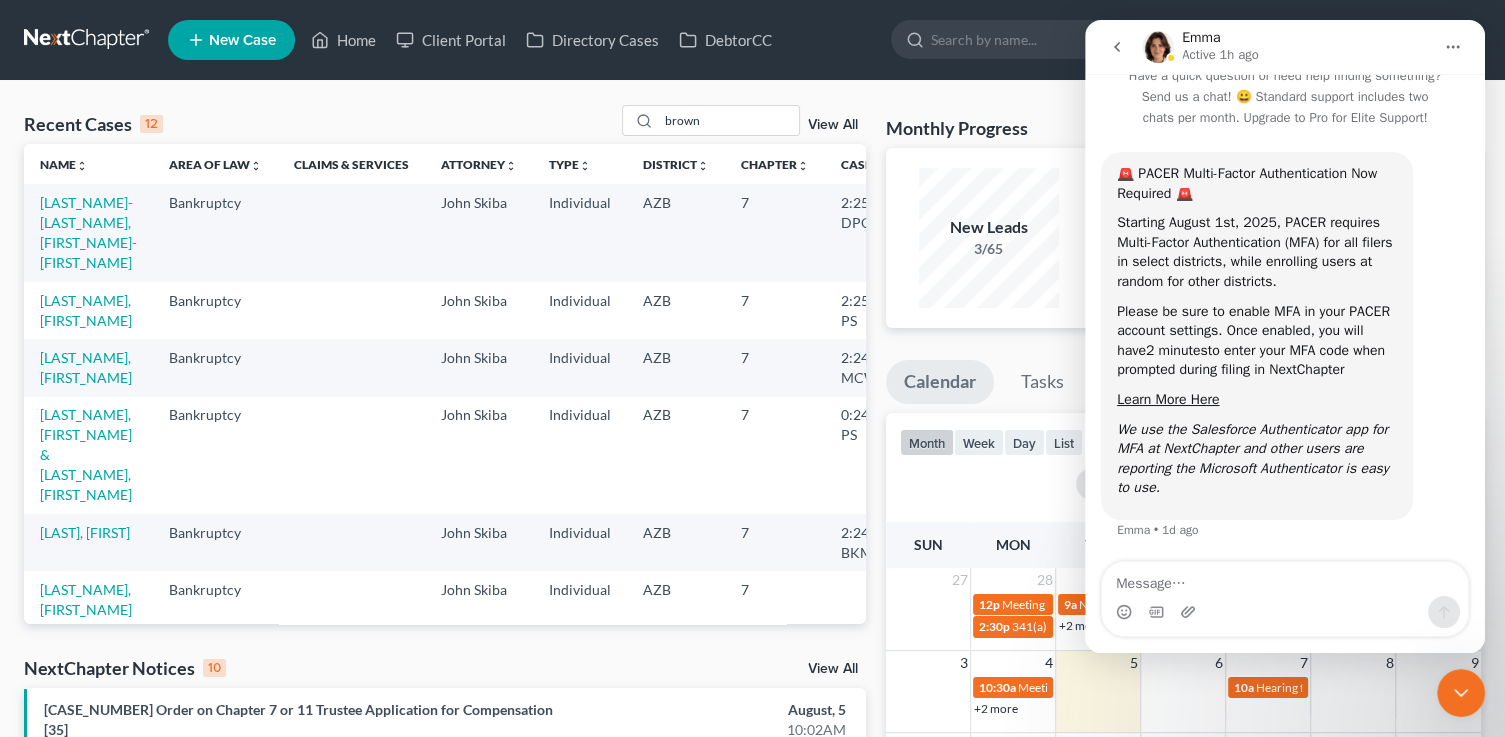 click 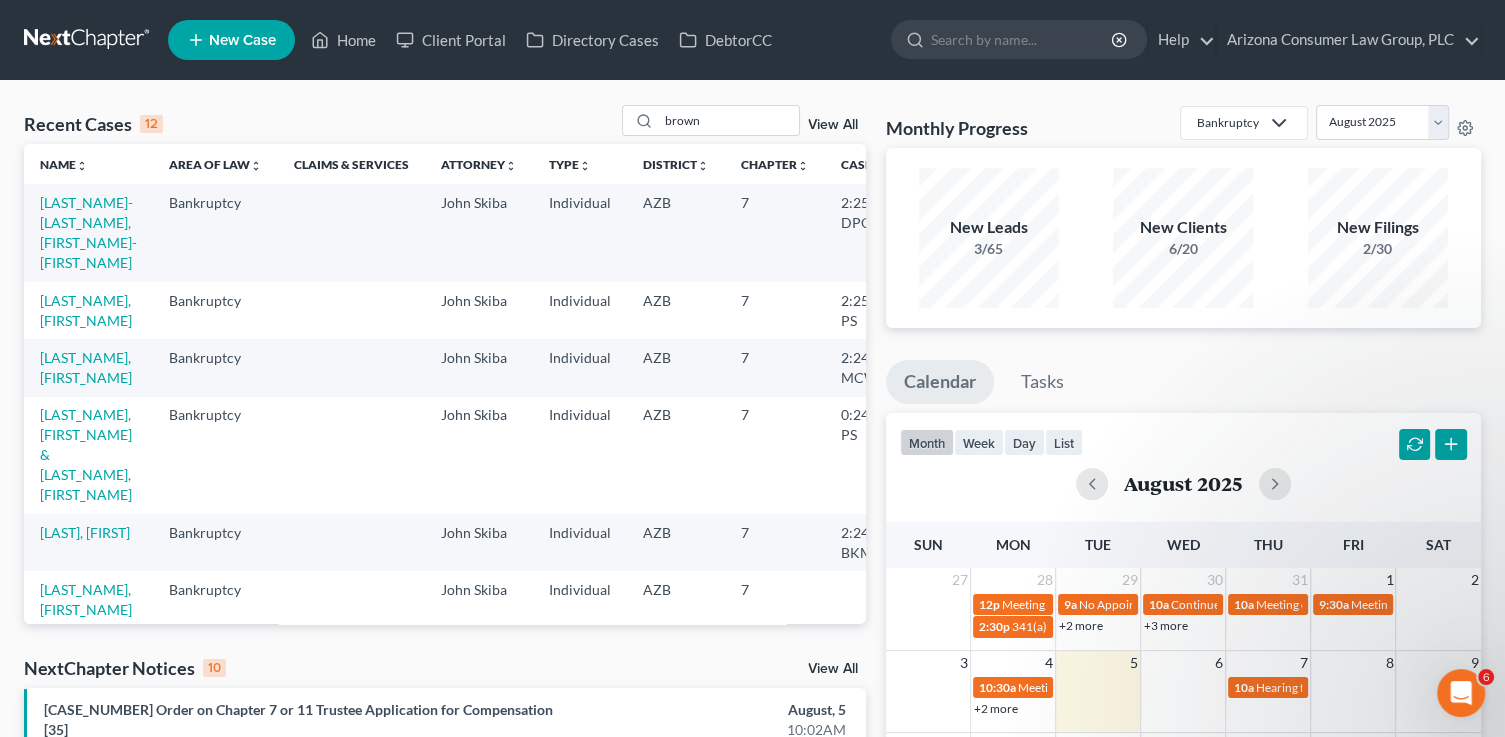 scroll, scrollTop: 0, scrollLeft: 0, axis: both 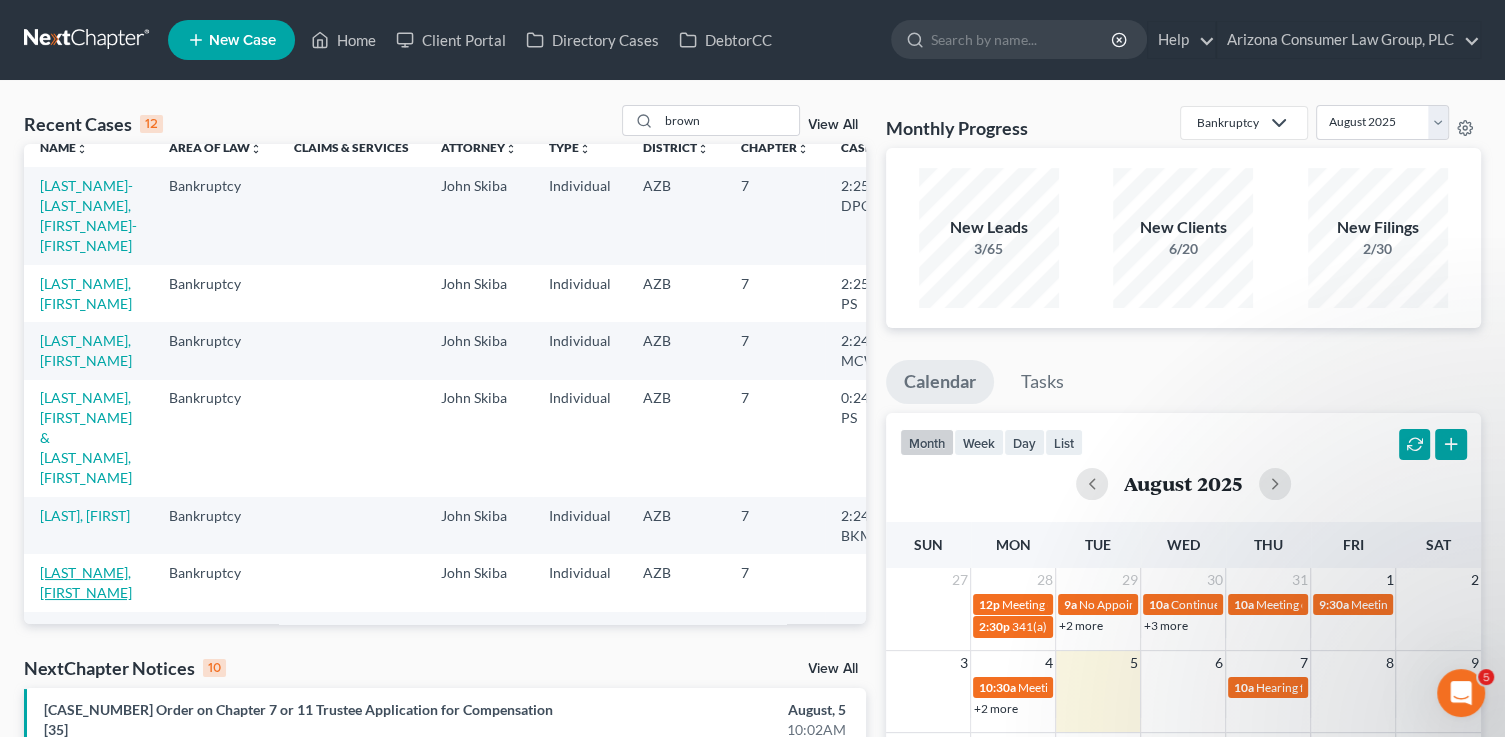 click on "[LAST_NAME], [FIRST_NAME]" at bounding box center [86, 582] 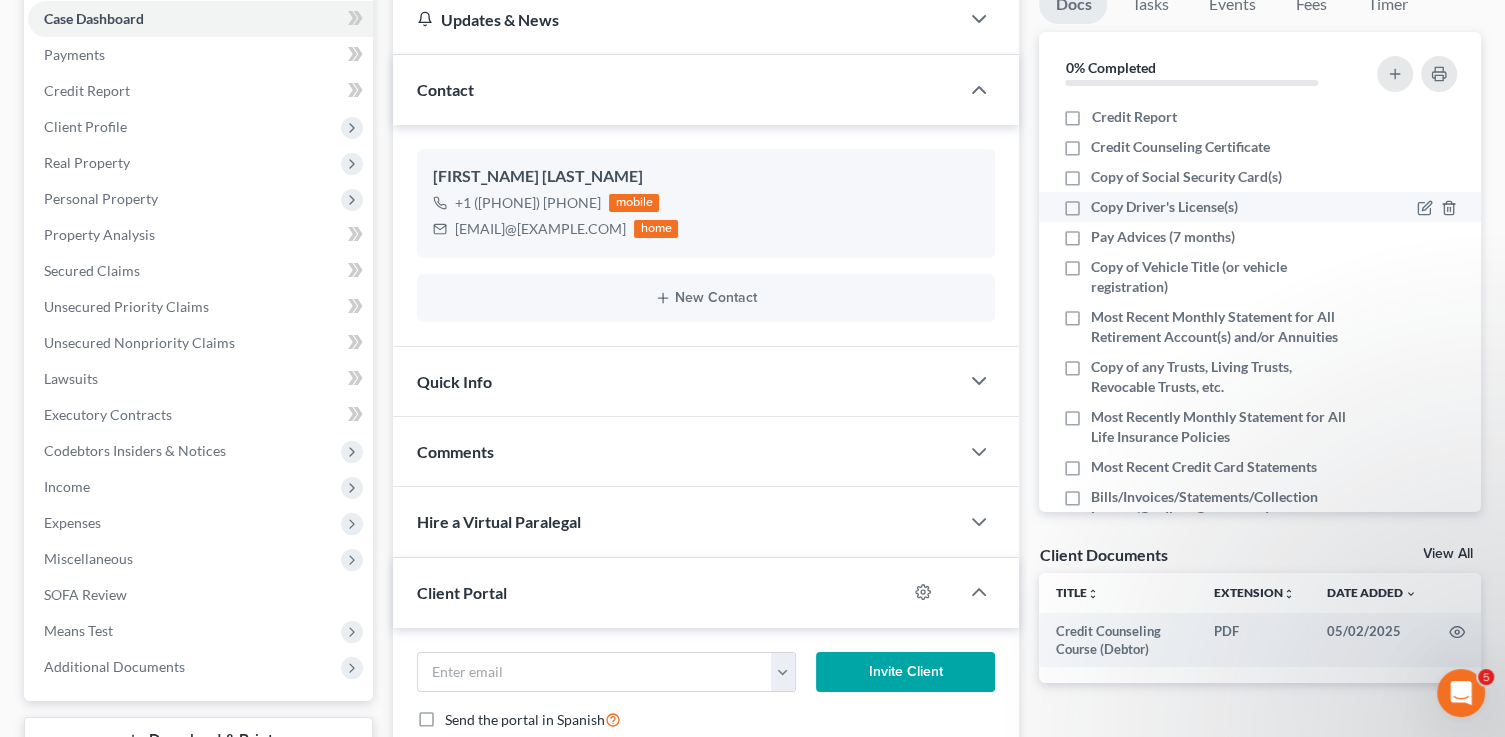 scroll, scrollTop: 252, scrollLeft: 0, axis: vertical 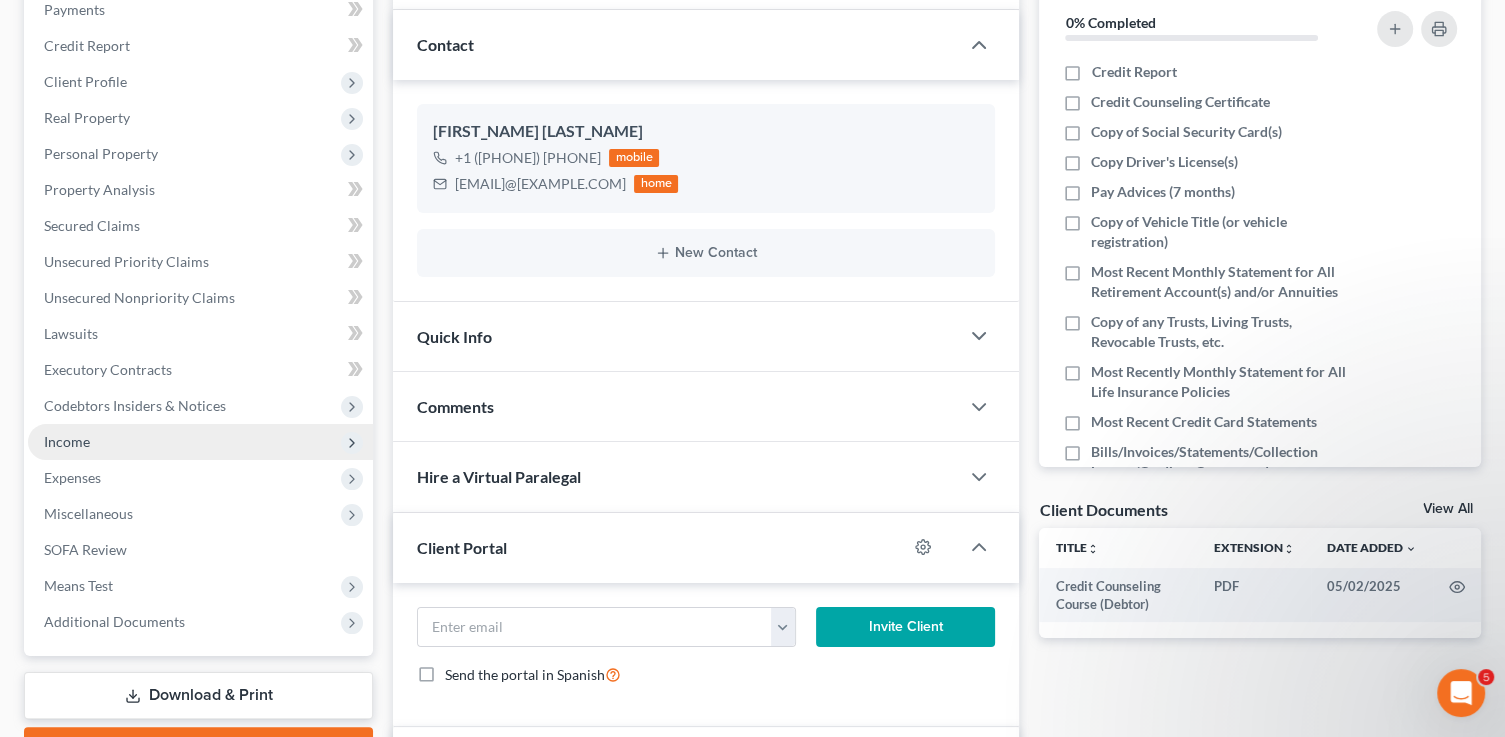 click on "Income" at bounding box center (67, 441) 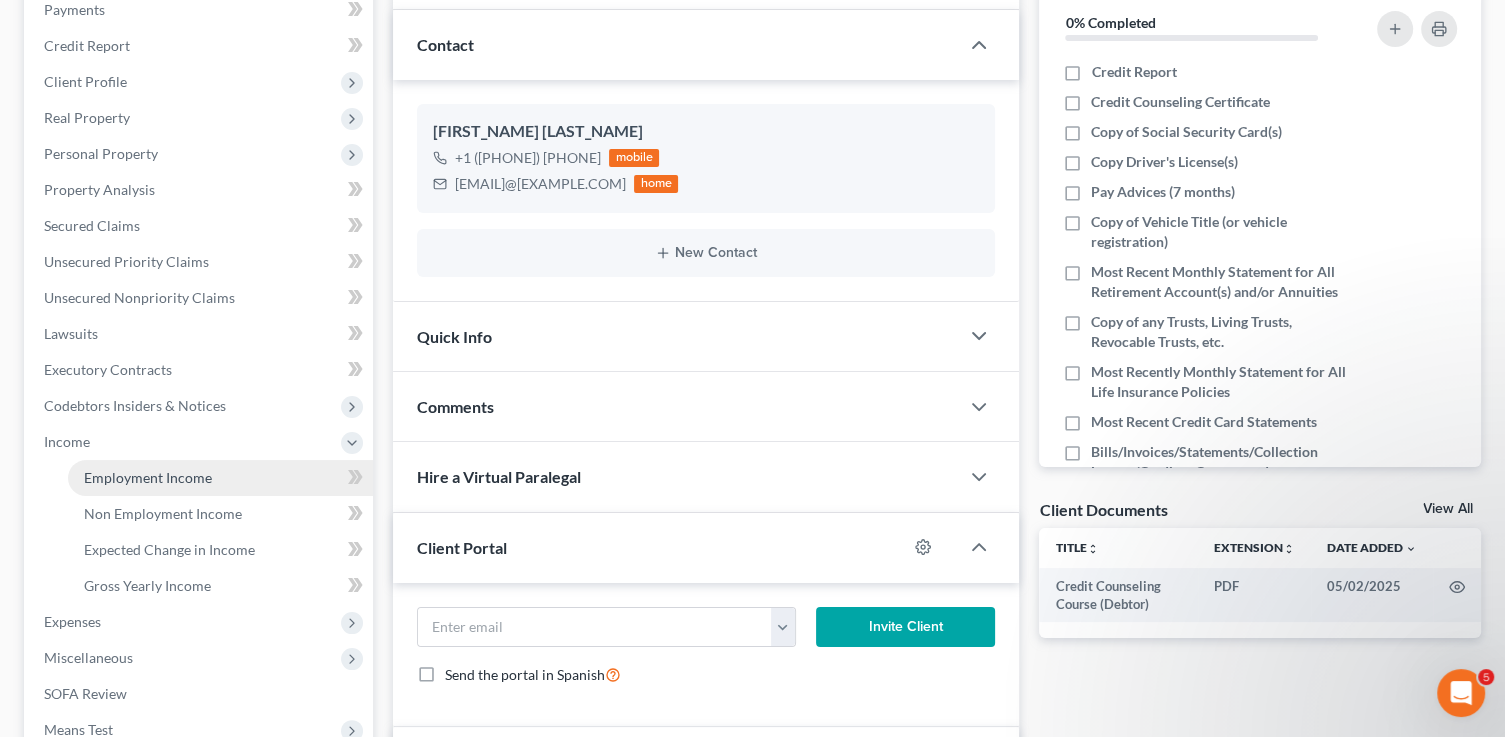 click on "Employment Income" at bounding box center (220, 478) 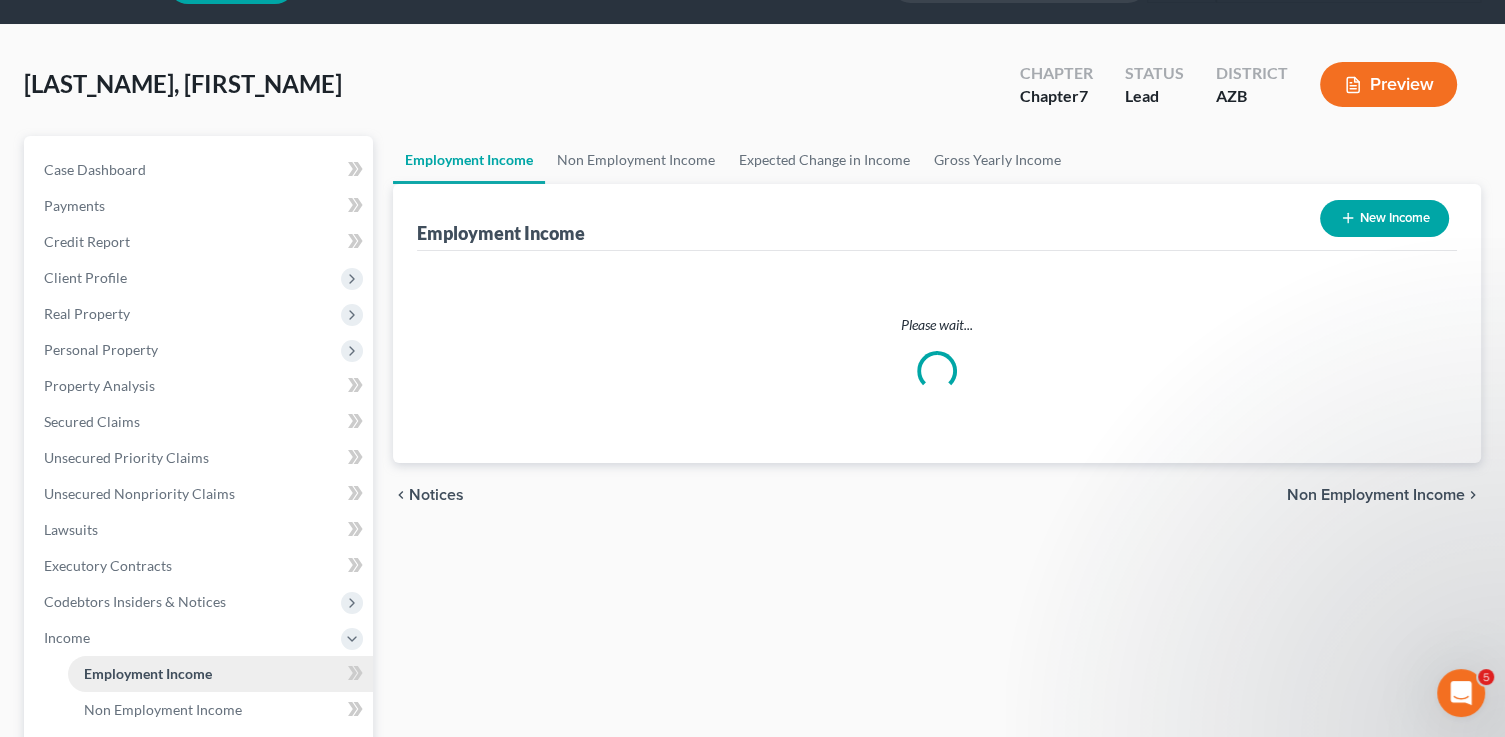 scroll, scrollTop: 0, scrollLeft: 0, axis: both 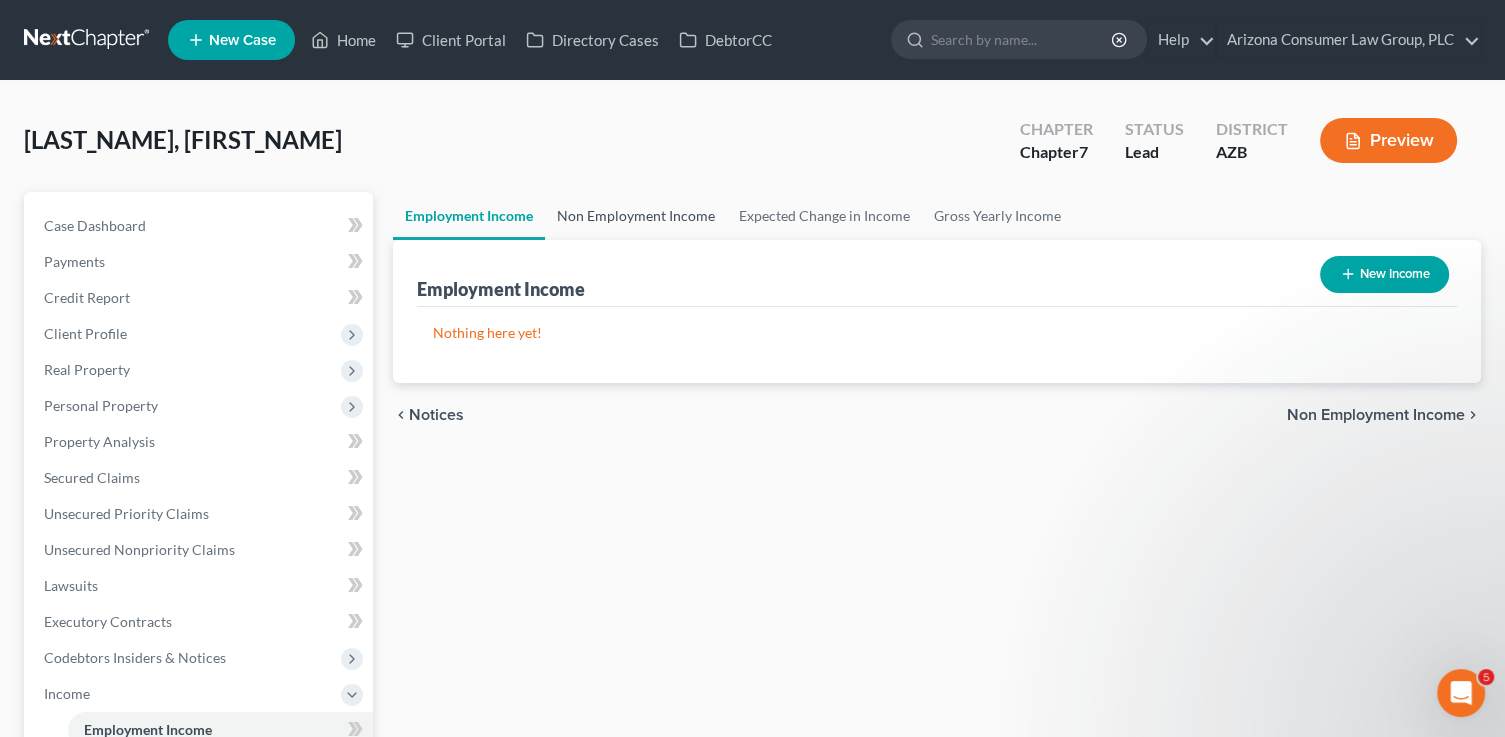 click on "Non Employment Income" at bounding box center [636, 216] 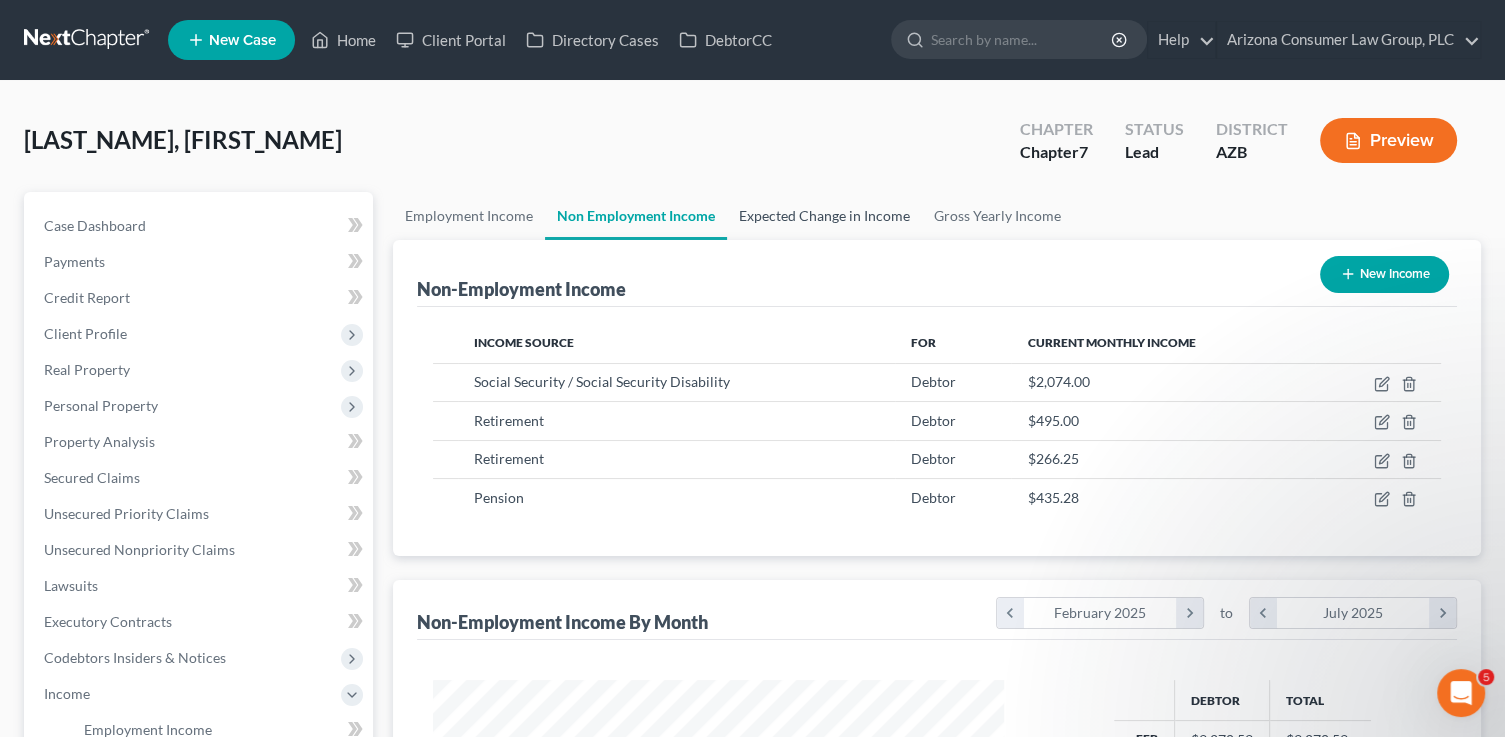 scroll, scrollTop: 999643, scrollLeft: 999388, axis: both 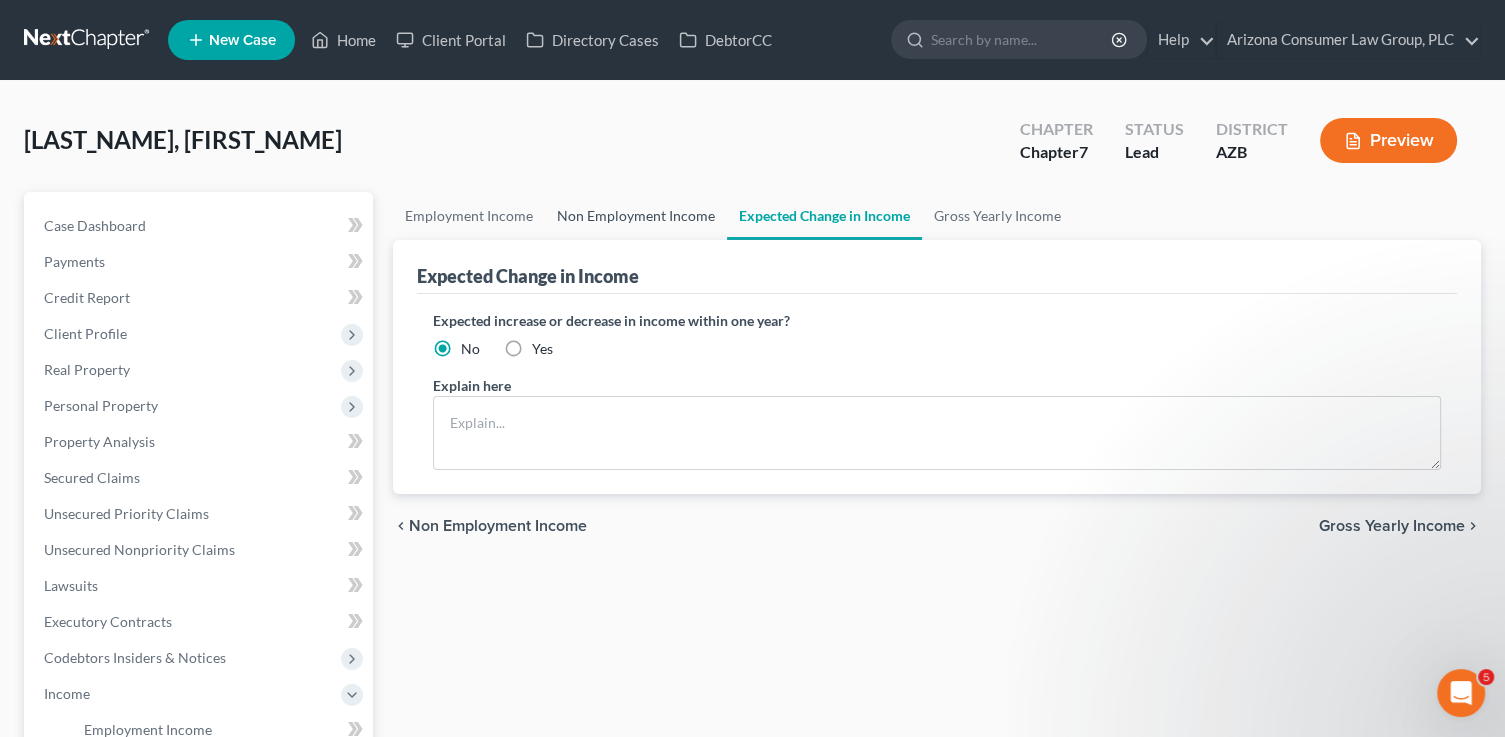 click on "Non Employment Income" at bounding box center (636, 216) 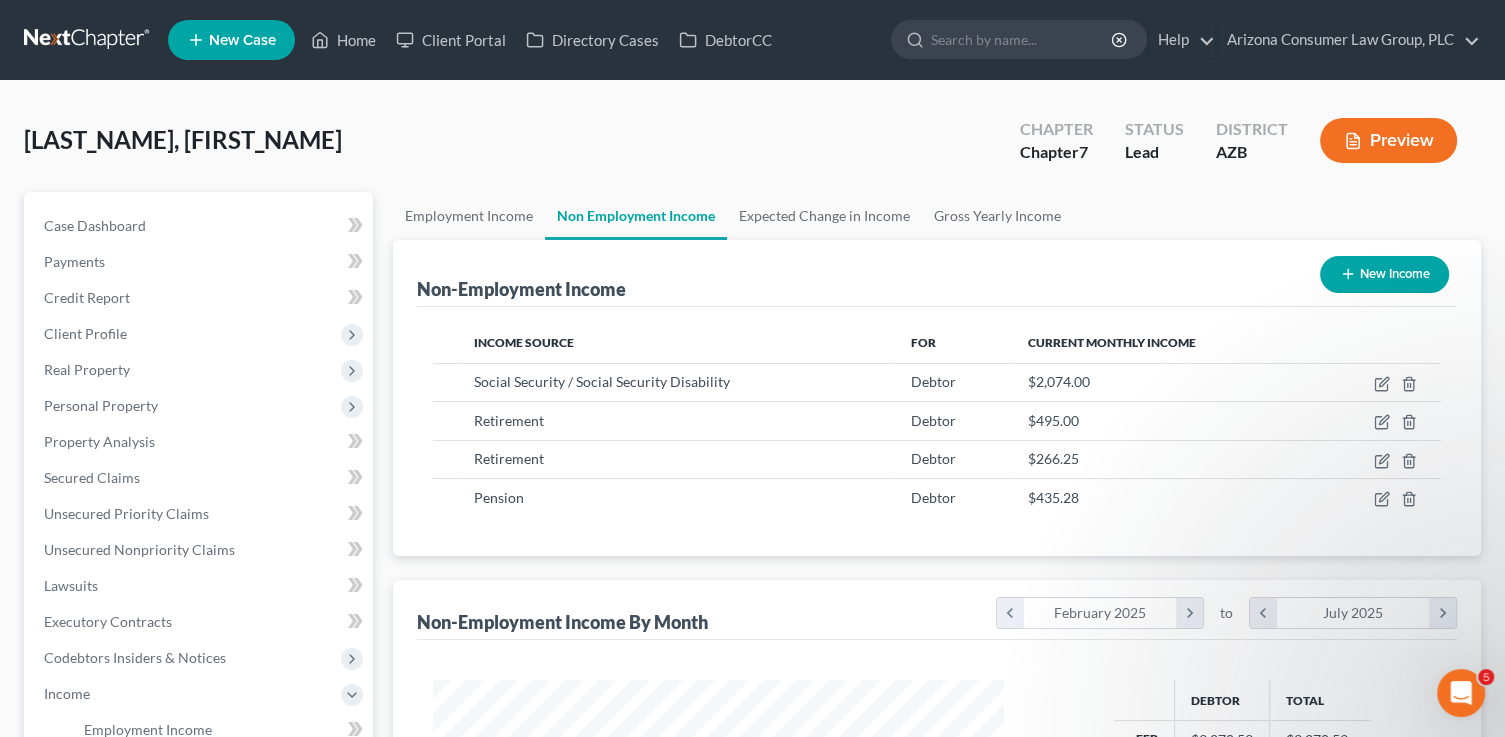 scroll, scrollTop: 999643, scrollLeft: 999388, axis: both 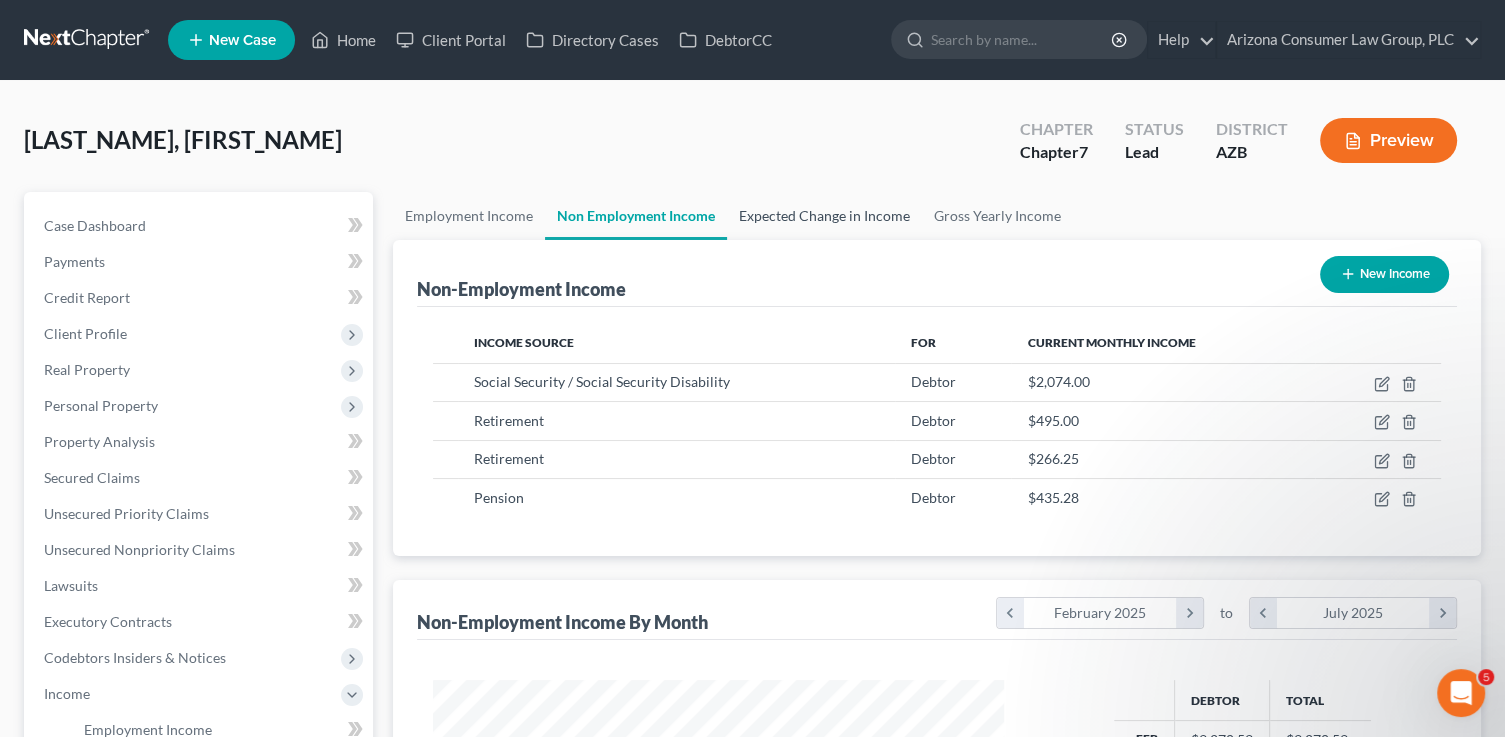 click on "Expected Change in Income" at bounding box center [824, 216] 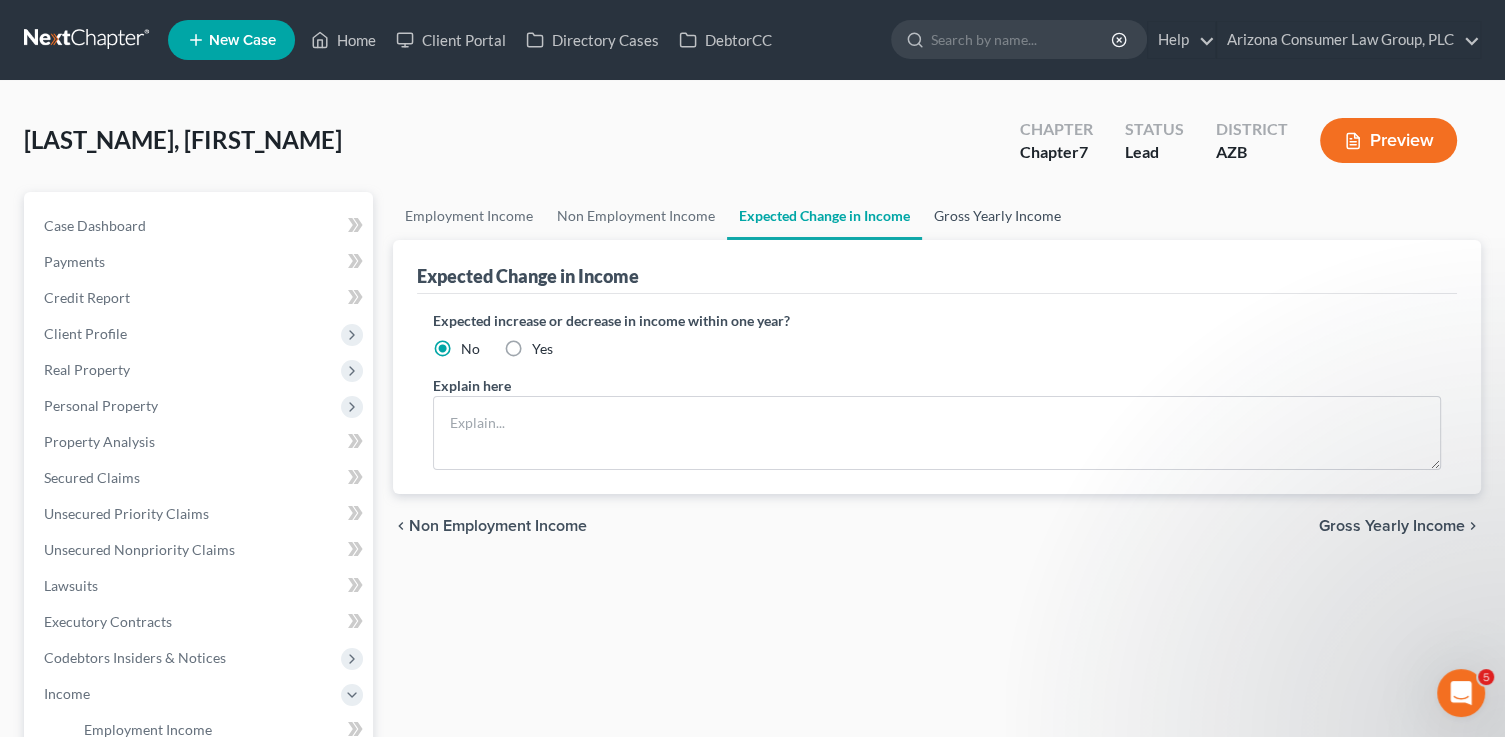 click on "Gross Yearly Income" at bounding box center (997, 216) 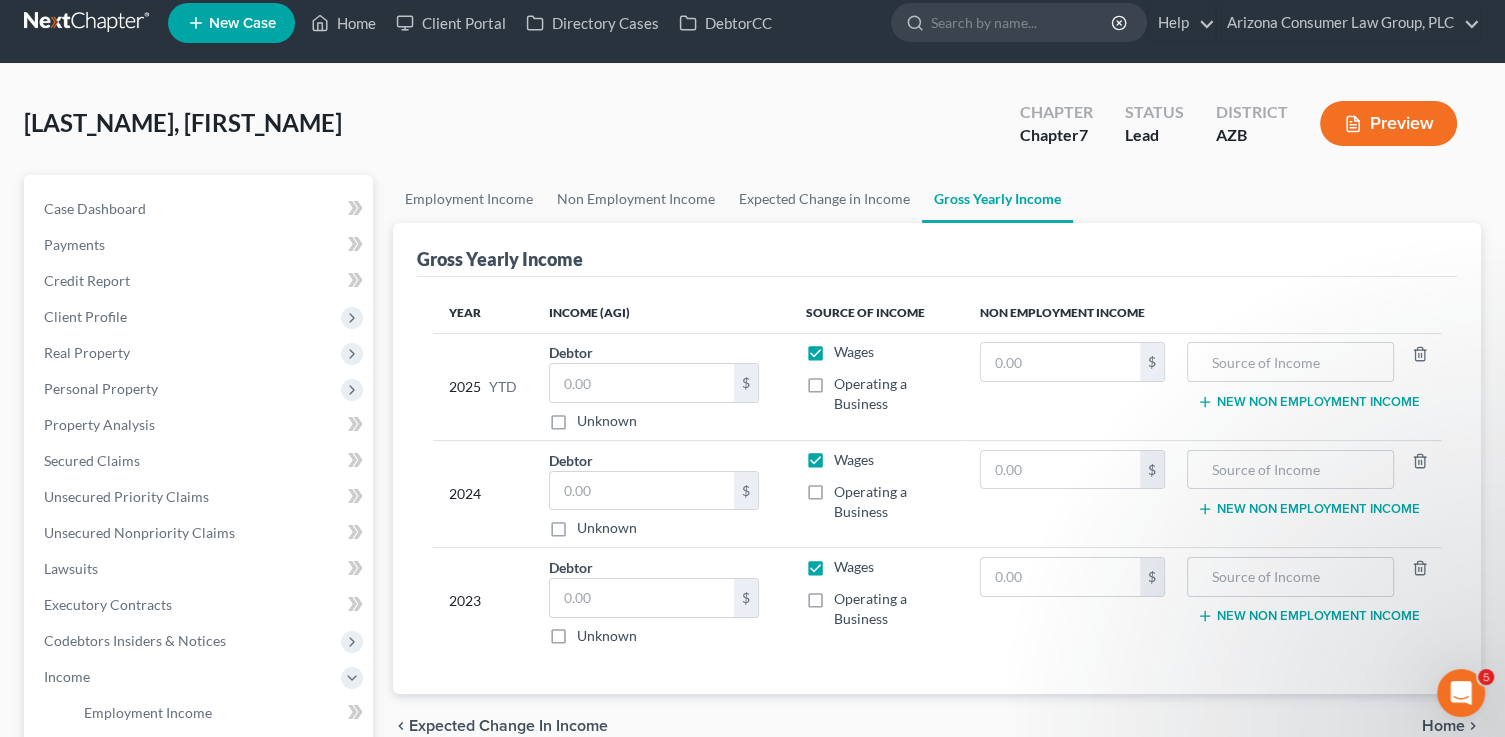 scroll, scrollTop: 37, scrollLeft: 0, axis: vertical 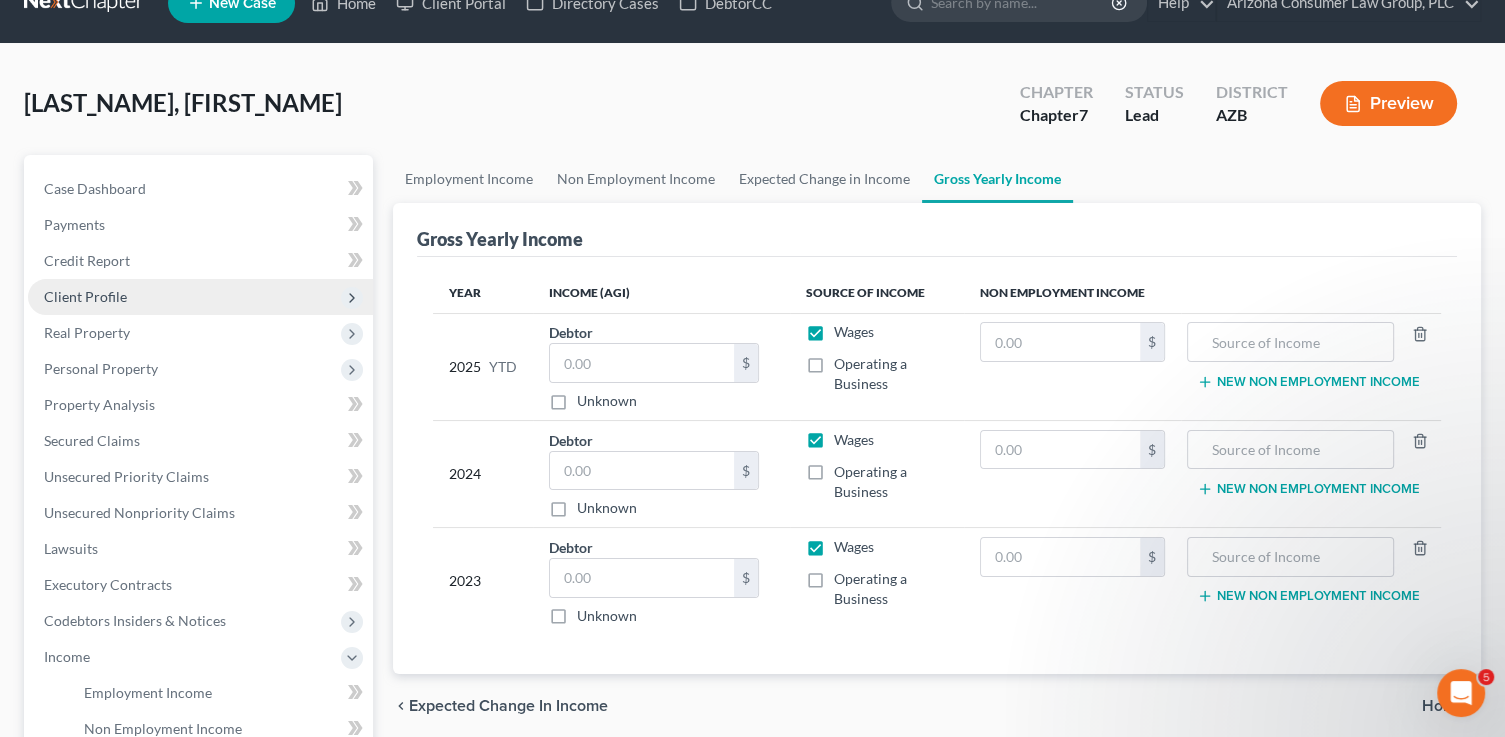 click on "Client Profile" at bounding box center [200, 297] 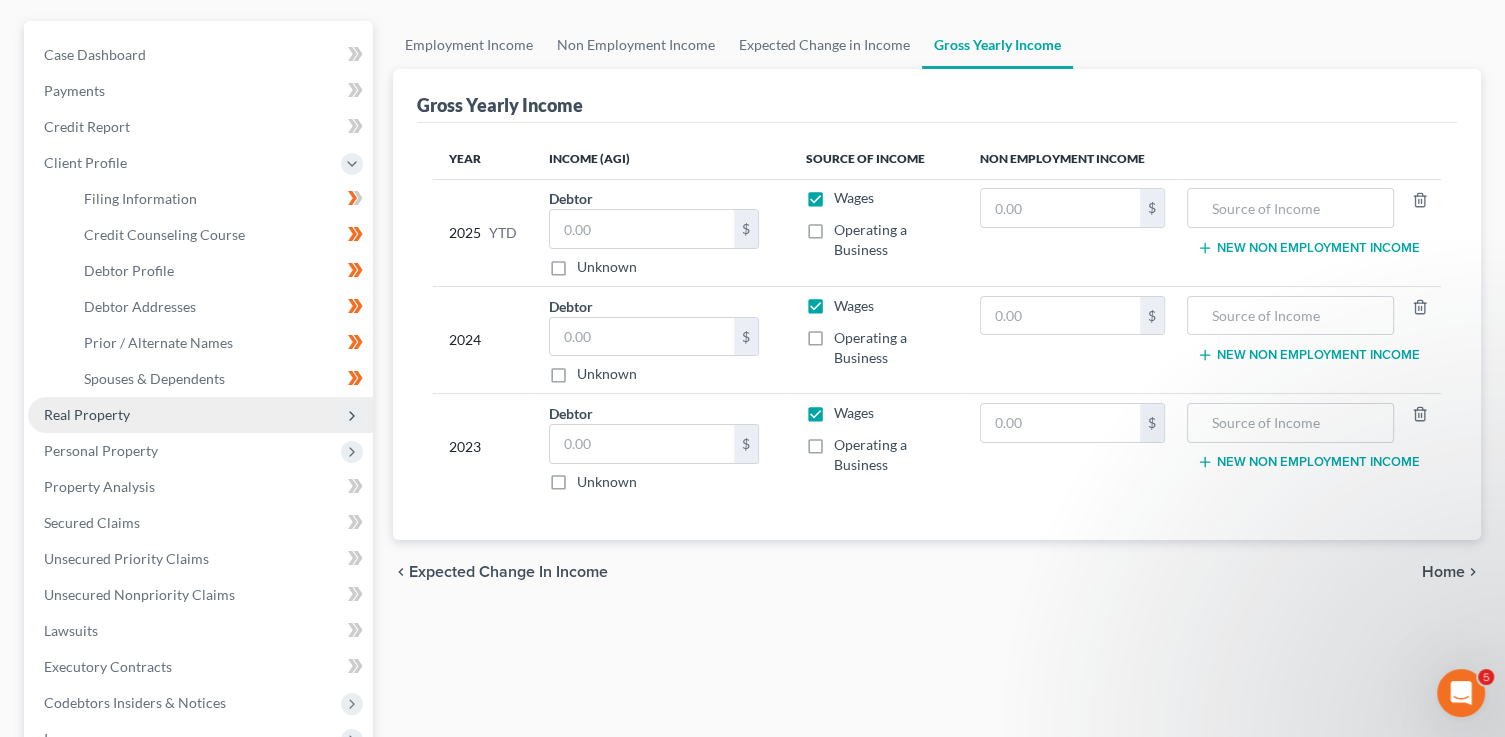 scroll, scrollTop: 172, scrollLeft: 0, axis: vertical 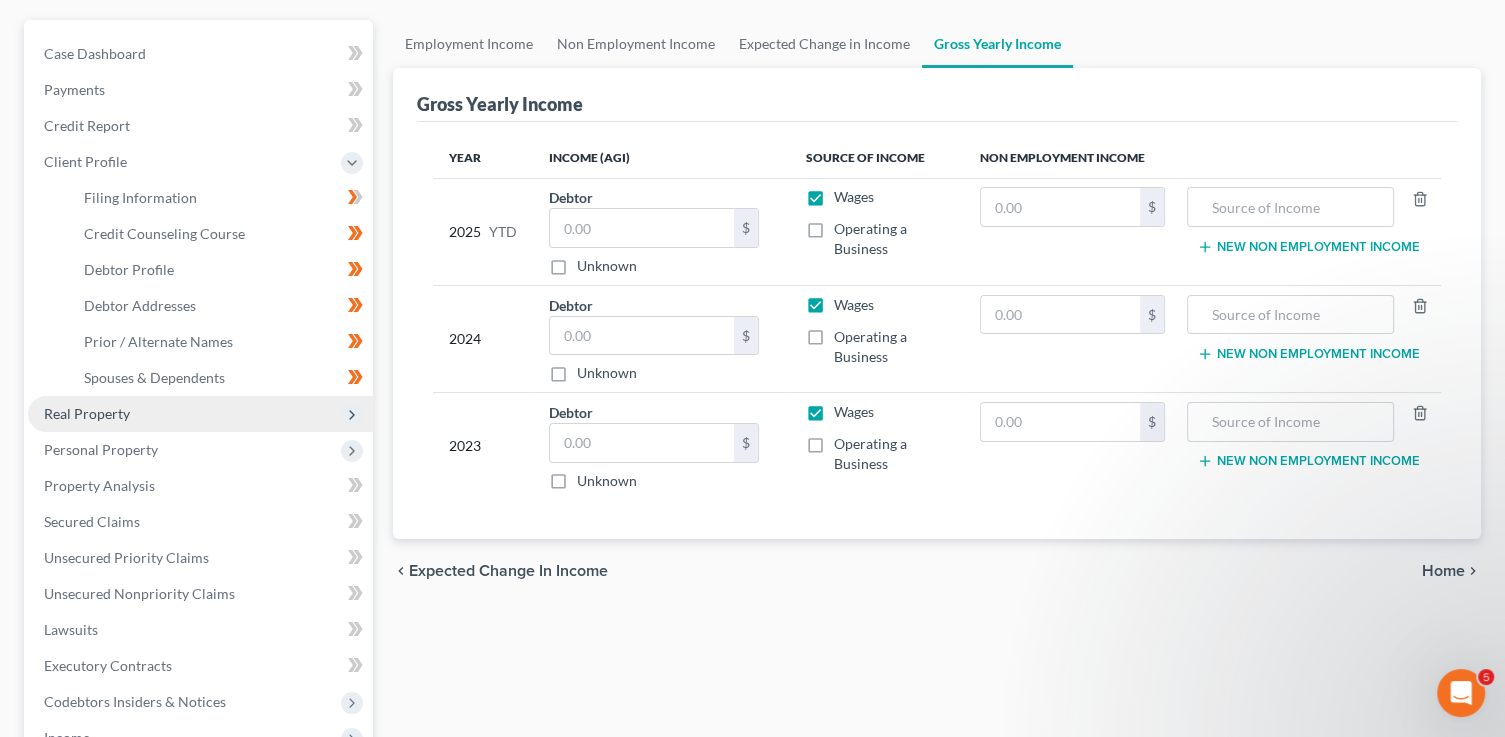 click on "Real Property" at bounding box center (200, 414) 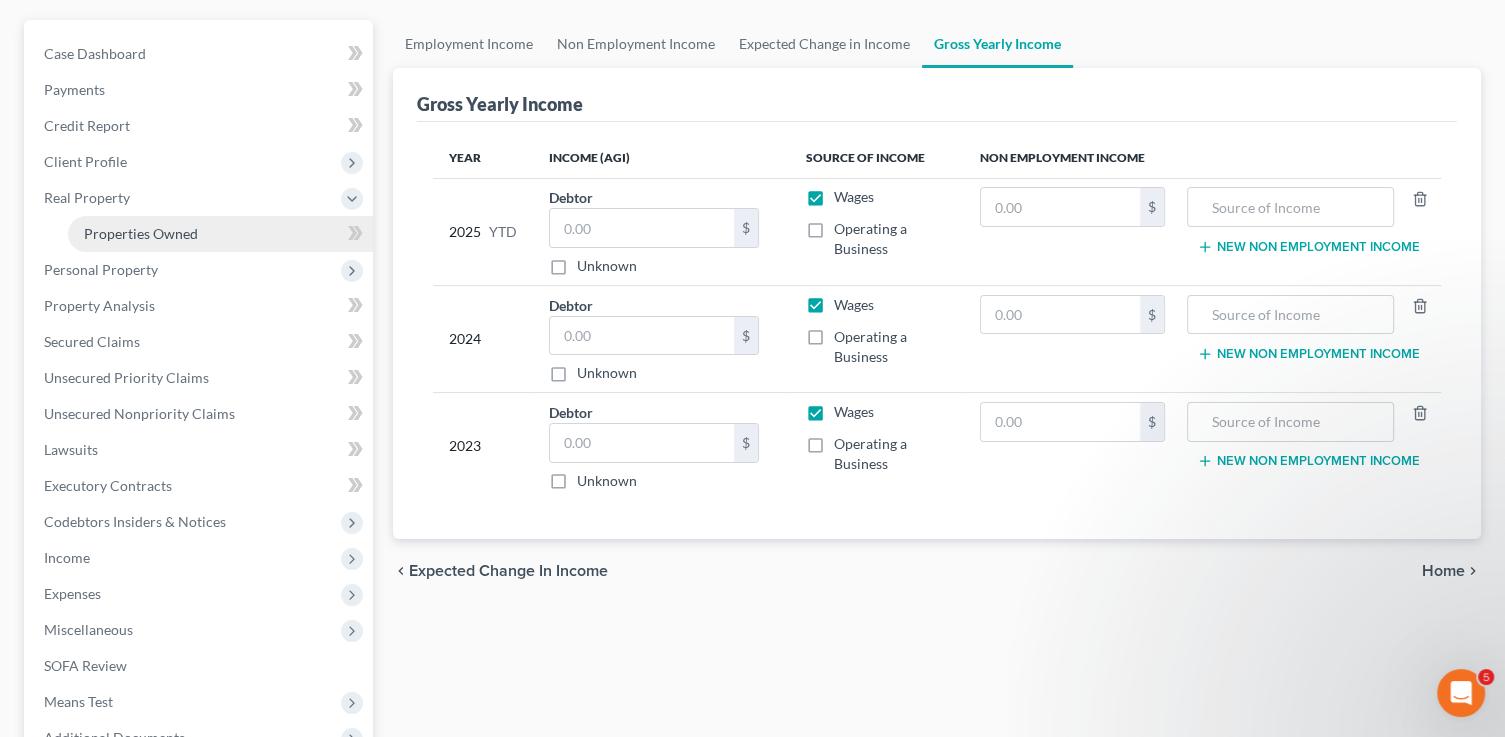 click on "Properties Owned" at bounding box center [141, 233] 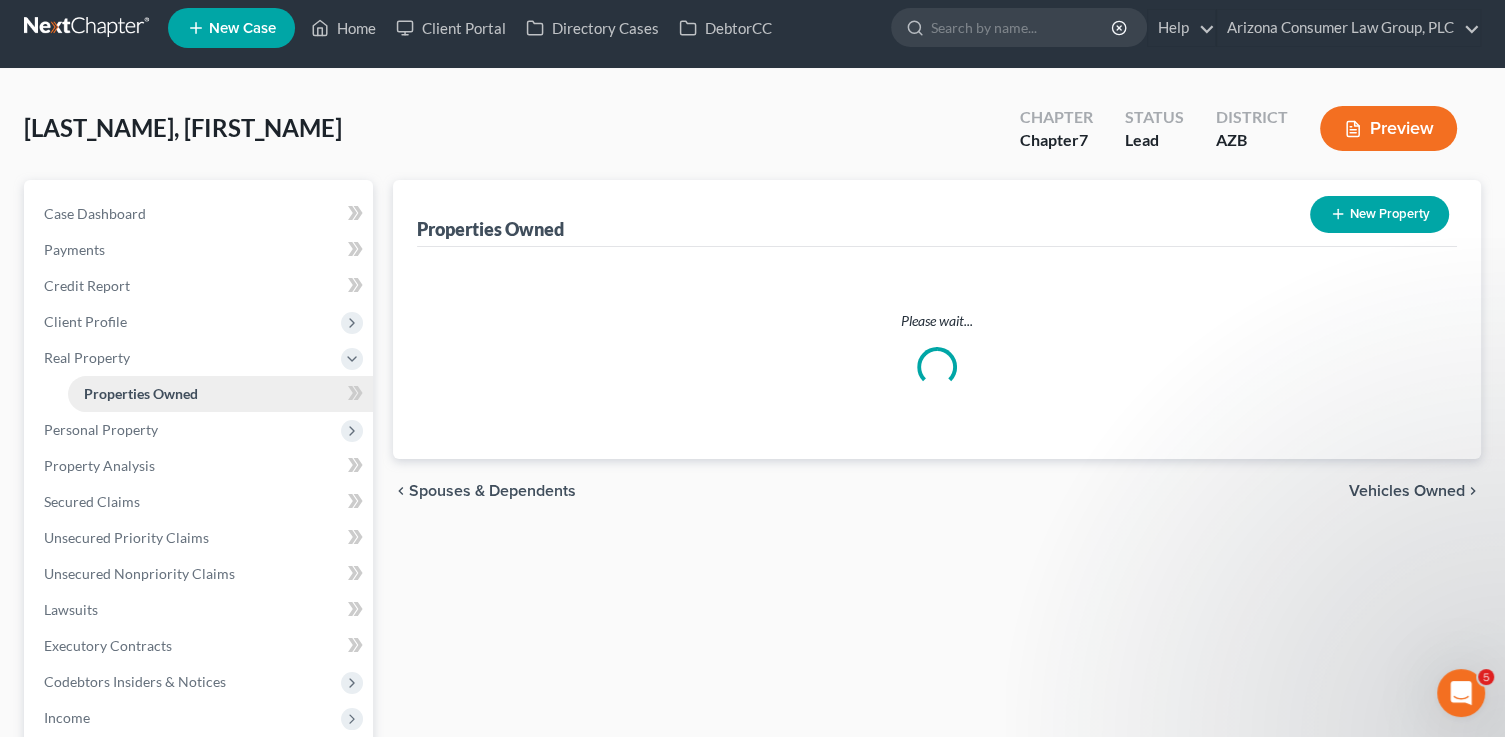 scroll, scrollTop: 0, scrollLeft: 0, axis: both 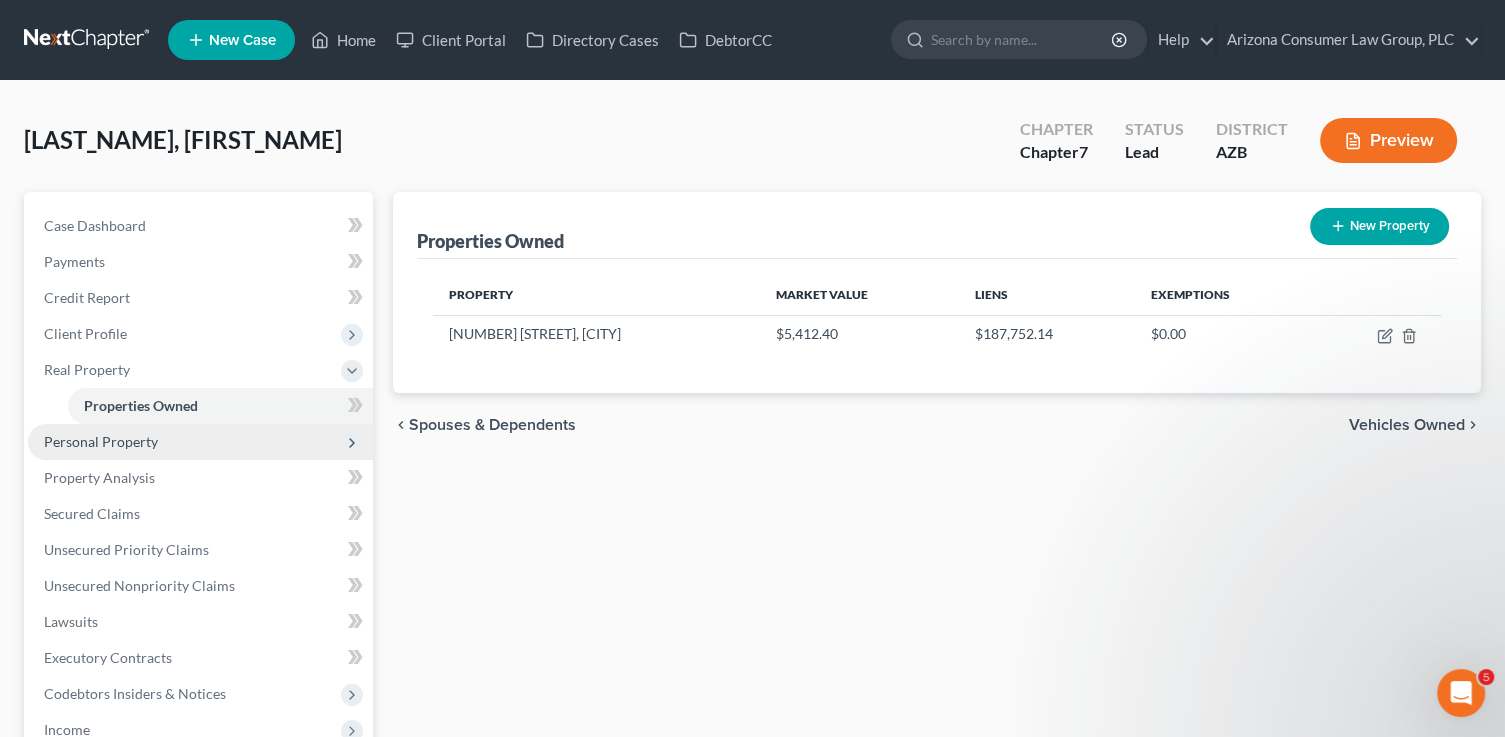 click on "Personal Property" at bounding box center (101, 441) 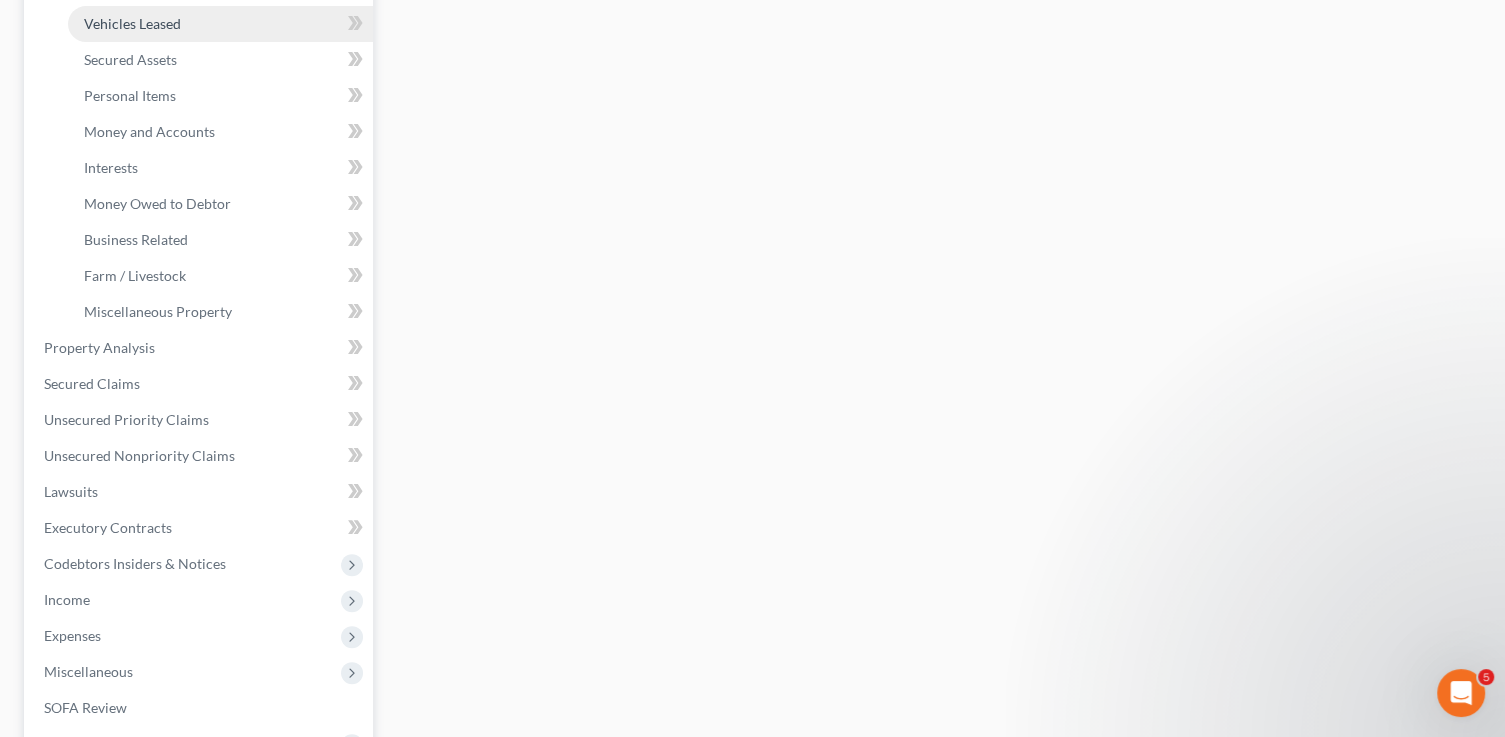 scroll, scrollTop: 466, scrollLeft: 0, axis: vertical 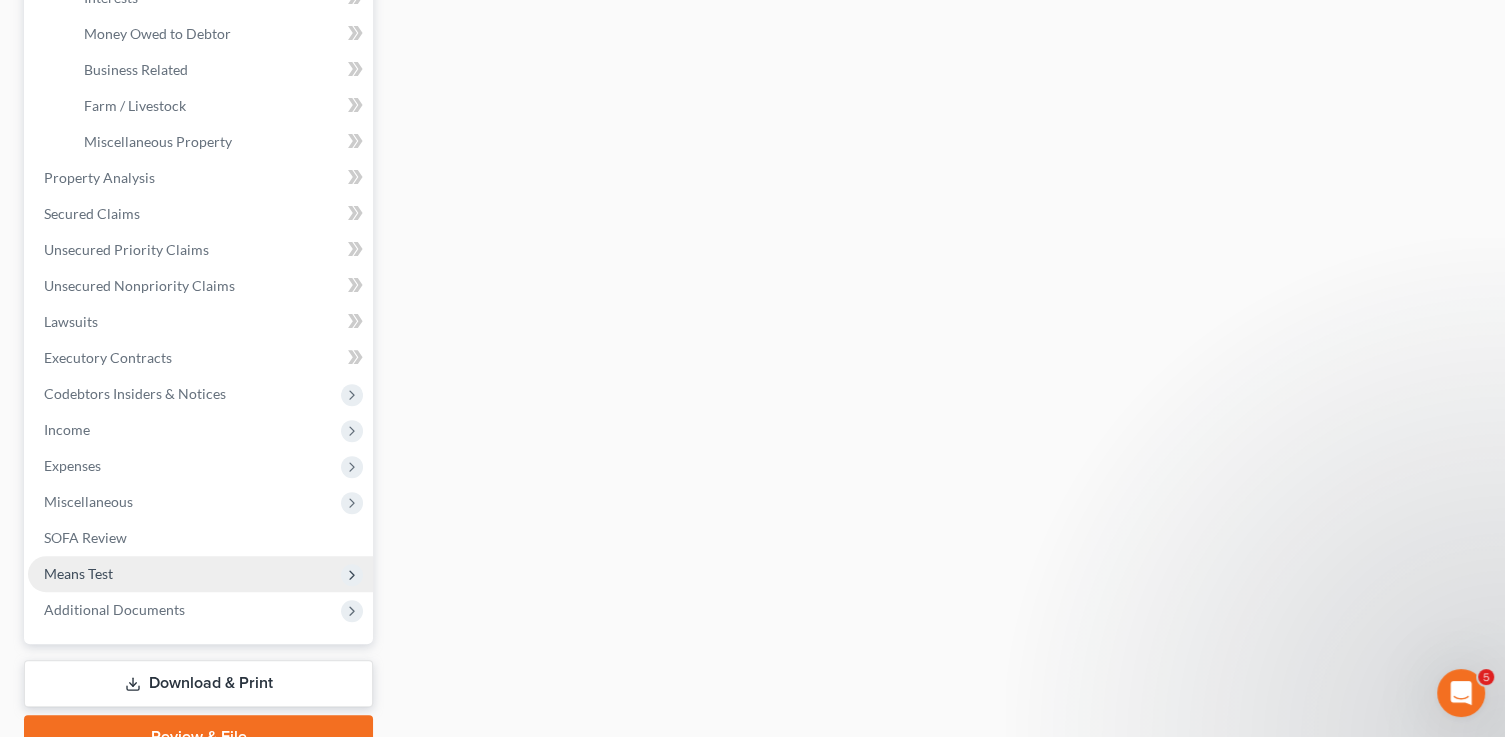 click on "Means Test" at bounding box center (200, 574) 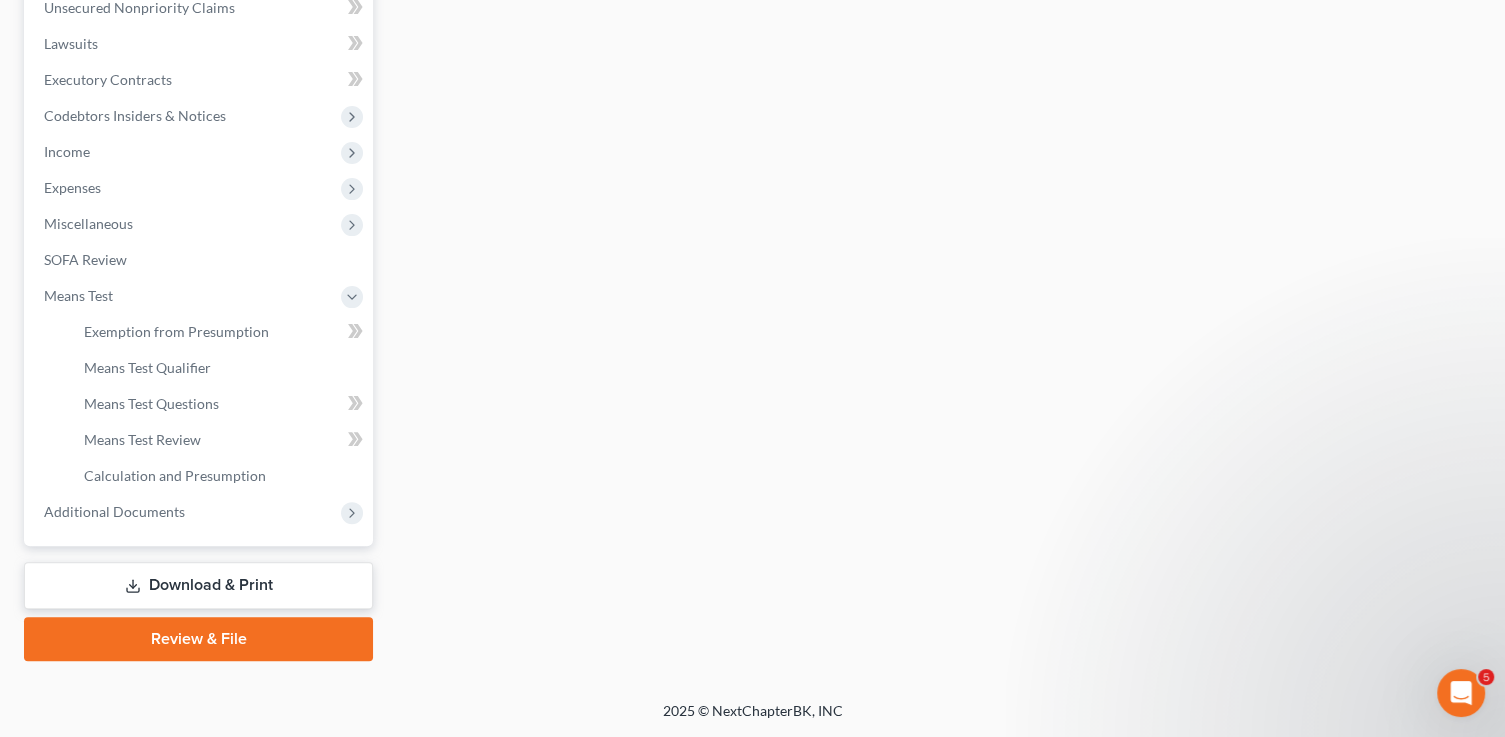 scroll, scrollTop: 540, scrollLeft: 0, axis: vertical 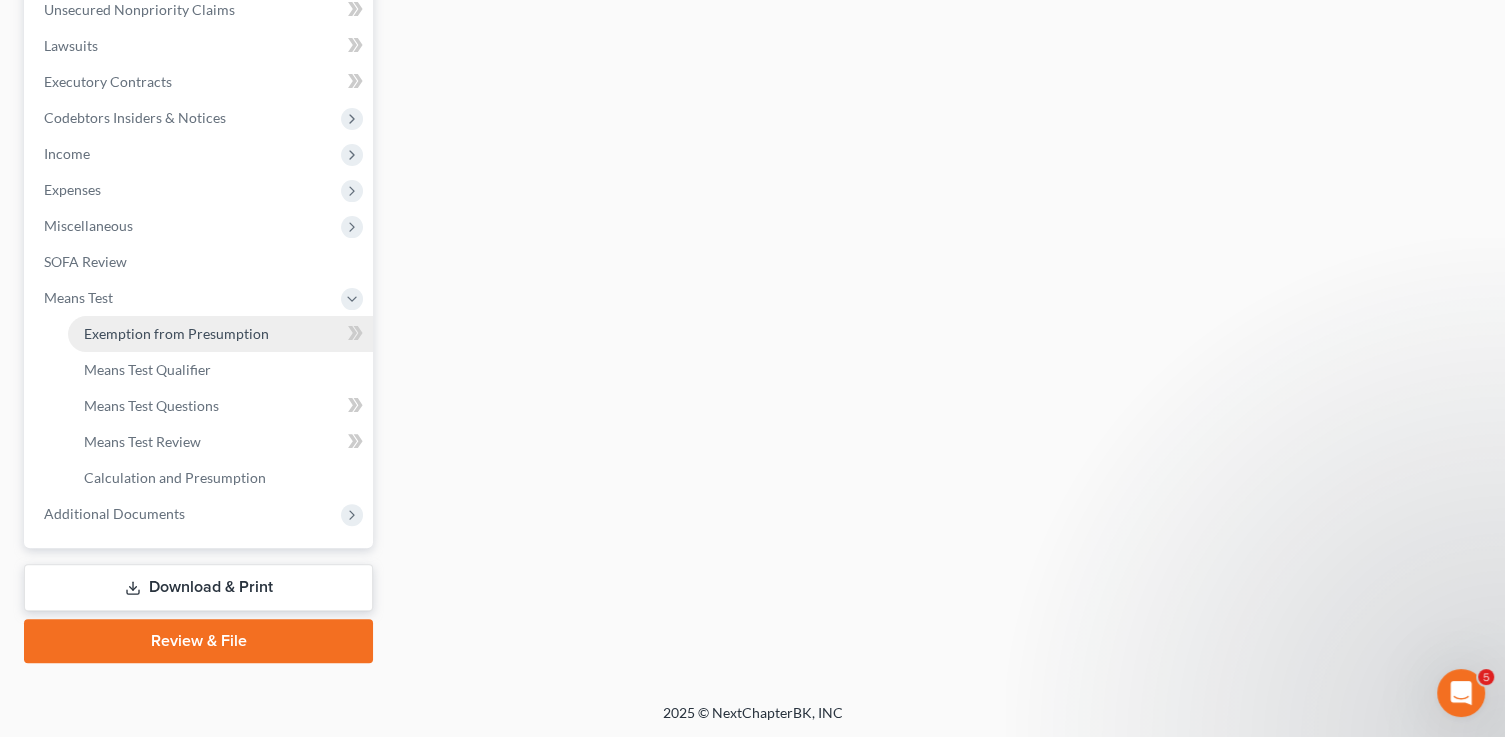 click on "Exemption from Presumption" at bounding box center (176, 333) 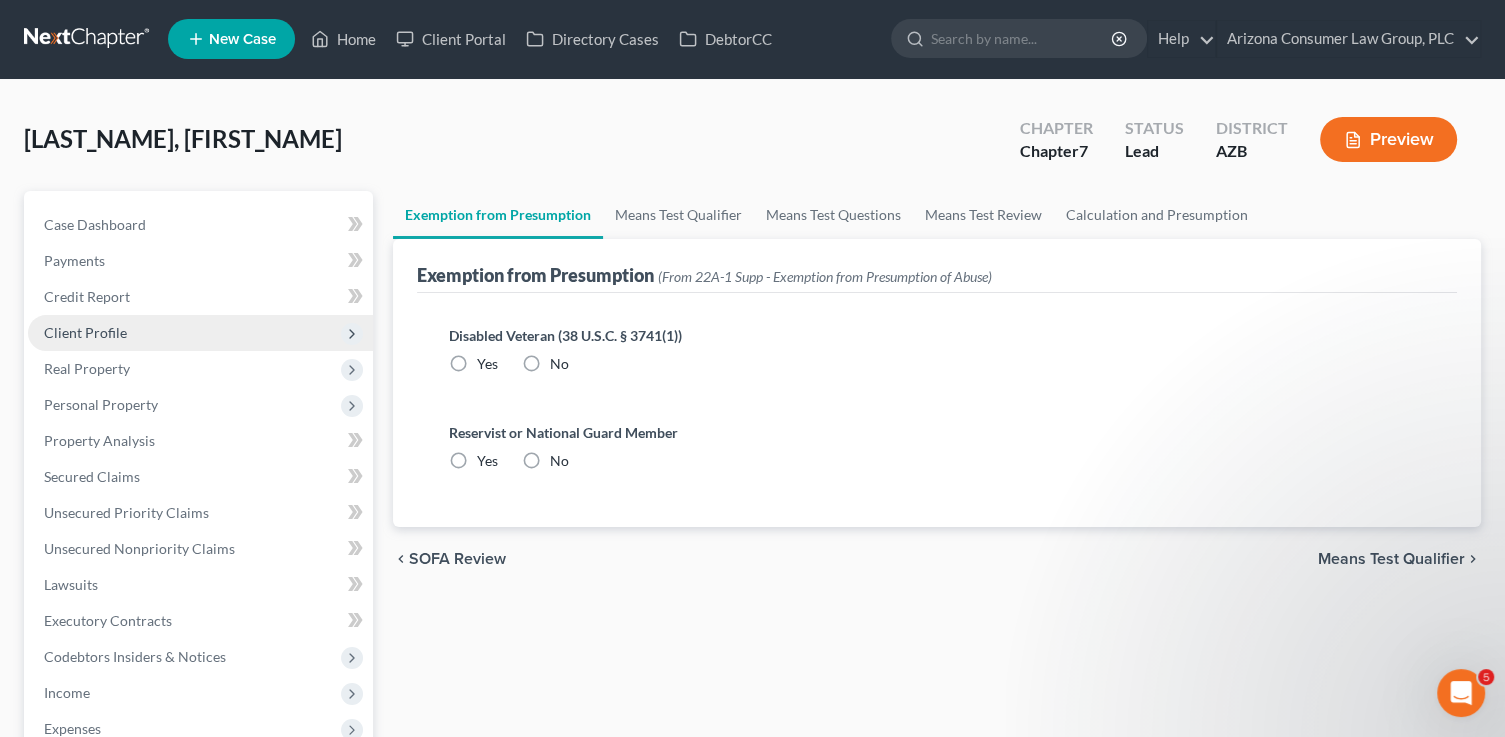 scroll, scrollTop: 0, scrollLeft: 0, axis: both 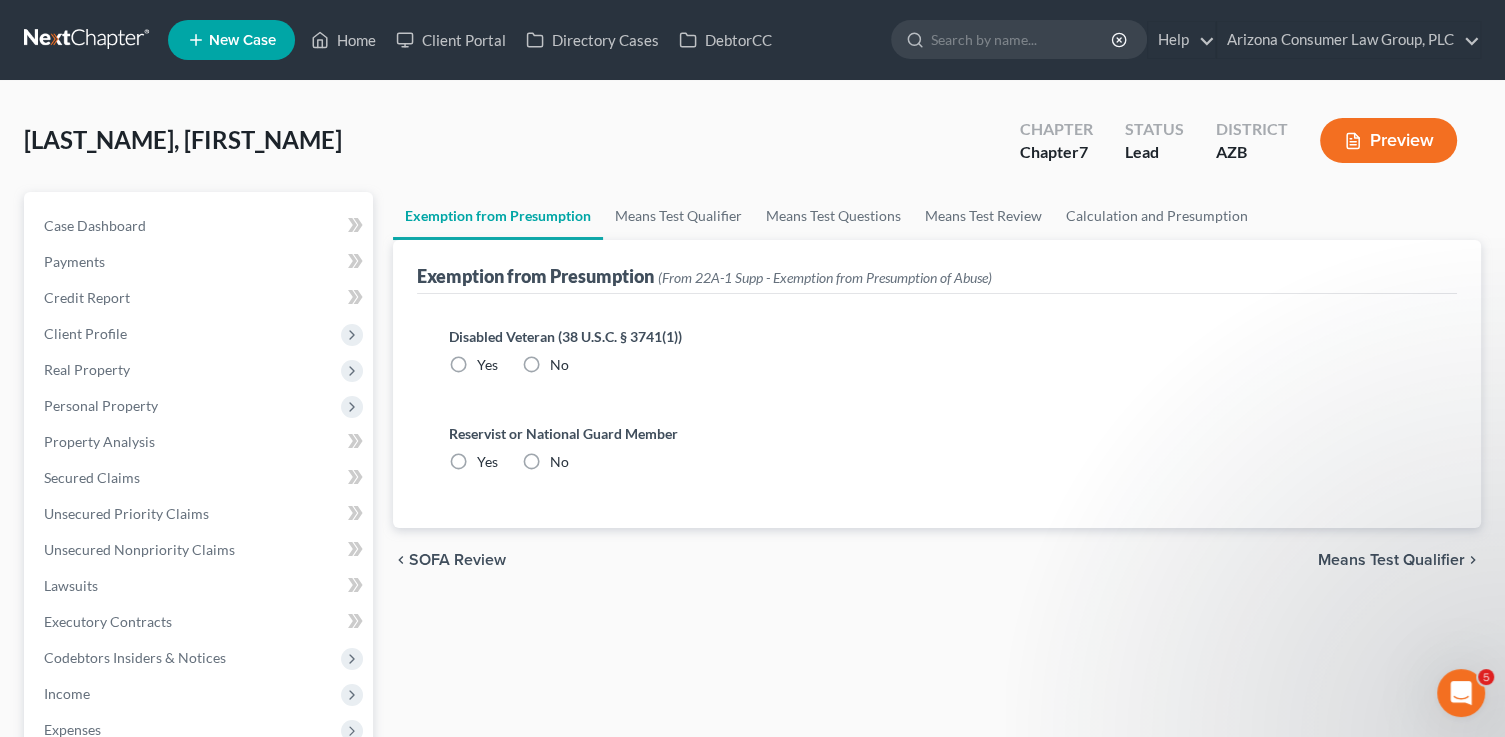 click on "Disabled Veteran (38 U.S.C. § 3741(1)) Yes No" at bounding box center (937, 350) 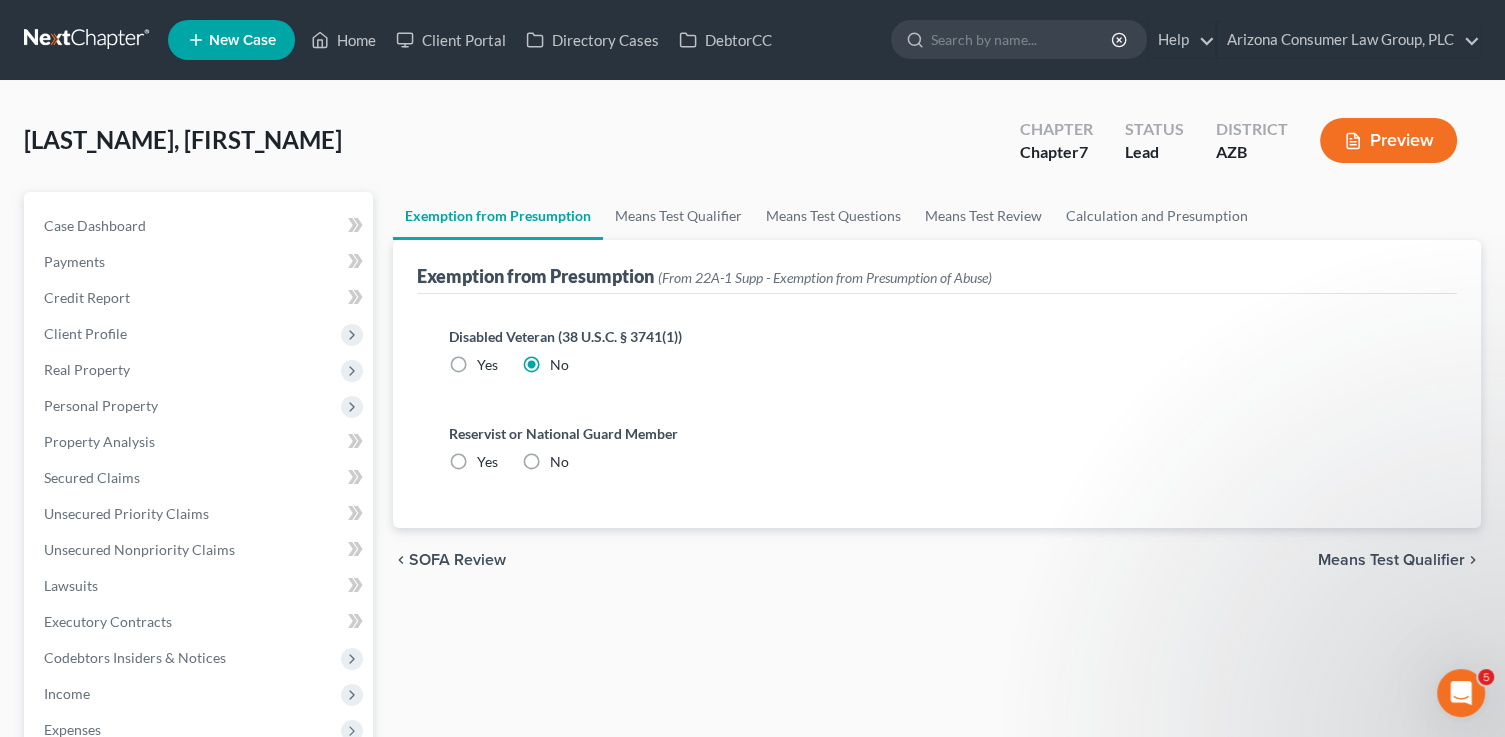 click on "No" at bounding box center [559, 462] 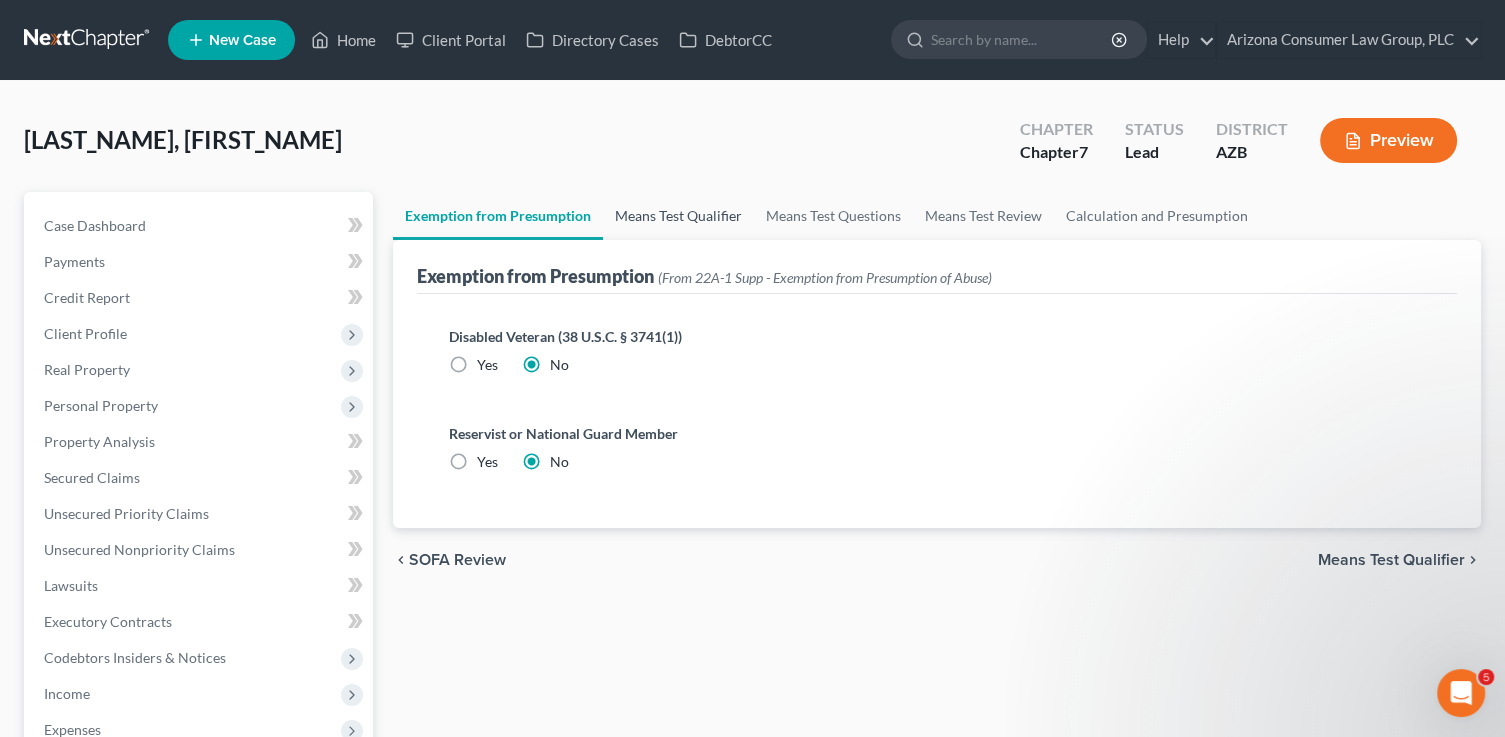 drag, startPoint x: 667, startPoint y: 218, endPoint x: 663, endPoint y: 238, distance: 20.396078 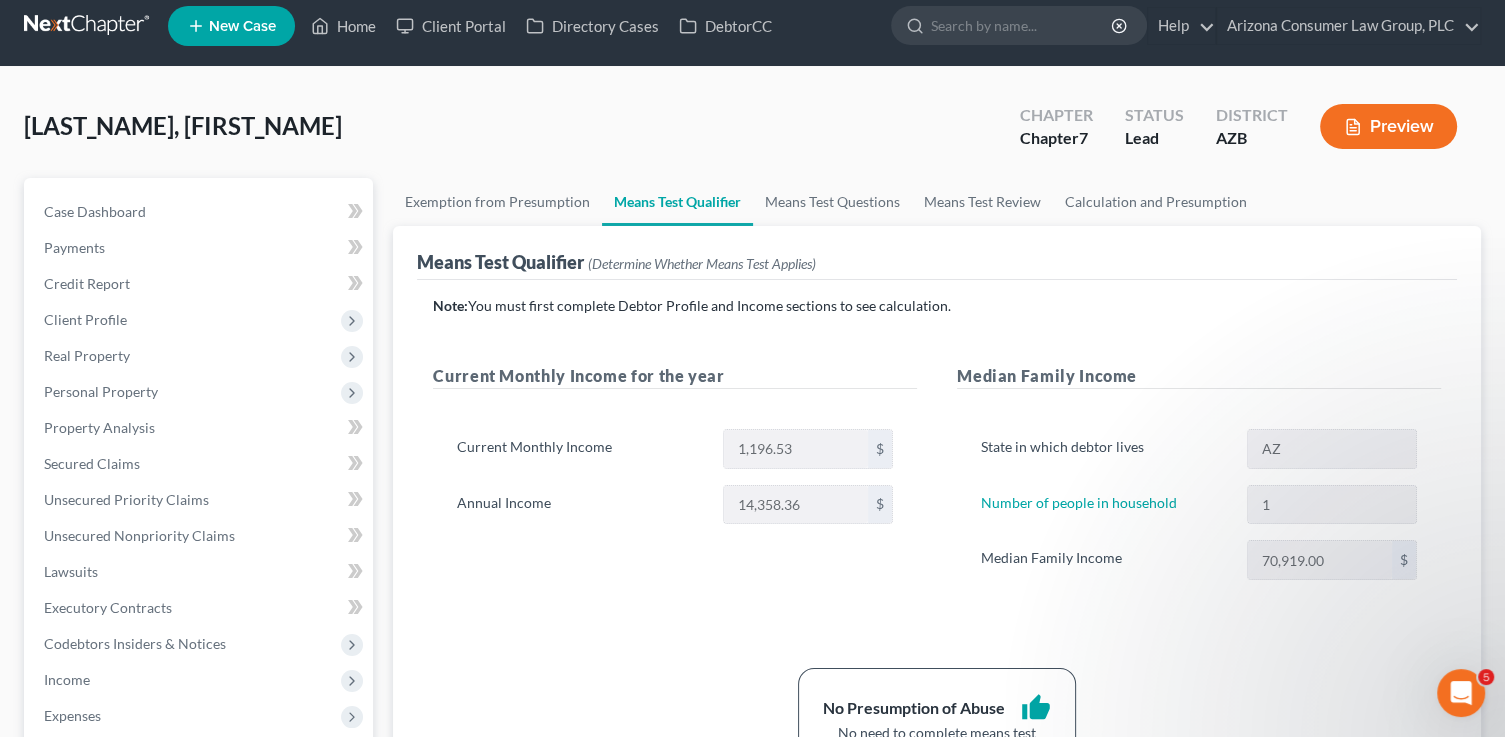 scroll, scrollTop: 32, scrollLeft: 0, axis: vertical 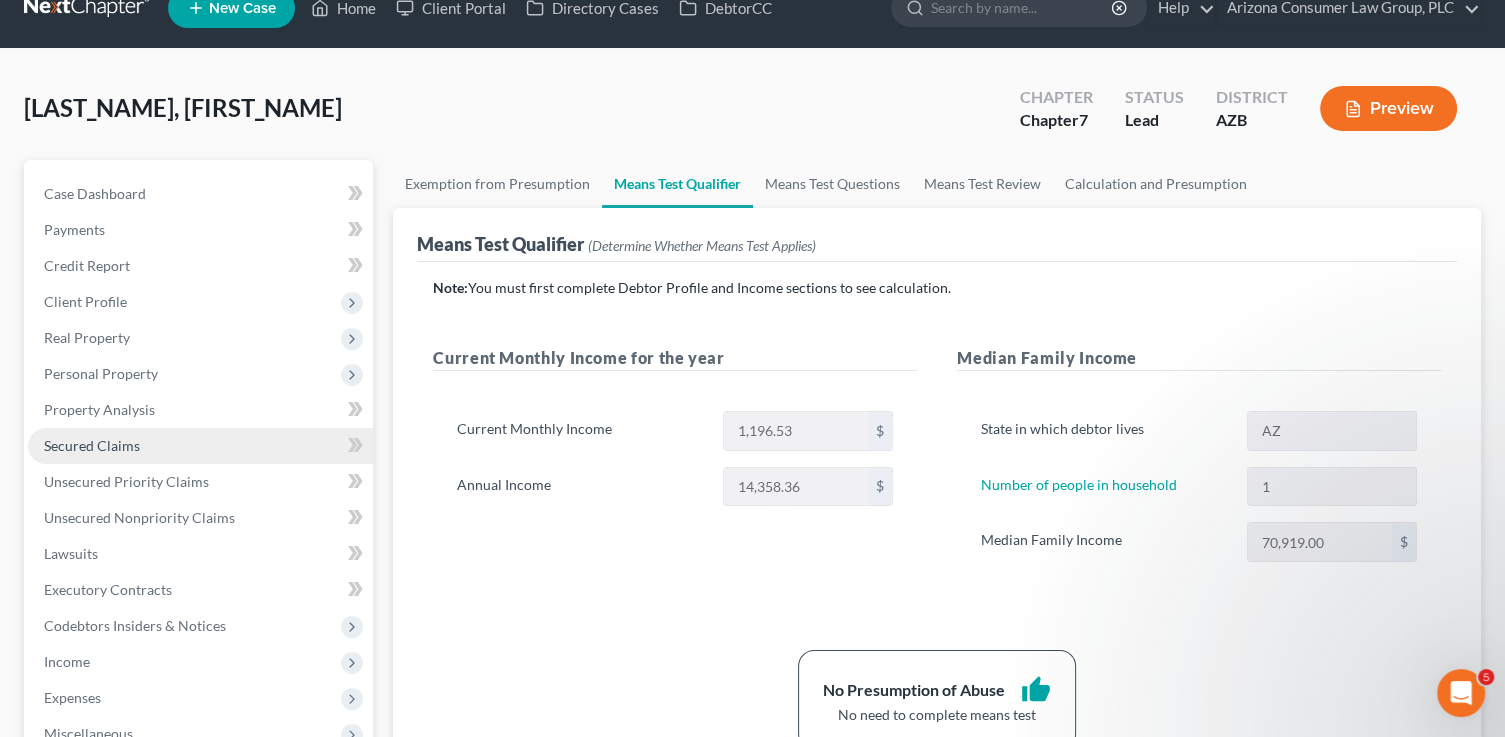 click on "Secured Claims" at bounding box center [92, 445] 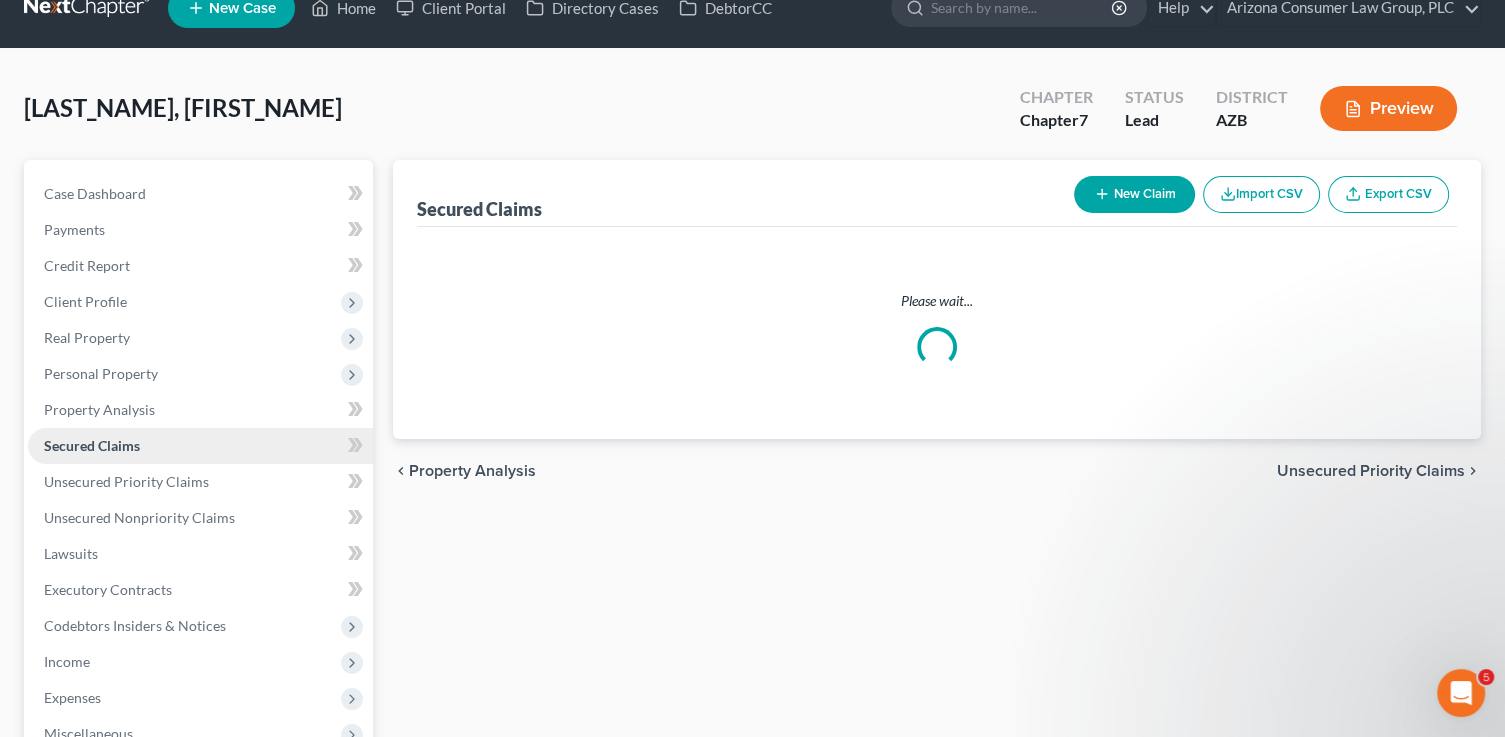 scroll, scrollTop: 0, scrollLeft: 0, axis: both 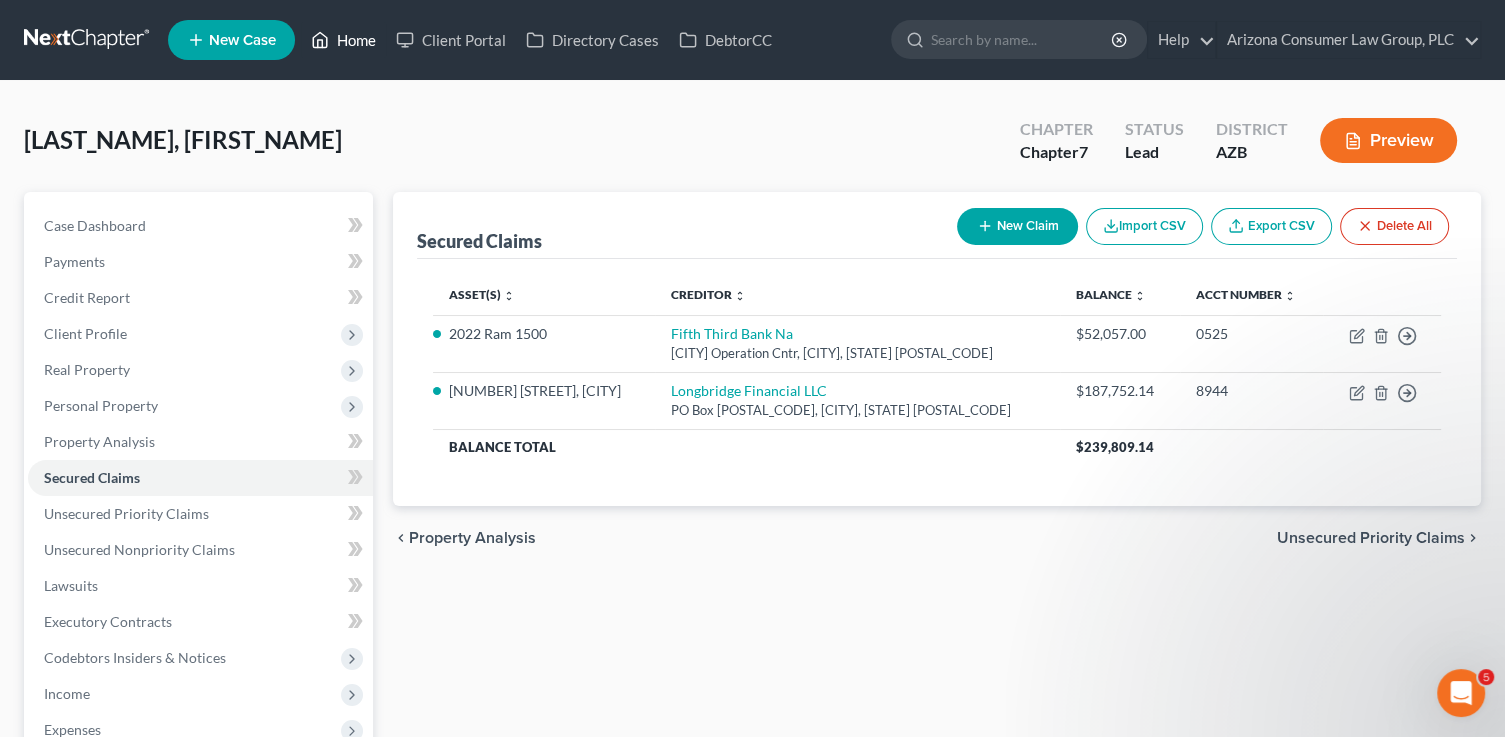 click on "Home" at bounding box center [343, 40] 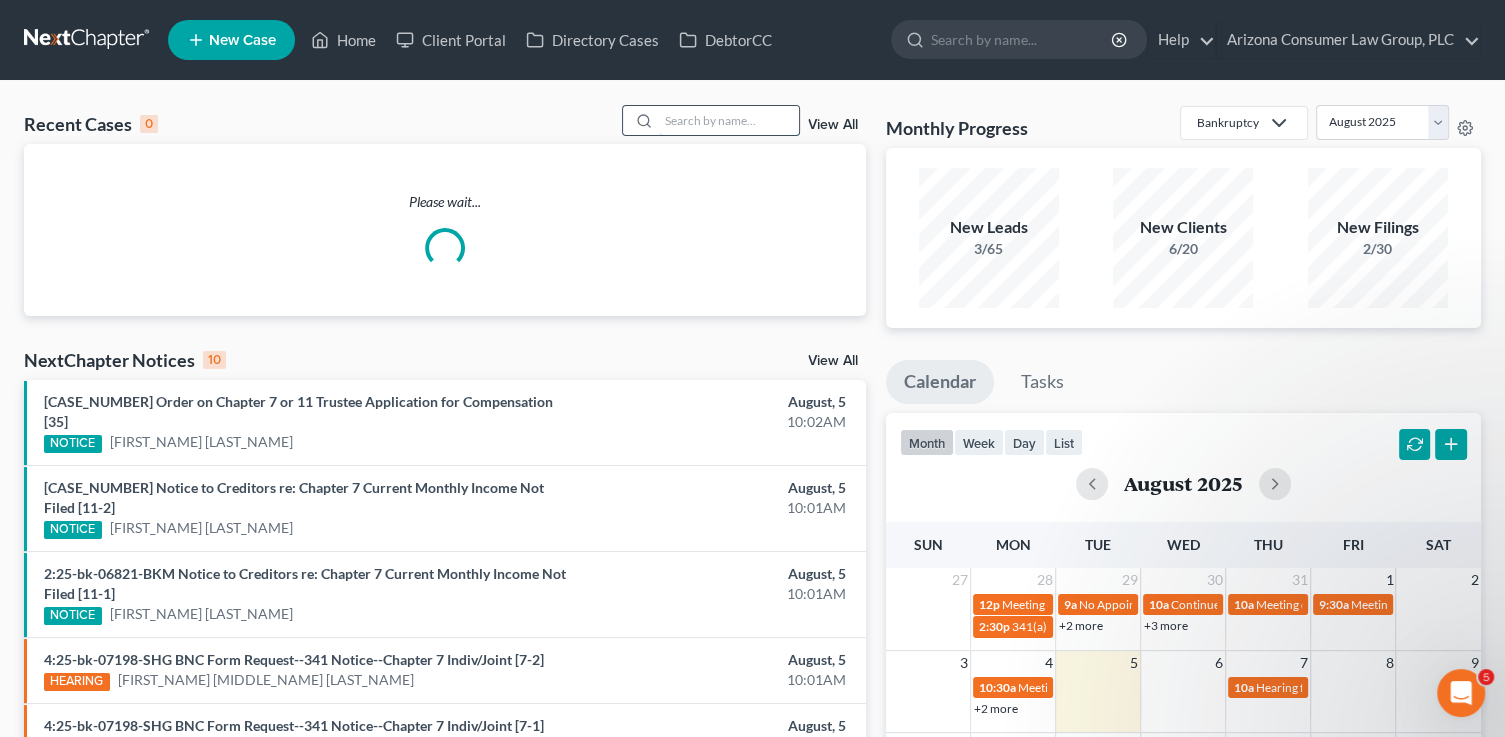 click at bounding box center [729, 120] 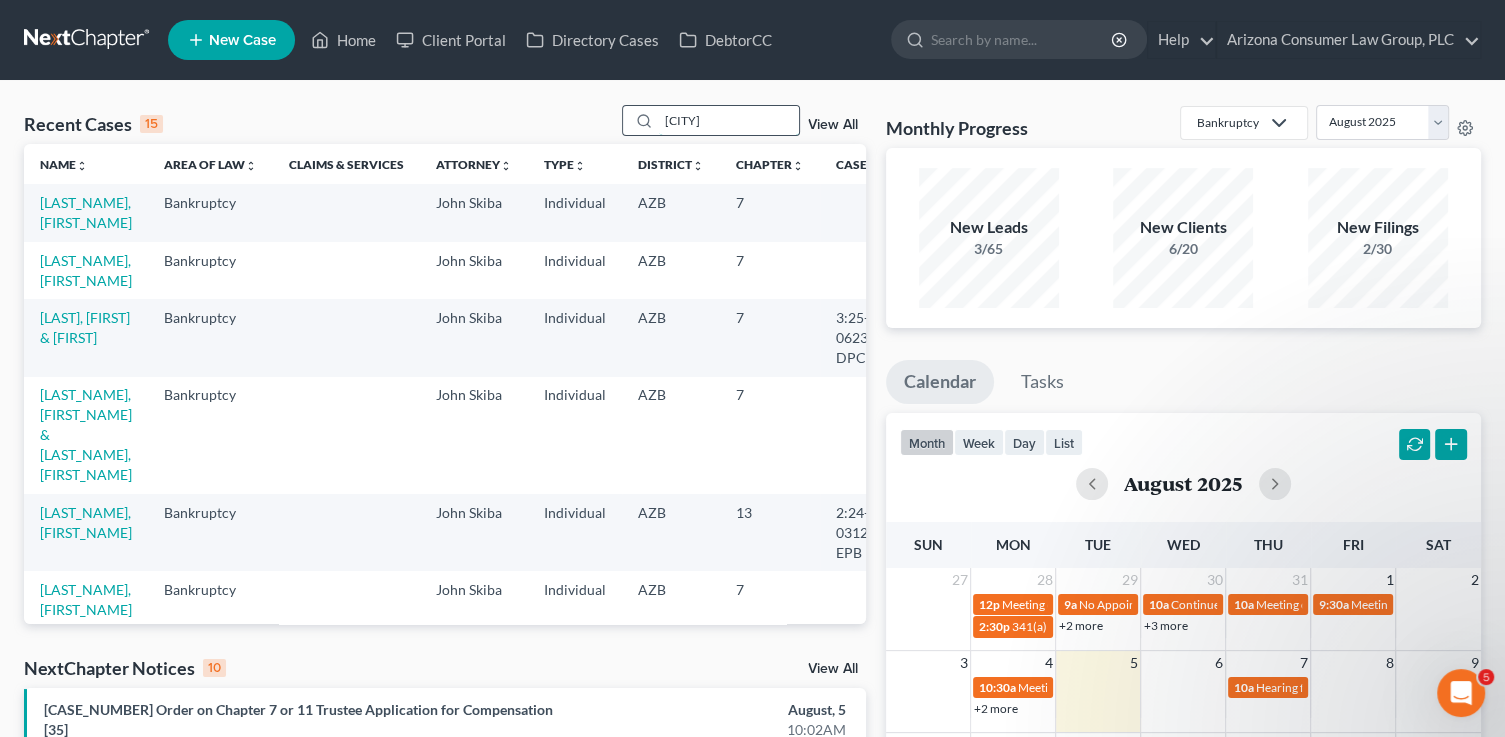 type on "[CITY]" 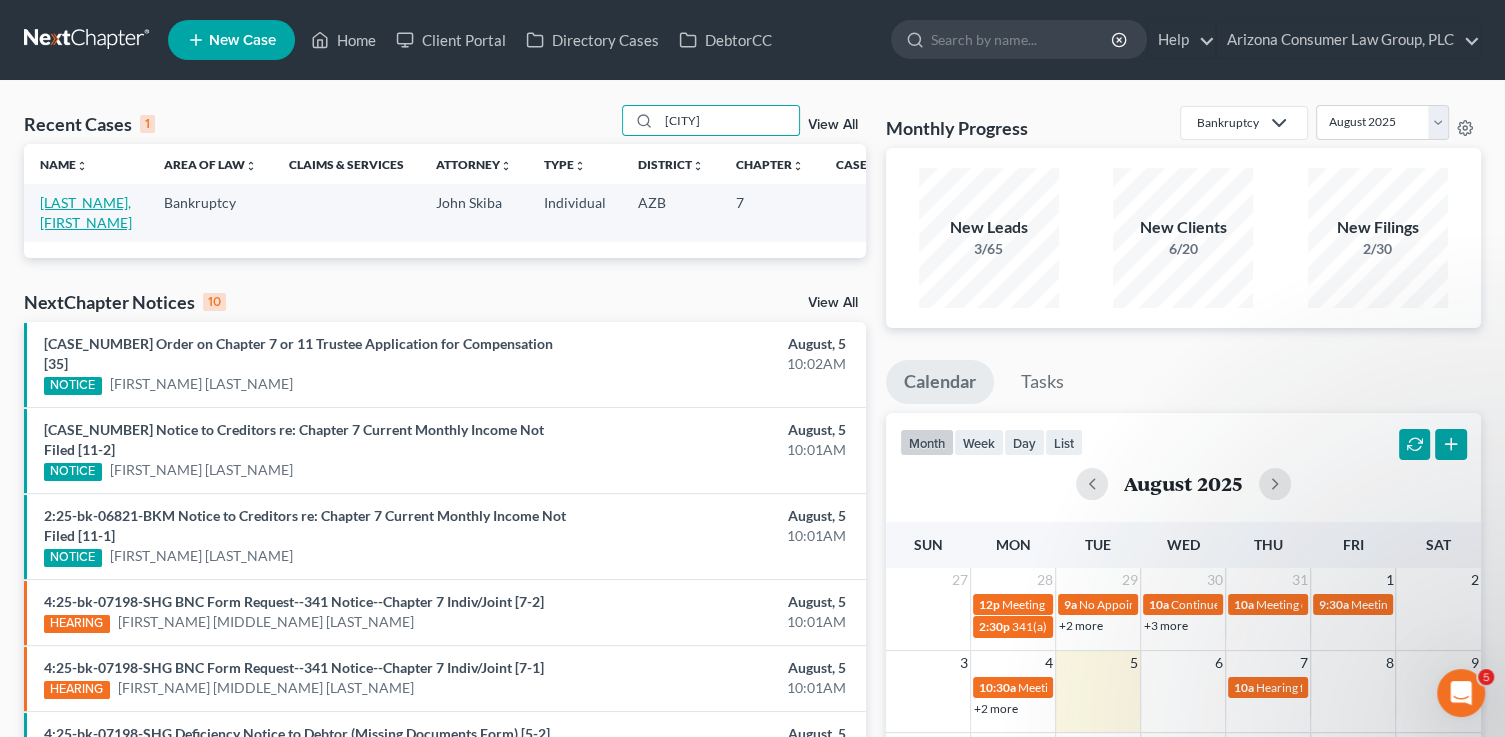 click on "[LAST_NAME], [FIRST_NAME]" at bounding box center [86, 212] 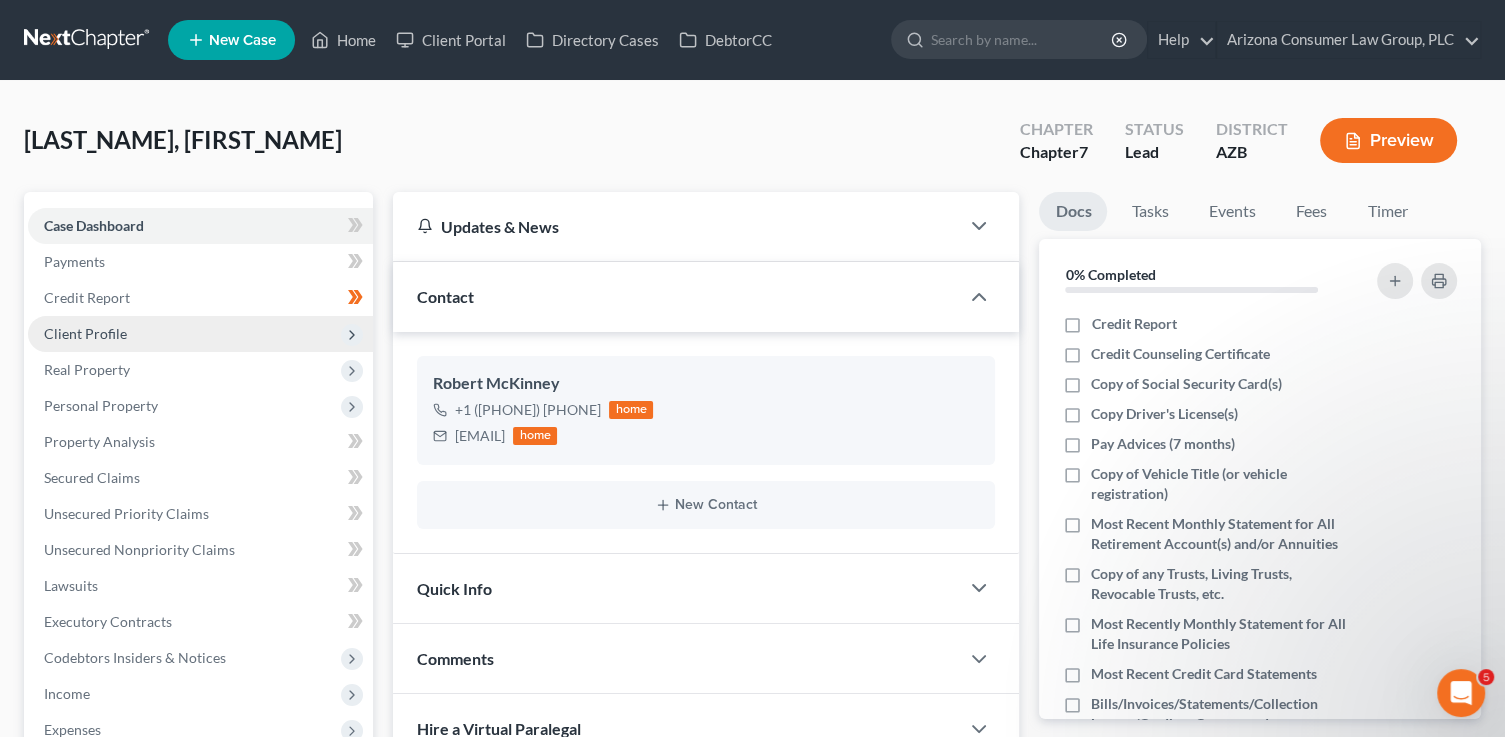 click on "Client Profile" at bounding box center [200, 334] 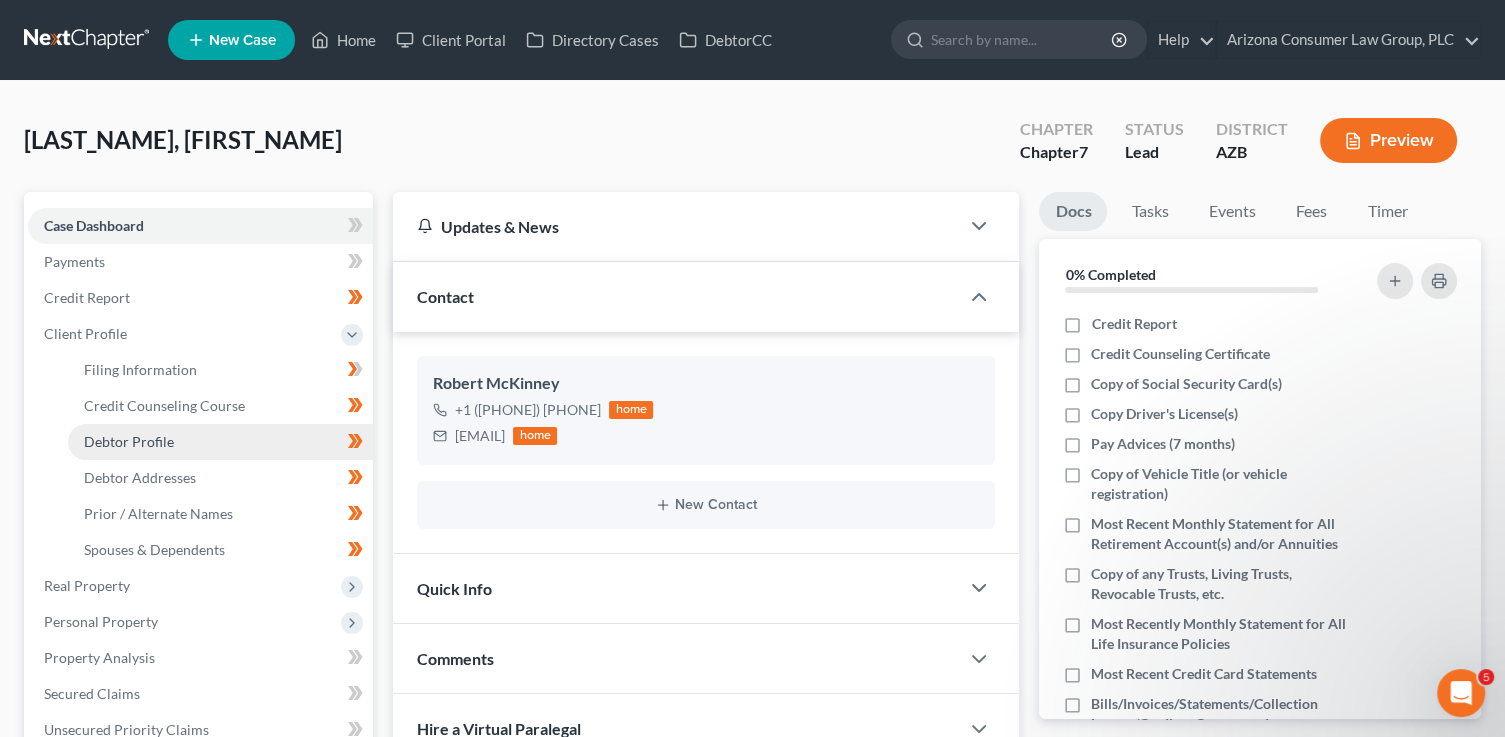 click on "Debtor Profile" at bounding box center (220, 442) 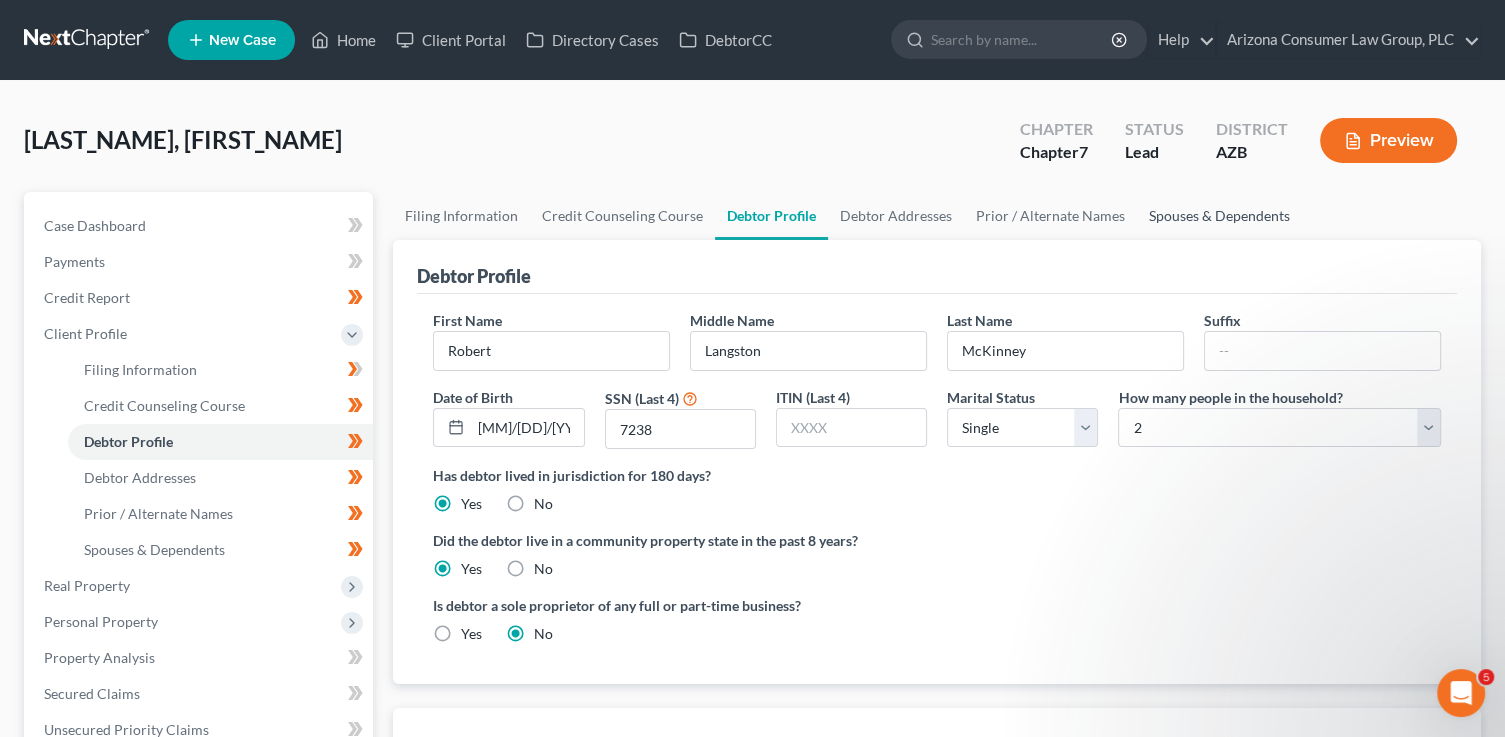 click on "Spouses & Dependents" at bounding box center [1219, 216] 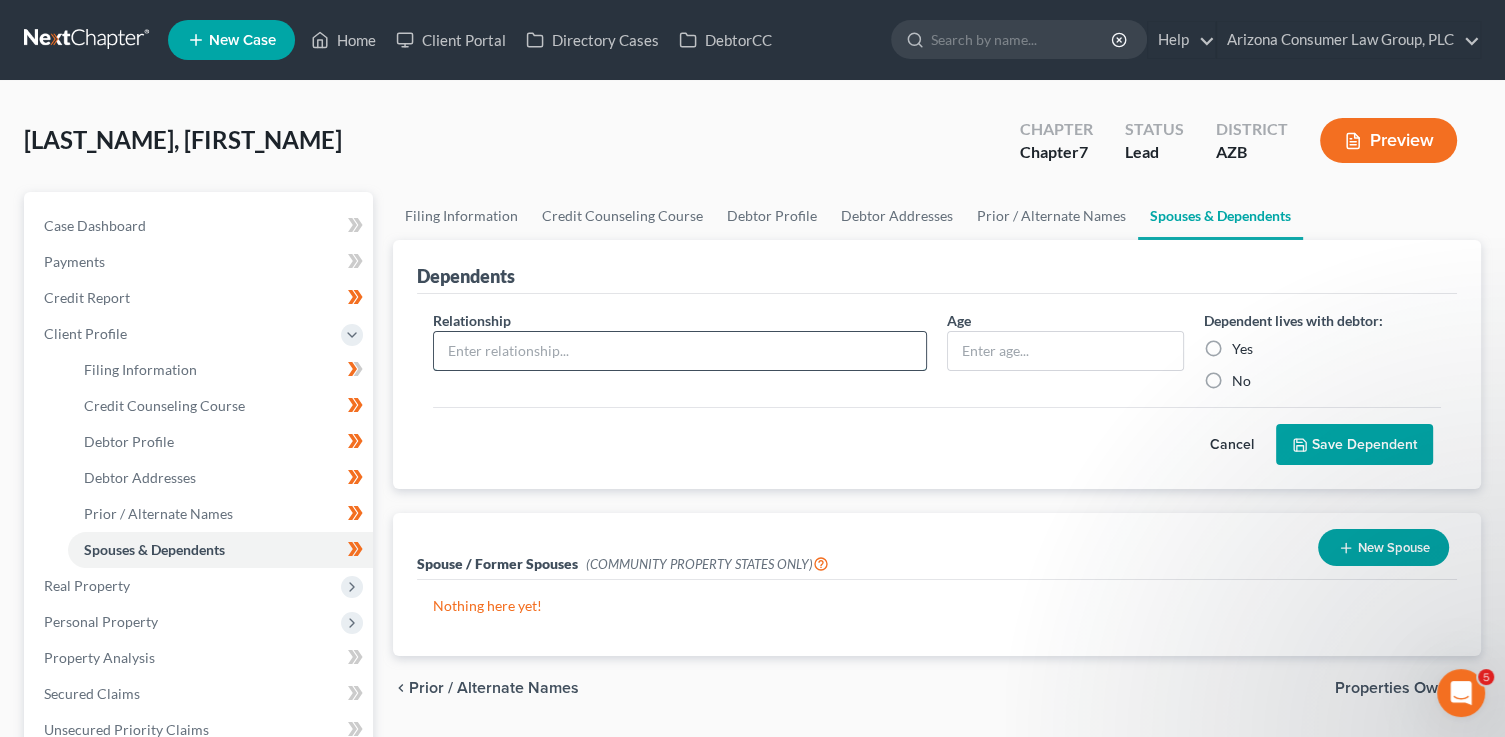 click at bounding box center (680, 351) 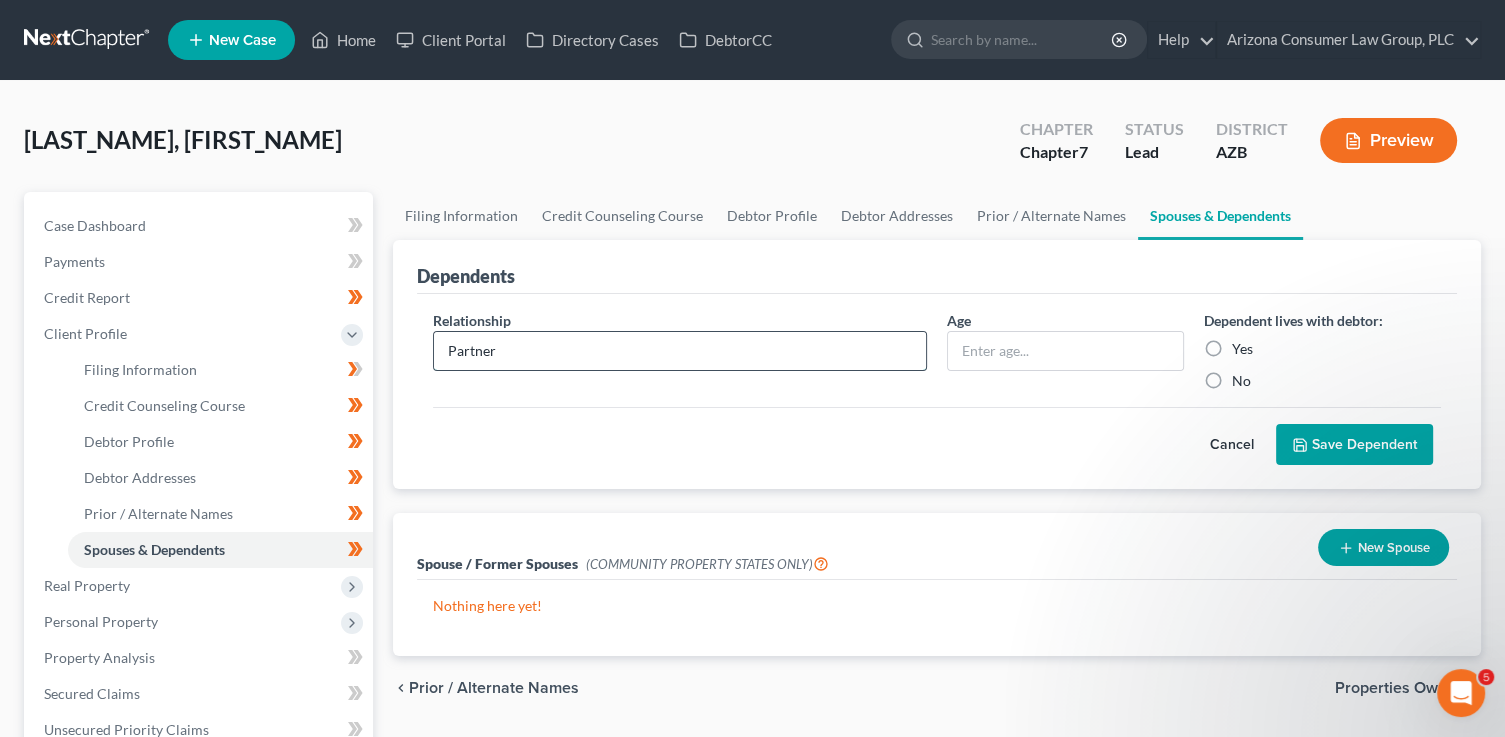 type on "Partner" 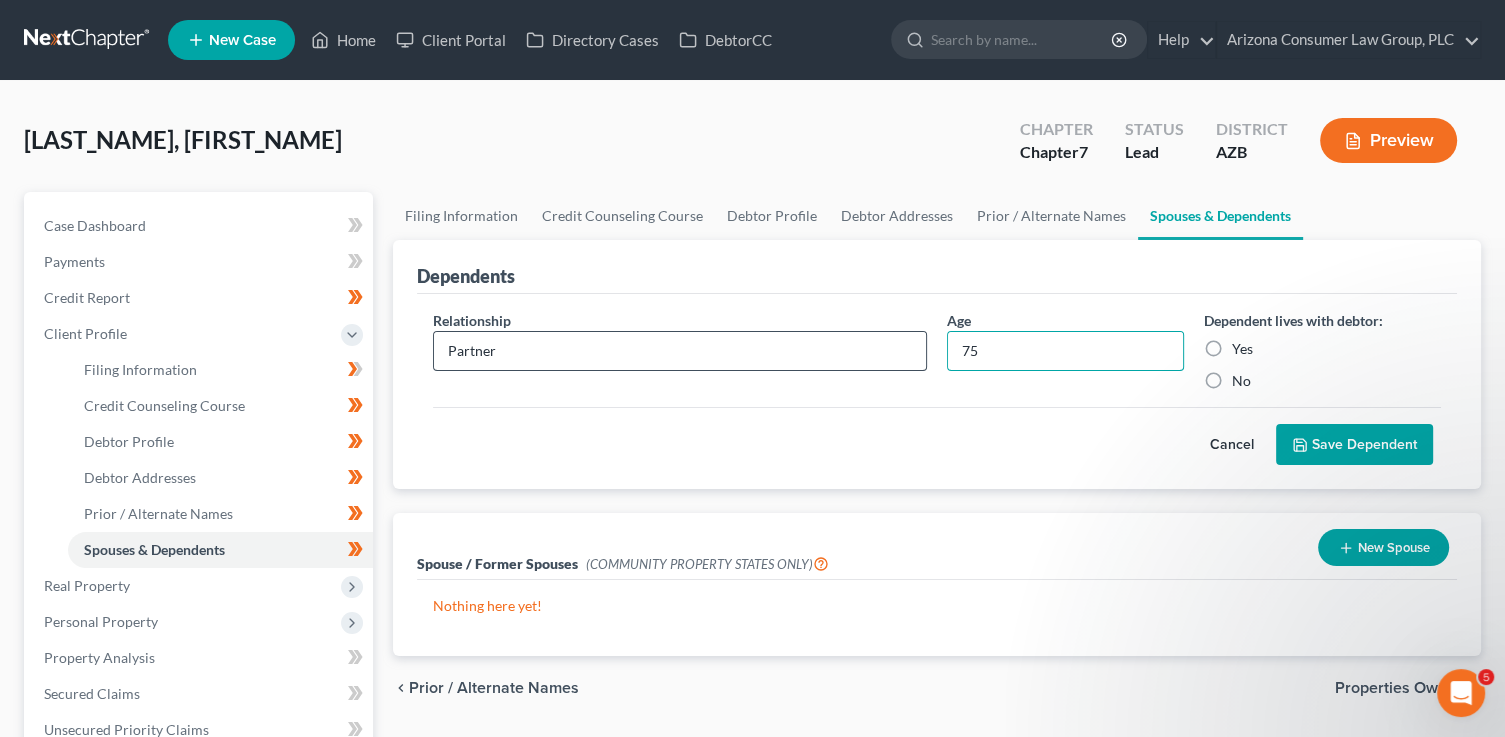 type on "75" 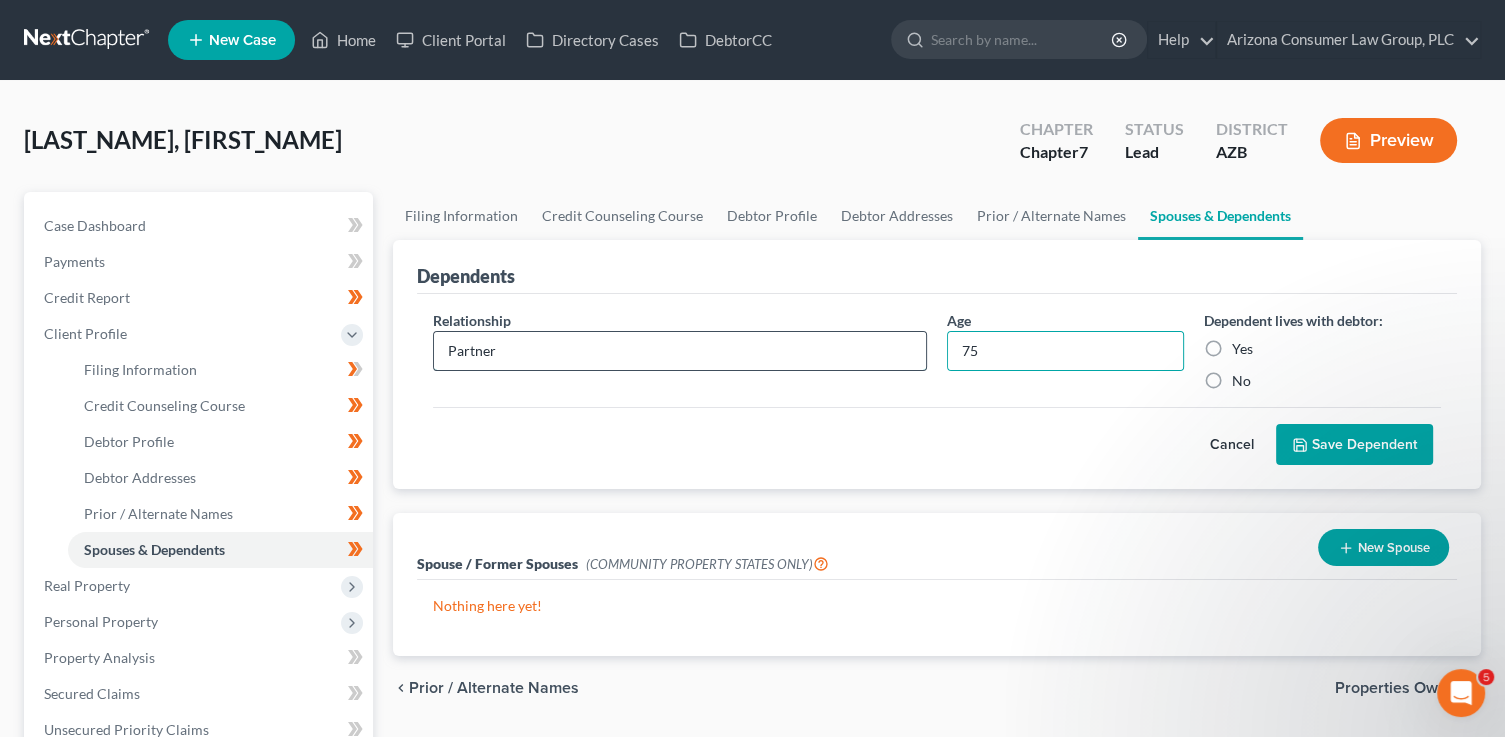 click on "Partner" at bounding box center (680, 351) 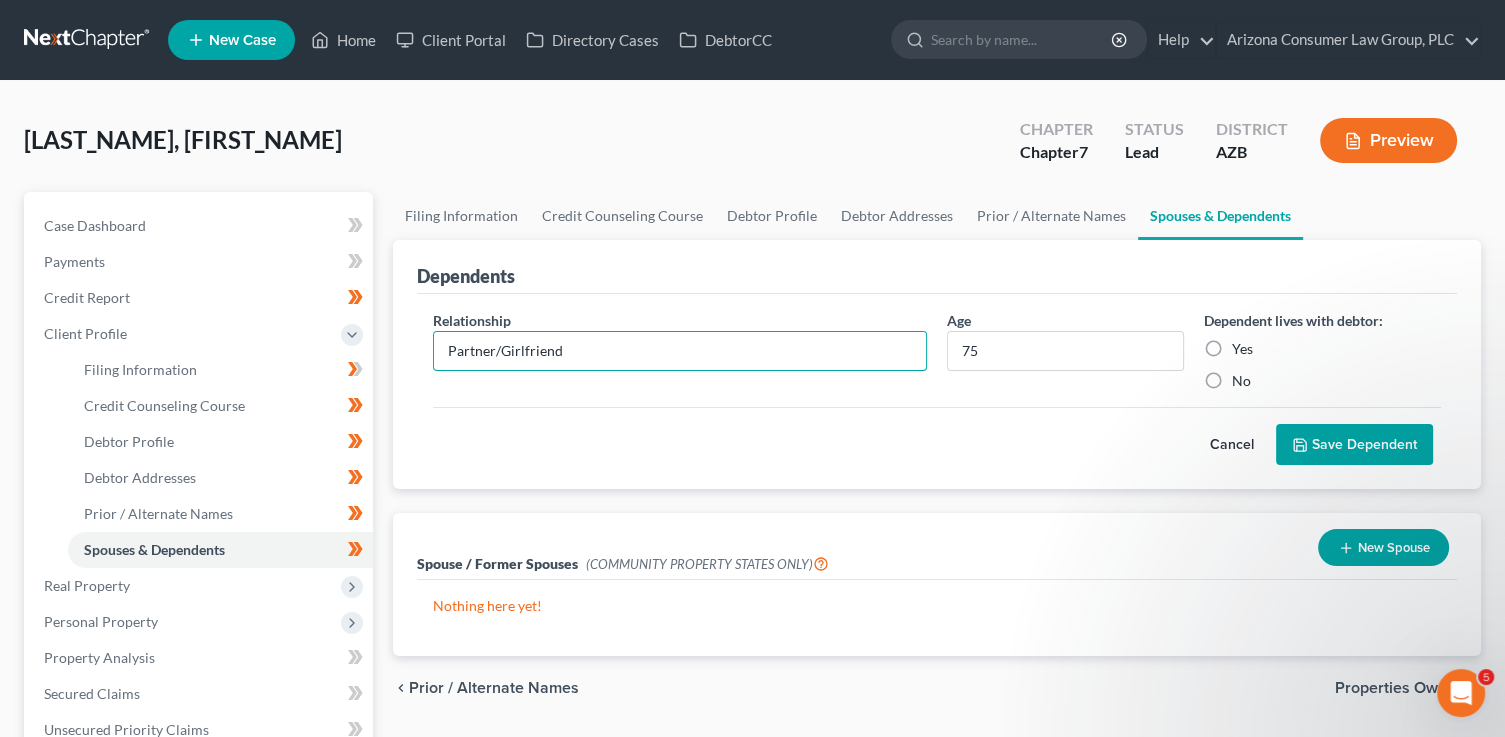 type on "Partner/Girlfriend" 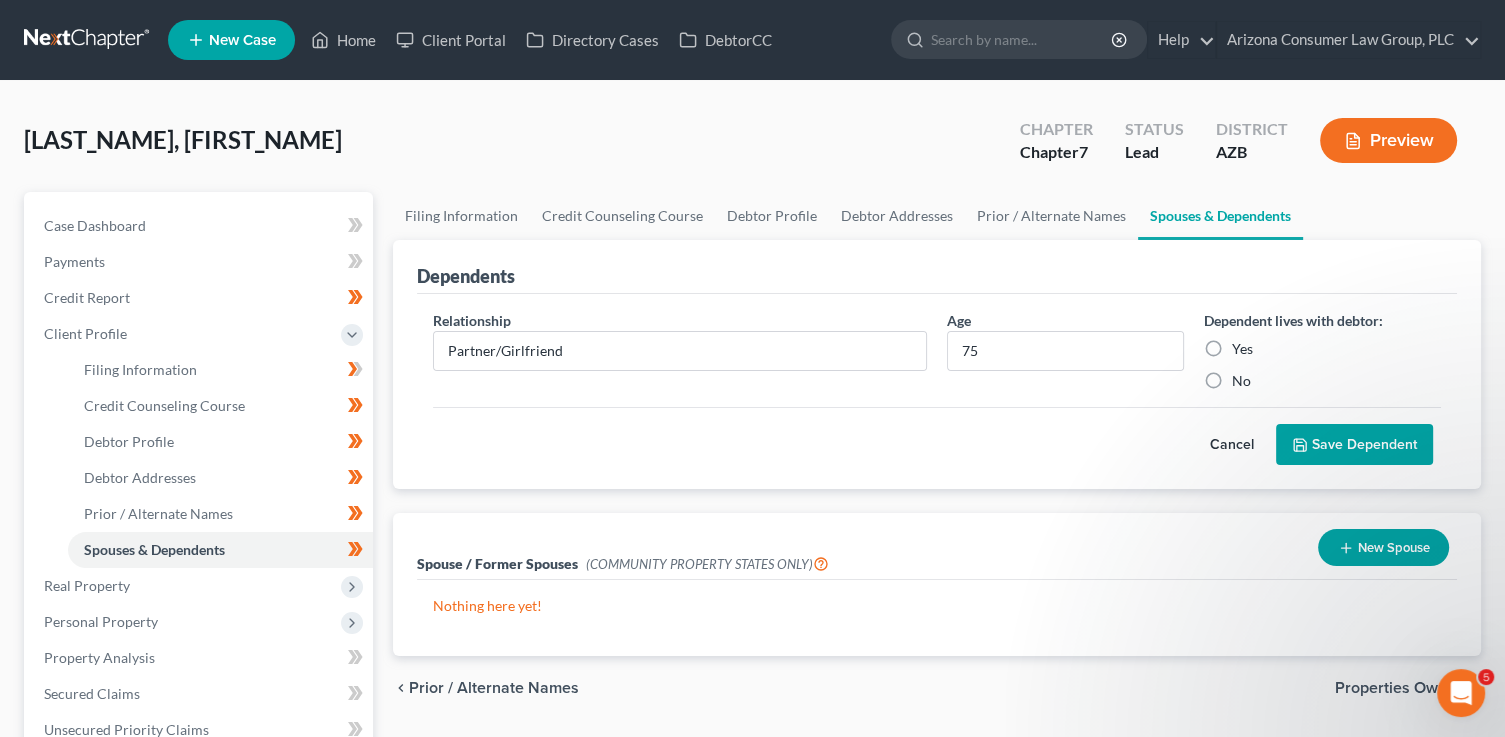 click on "Yes" at bounding box center [1242, 349] 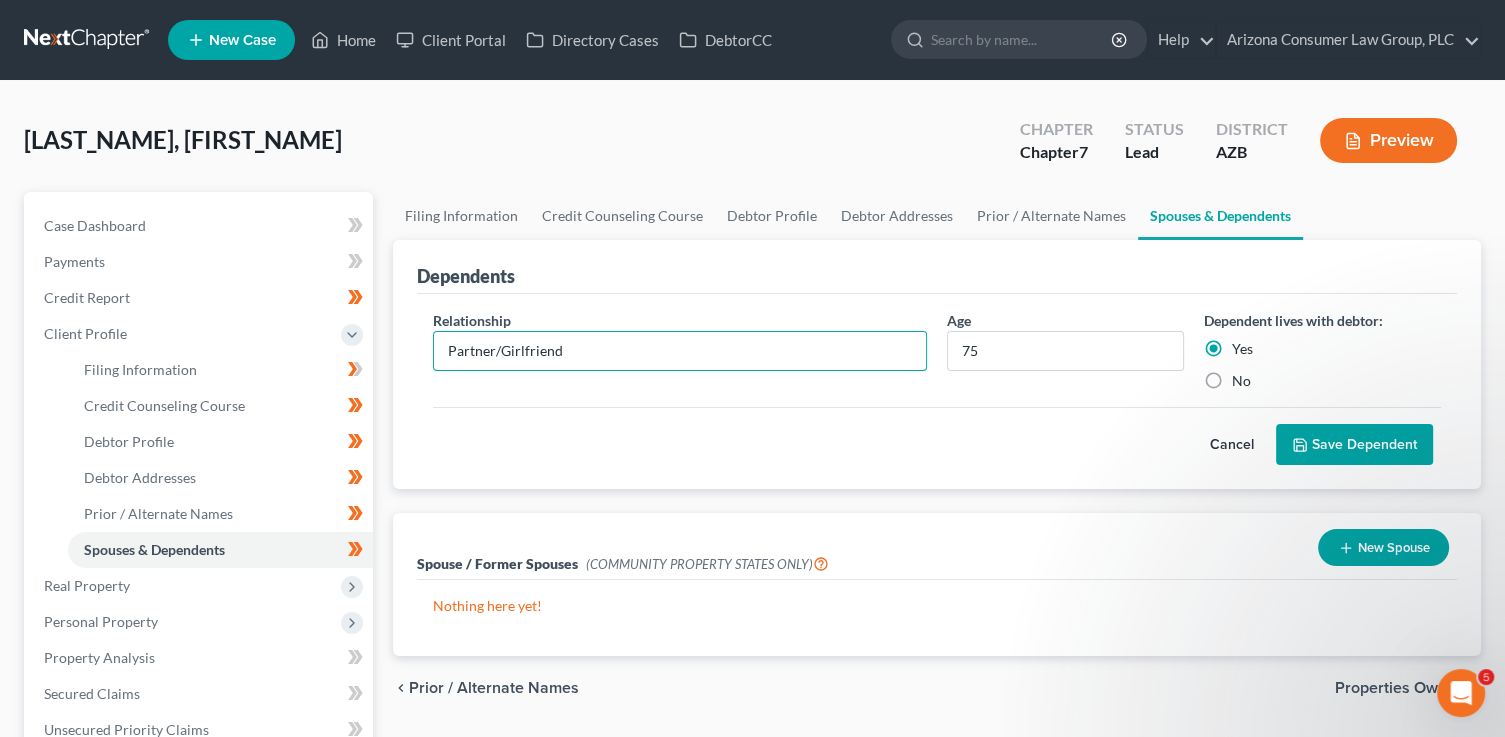 drag, startPoint x: 500, startPoint y: 348, endPoint x: 404, endPoint y: 338, distance: 96.519424 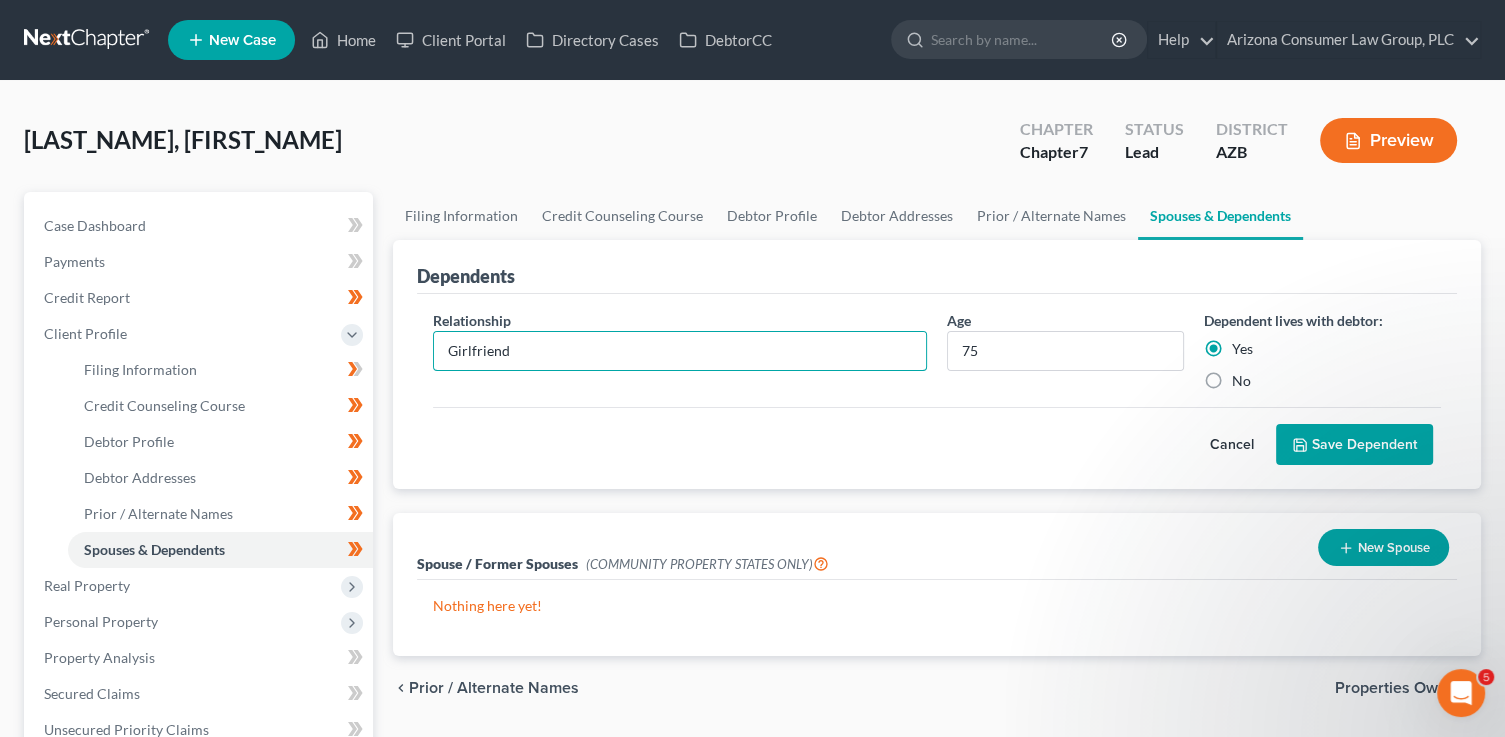 type on "Girlfriend" 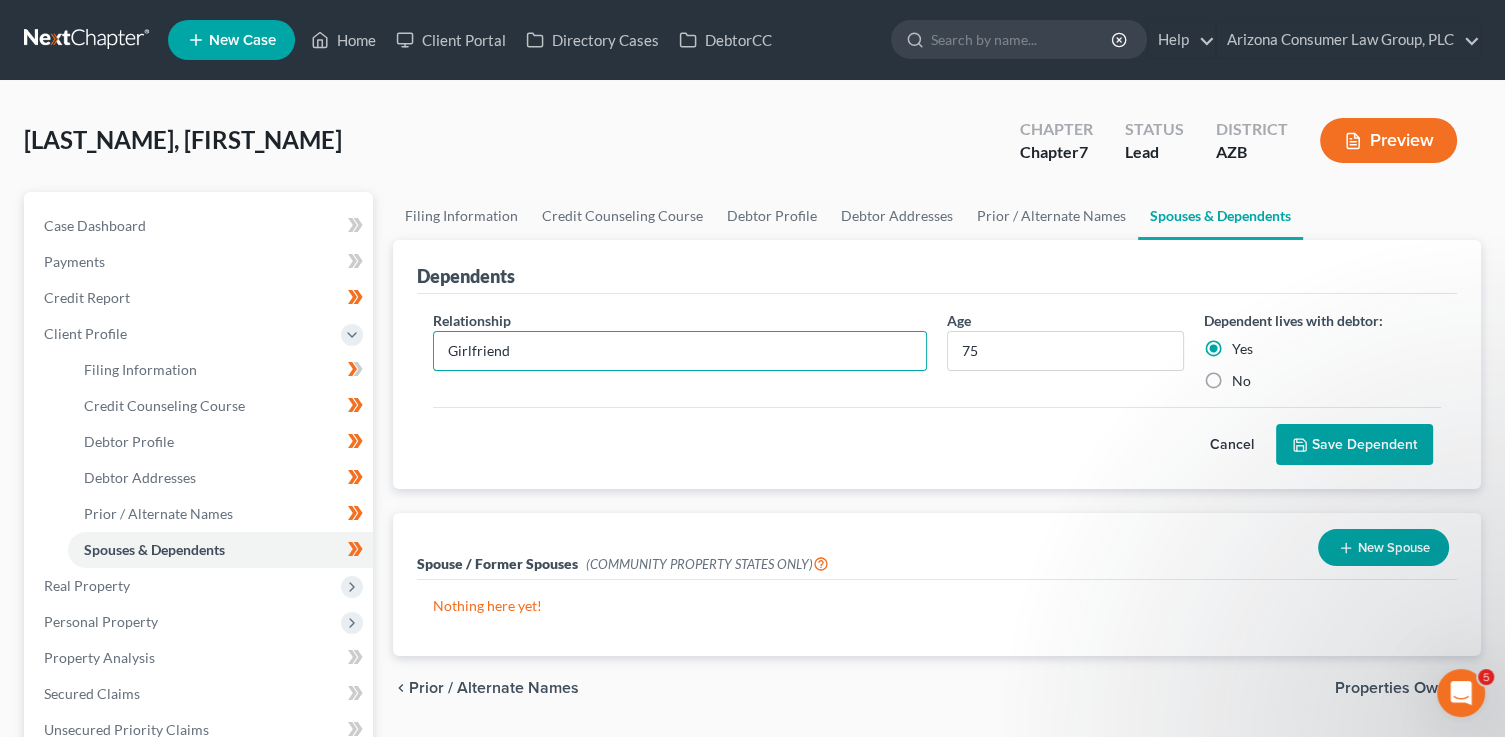 click on "Save Dependent" at bounding box center (1354, 445) 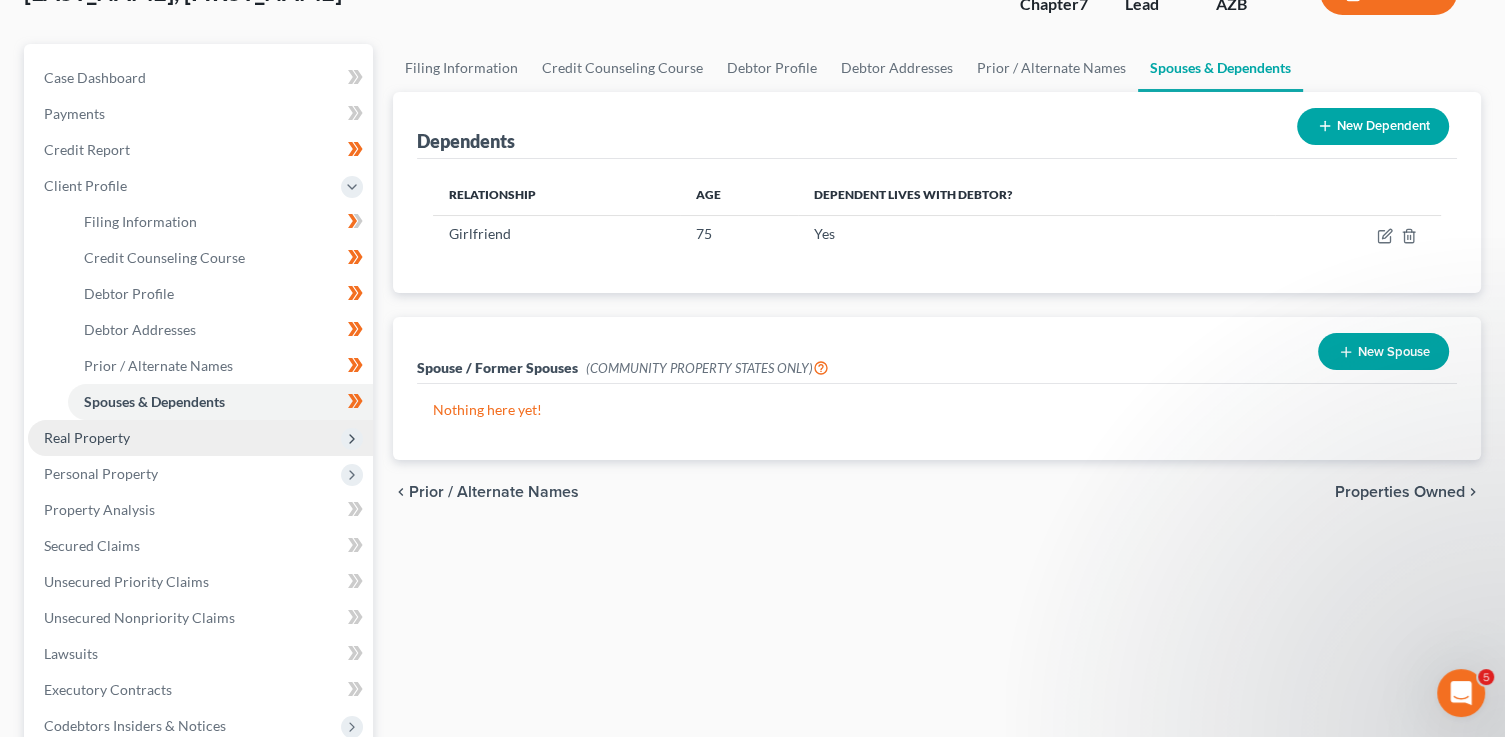 scroll, scrollTop: 149, scrollLeft: 0, axis: vertical 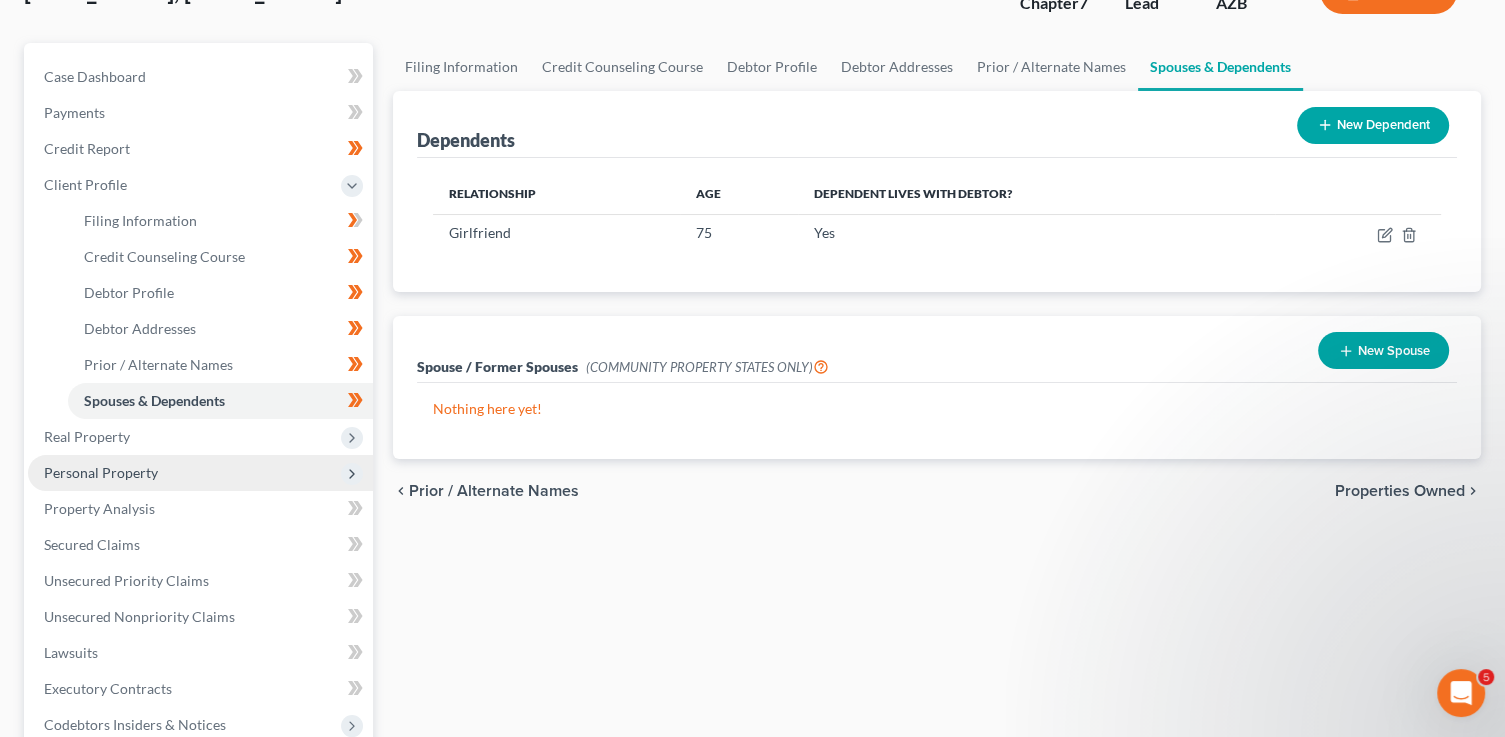 click on "Personal Property" at bounding box center (200, 473) 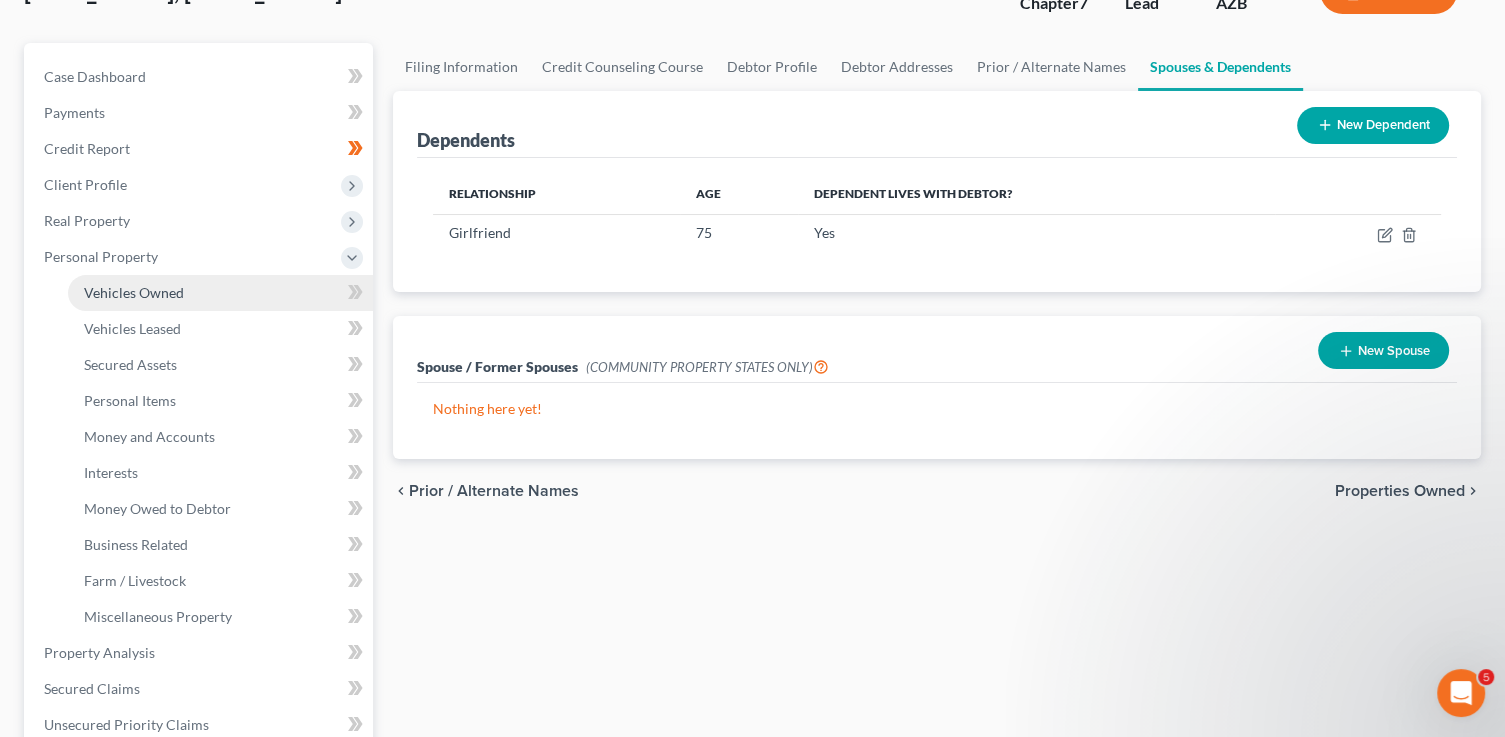 click on "Vehicles Owned" at bounding box center (134, 292) 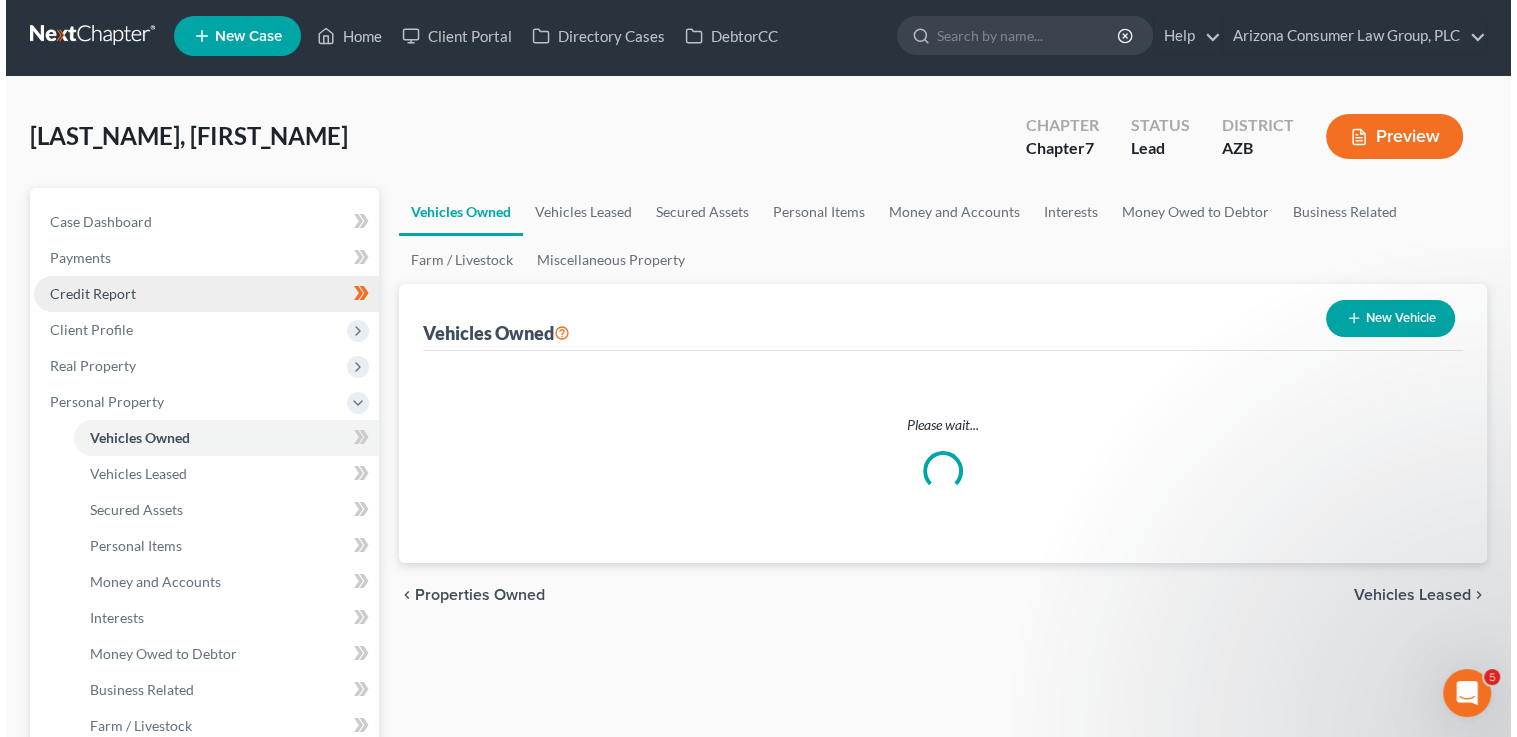 scroll, scrollTop: 0, scrollLeft: 0, axis: both 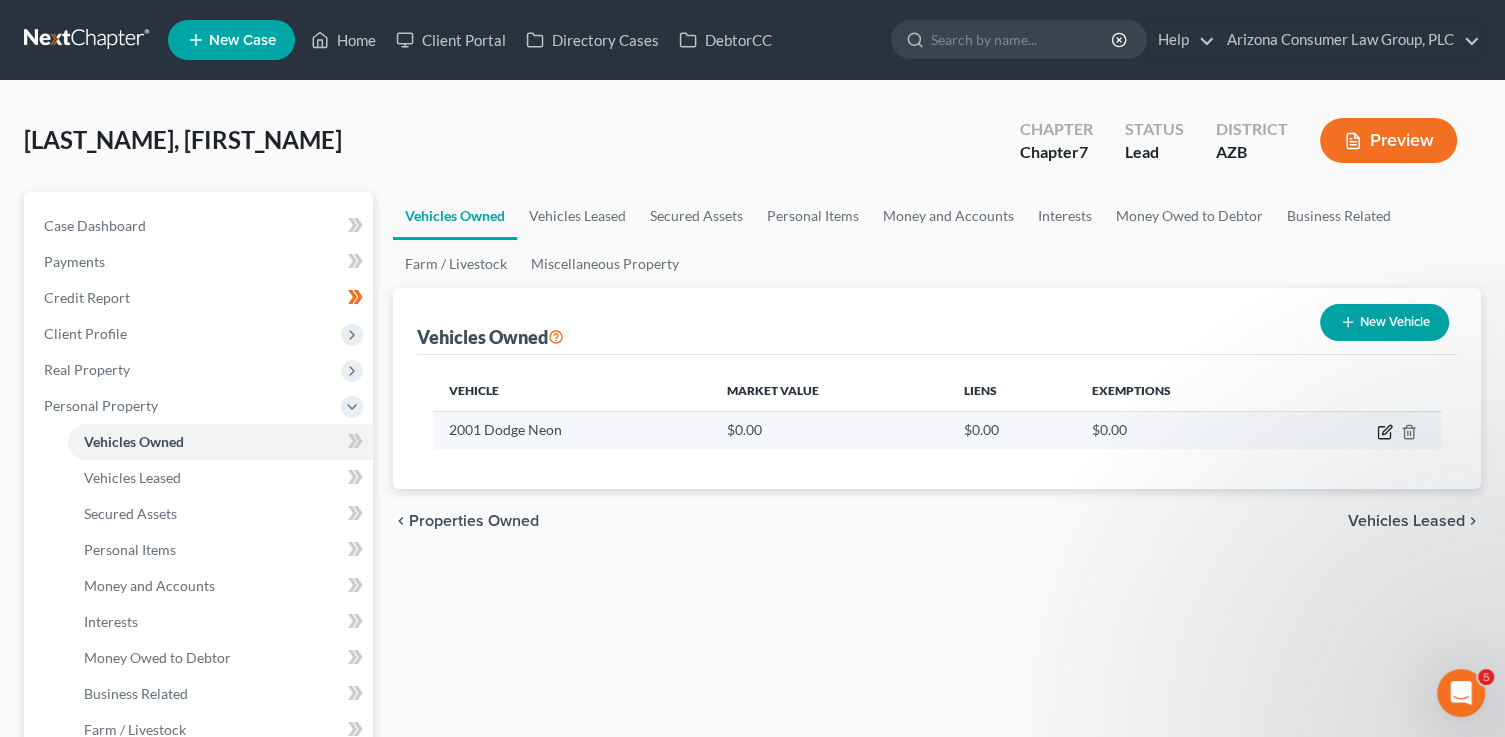 click 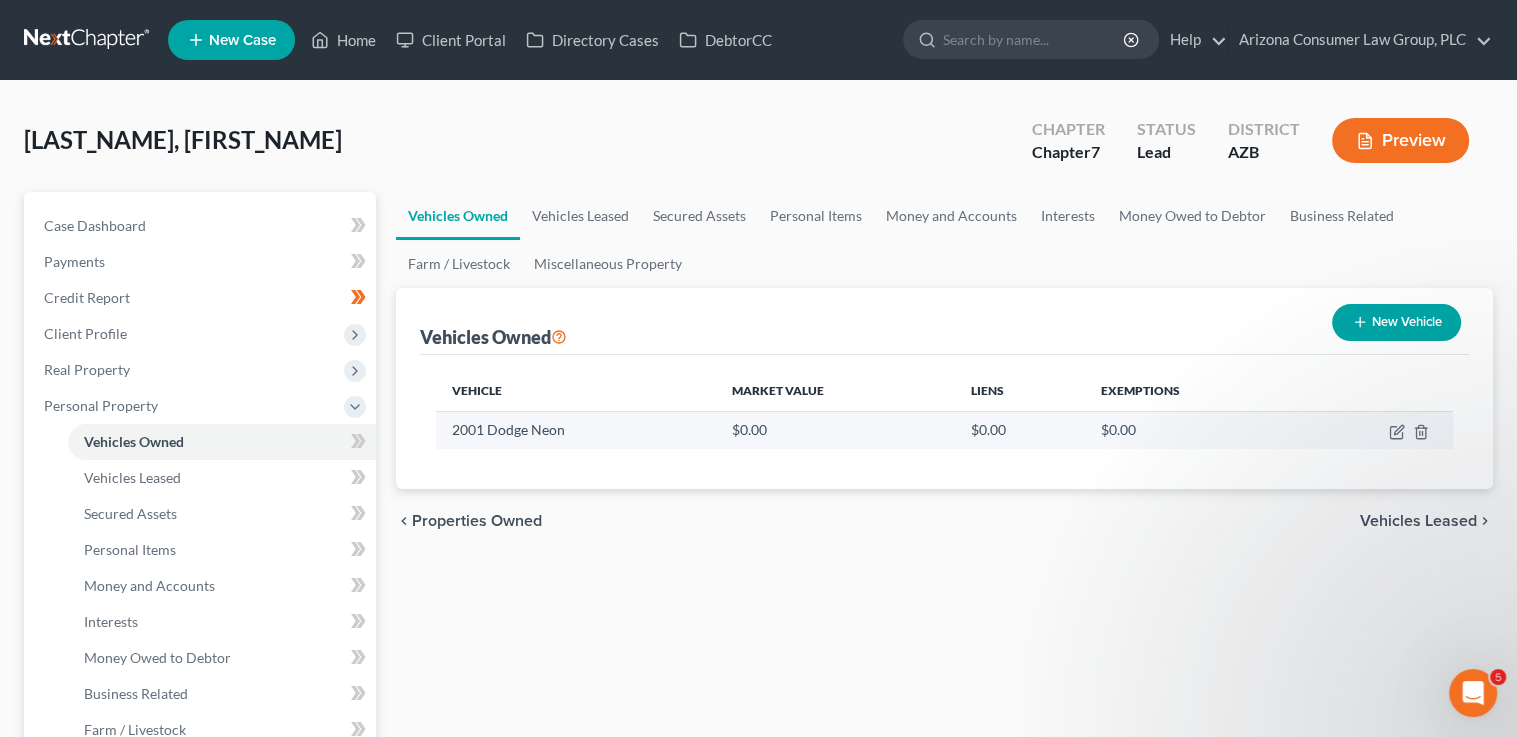 select on "0" 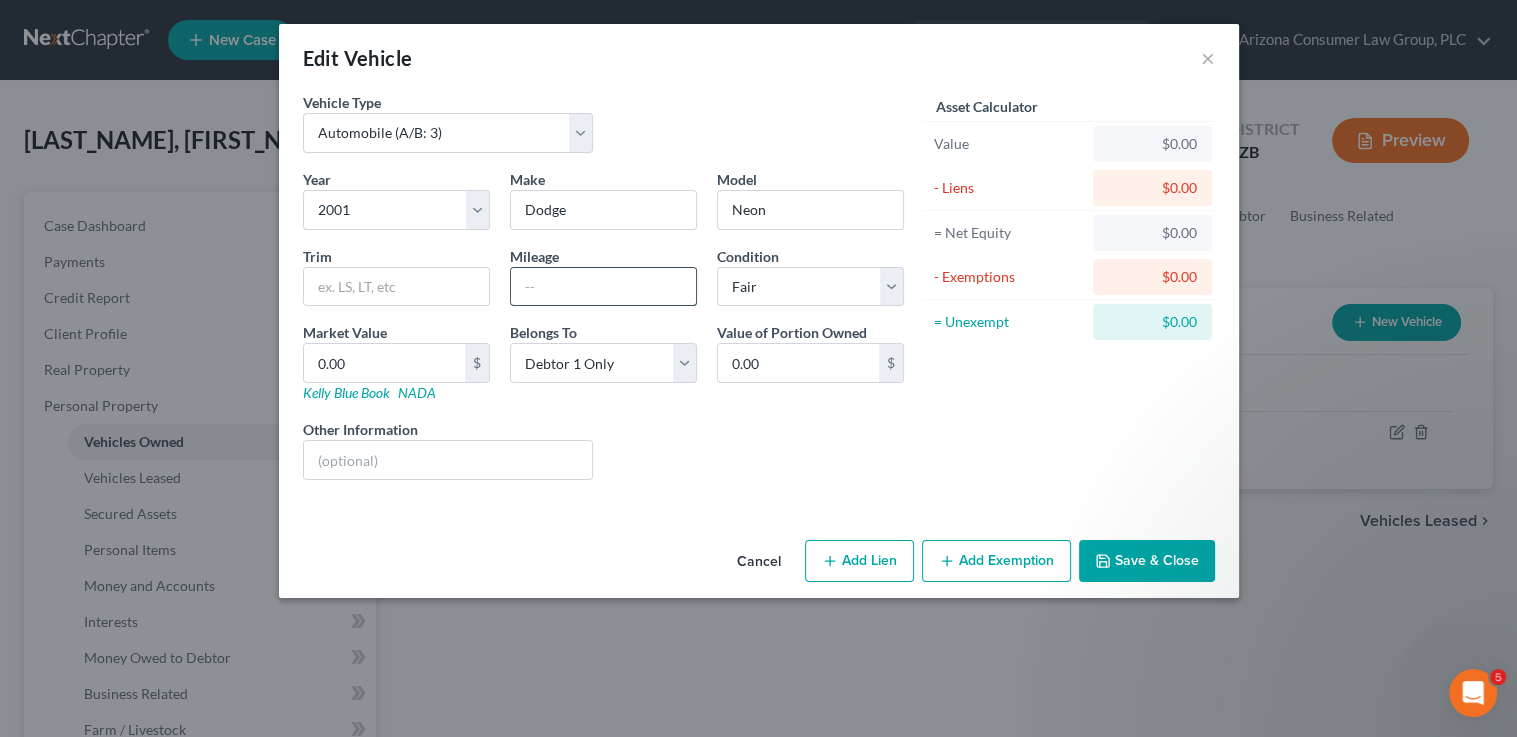 drag, startPoint x: 519, startPoint y: 298, endPoint x: 544, endPoint y: 286, distance: 27.730848 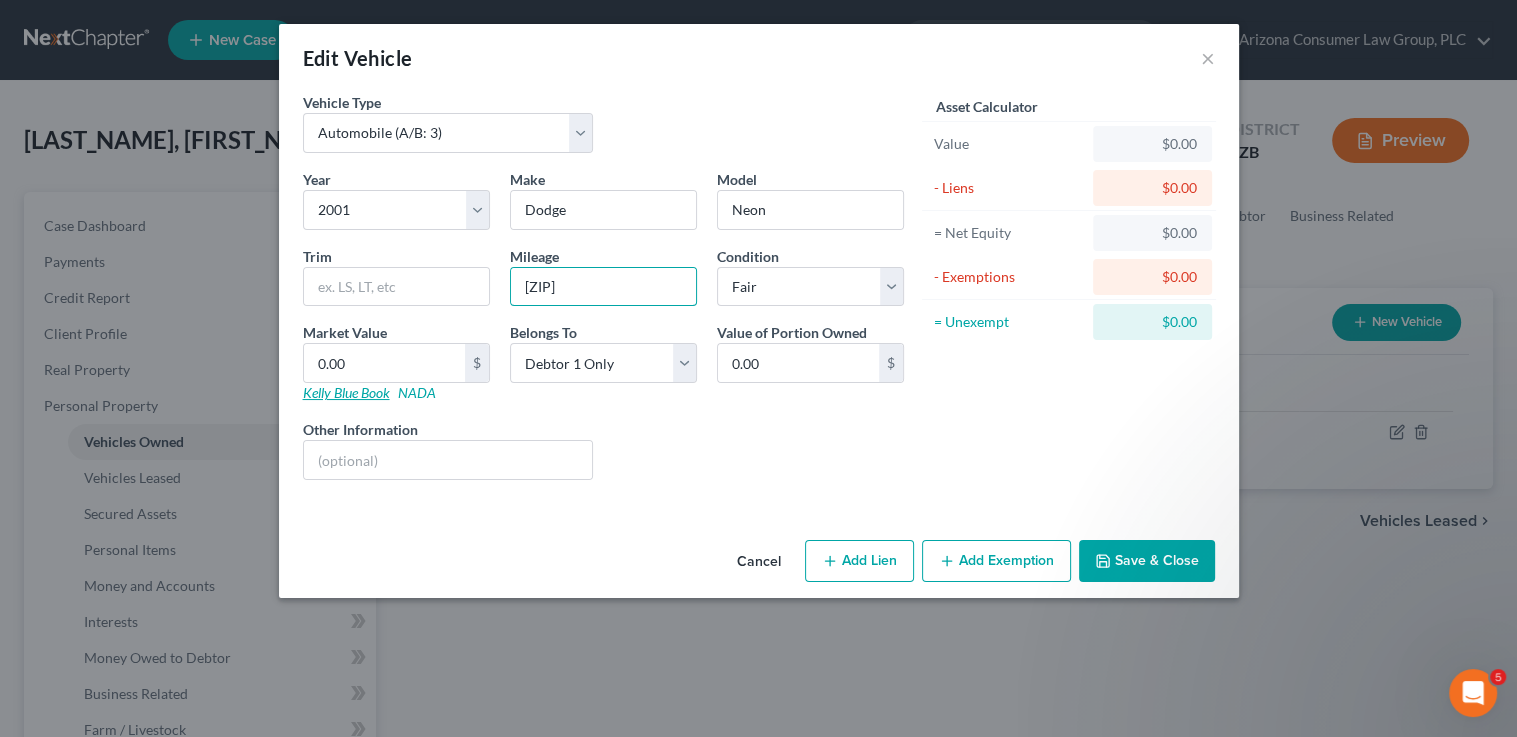 type on "[ZIP]" 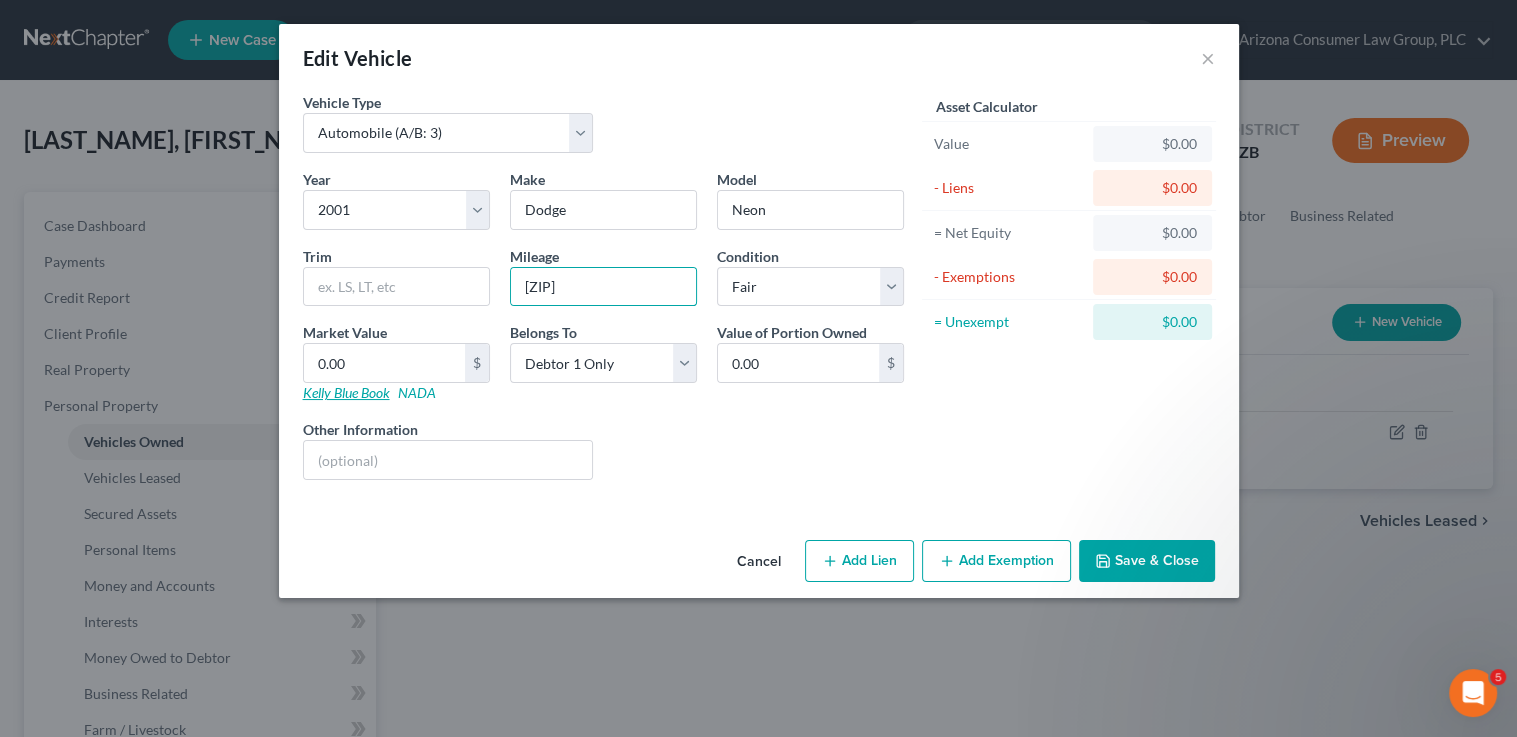 click on "Kelly Blue Book" at bounding box center [346, 392] 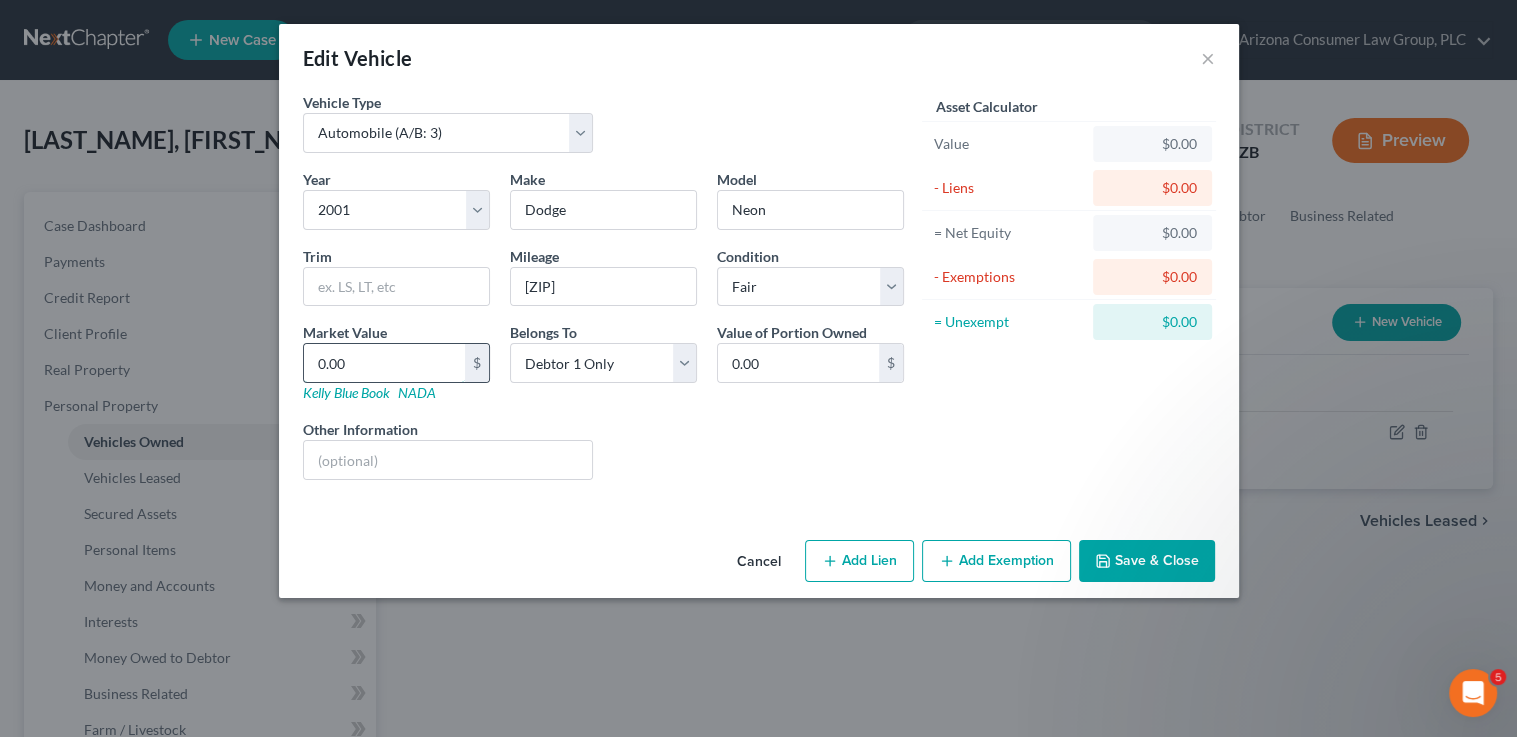 click on "0.00" at bounding box center [384, 363] 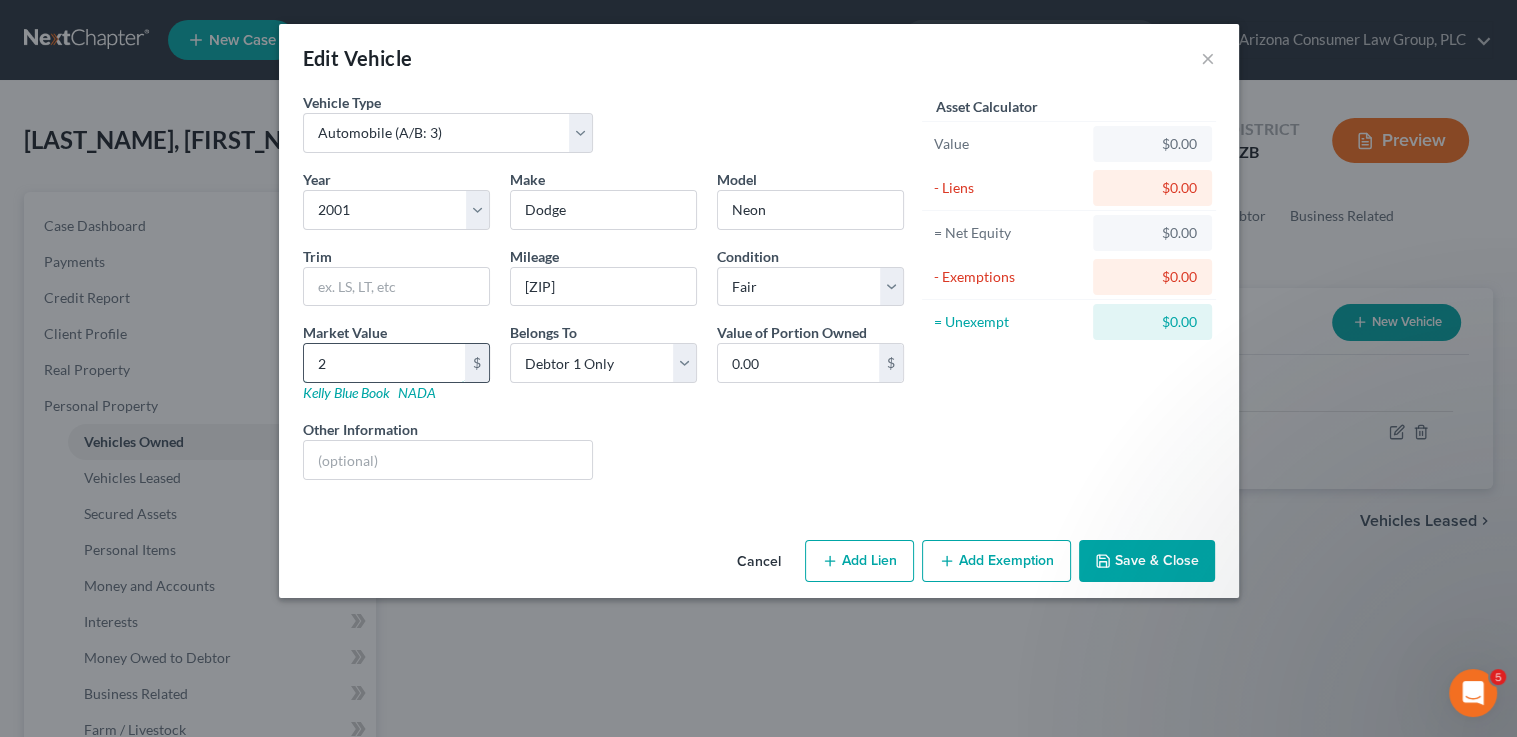 type on "2.00" 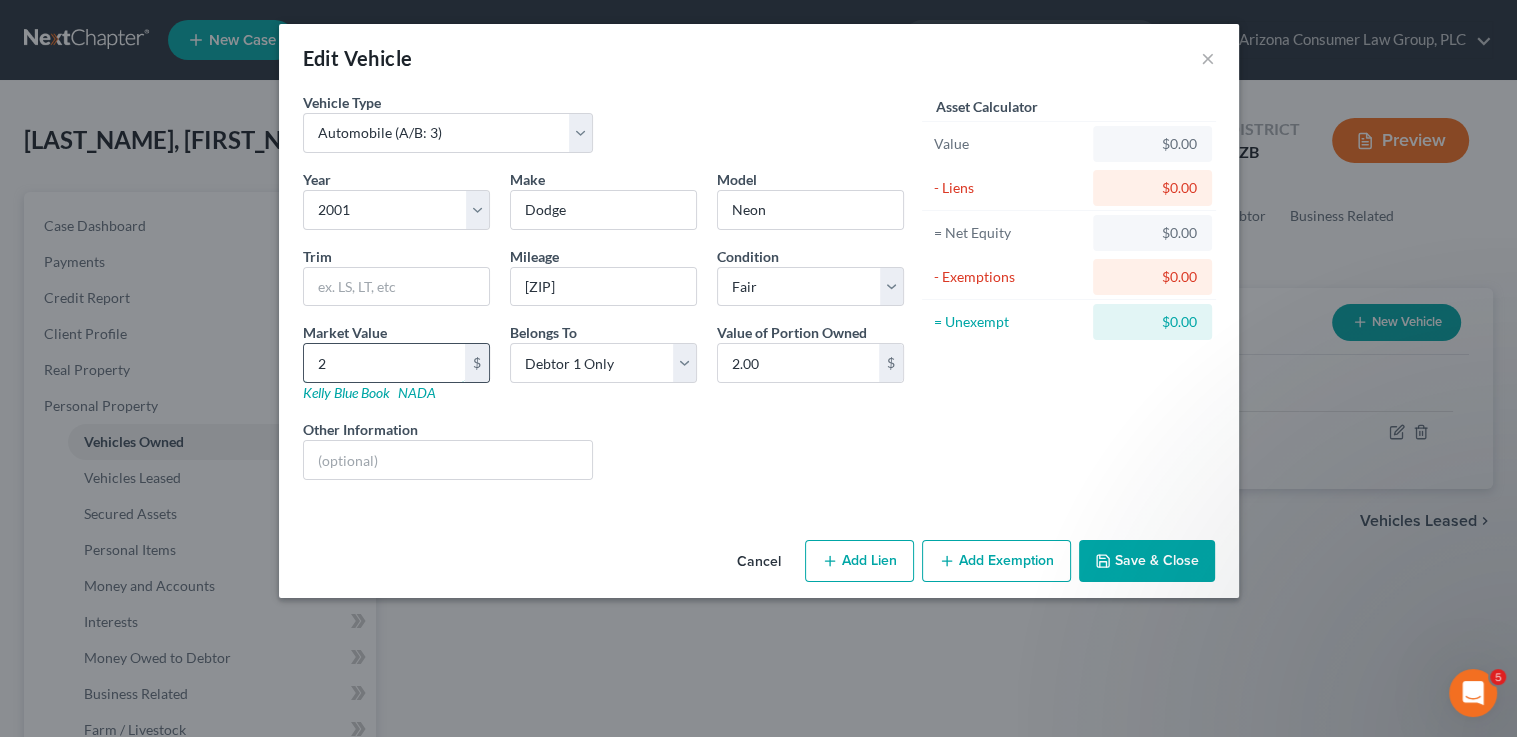 type on "25" 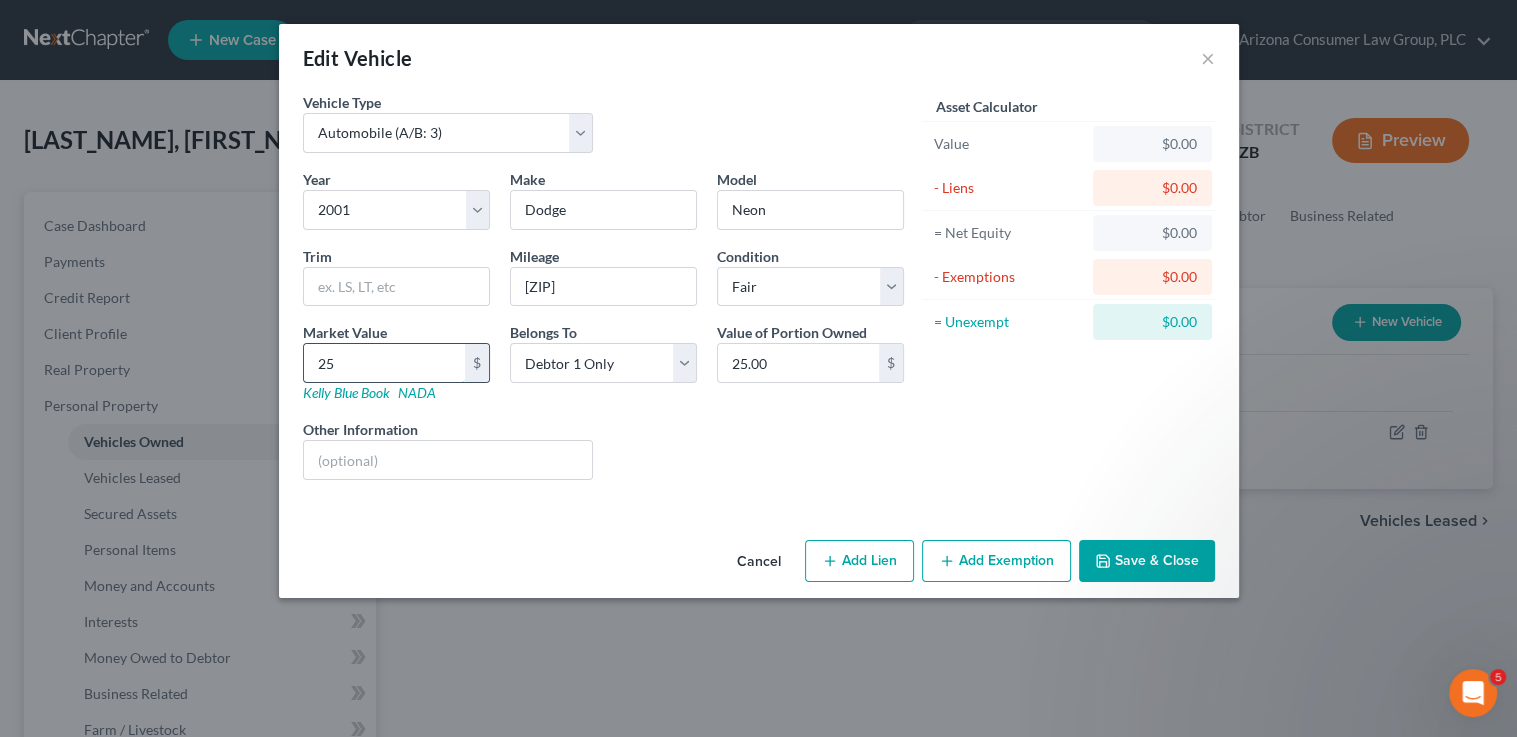 type on "250" 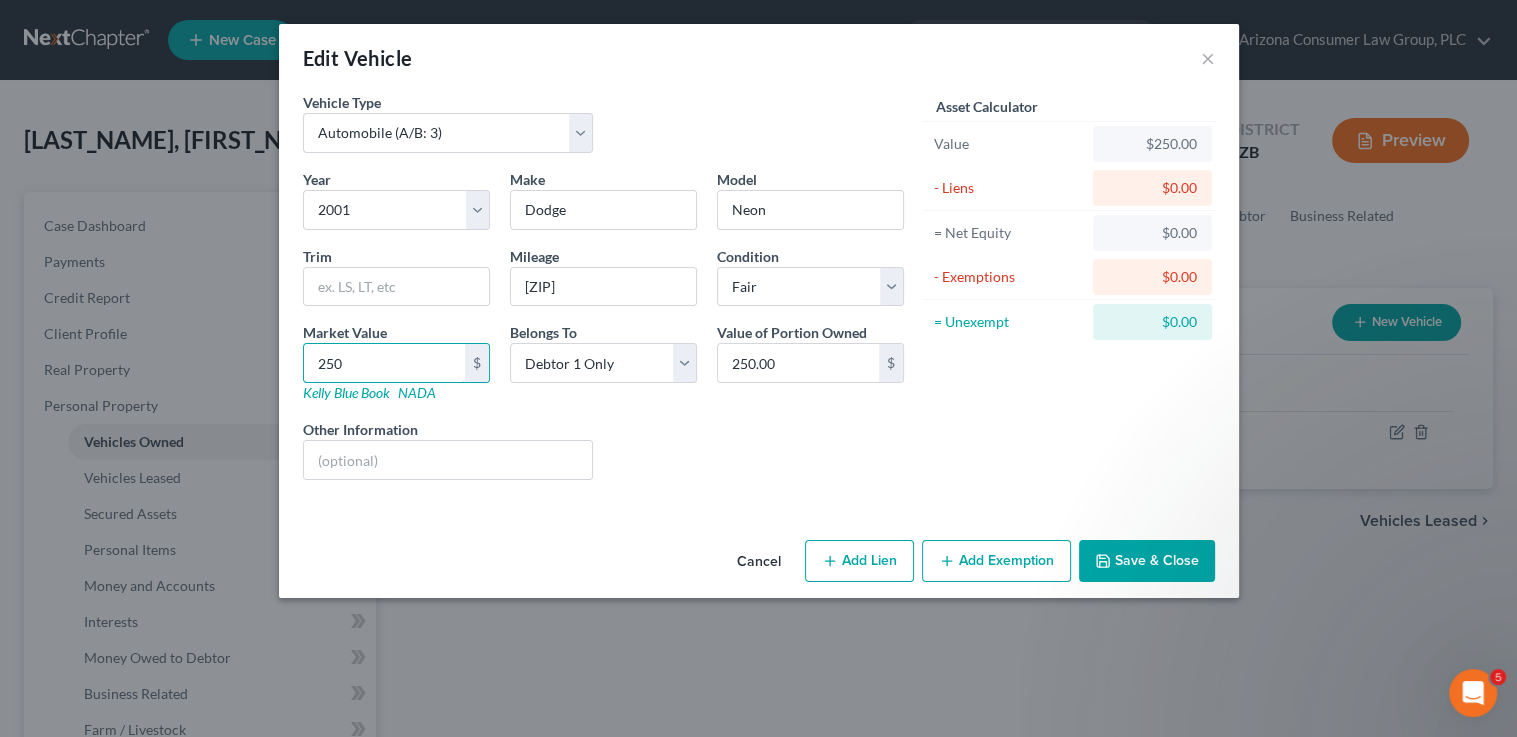 type on "250" 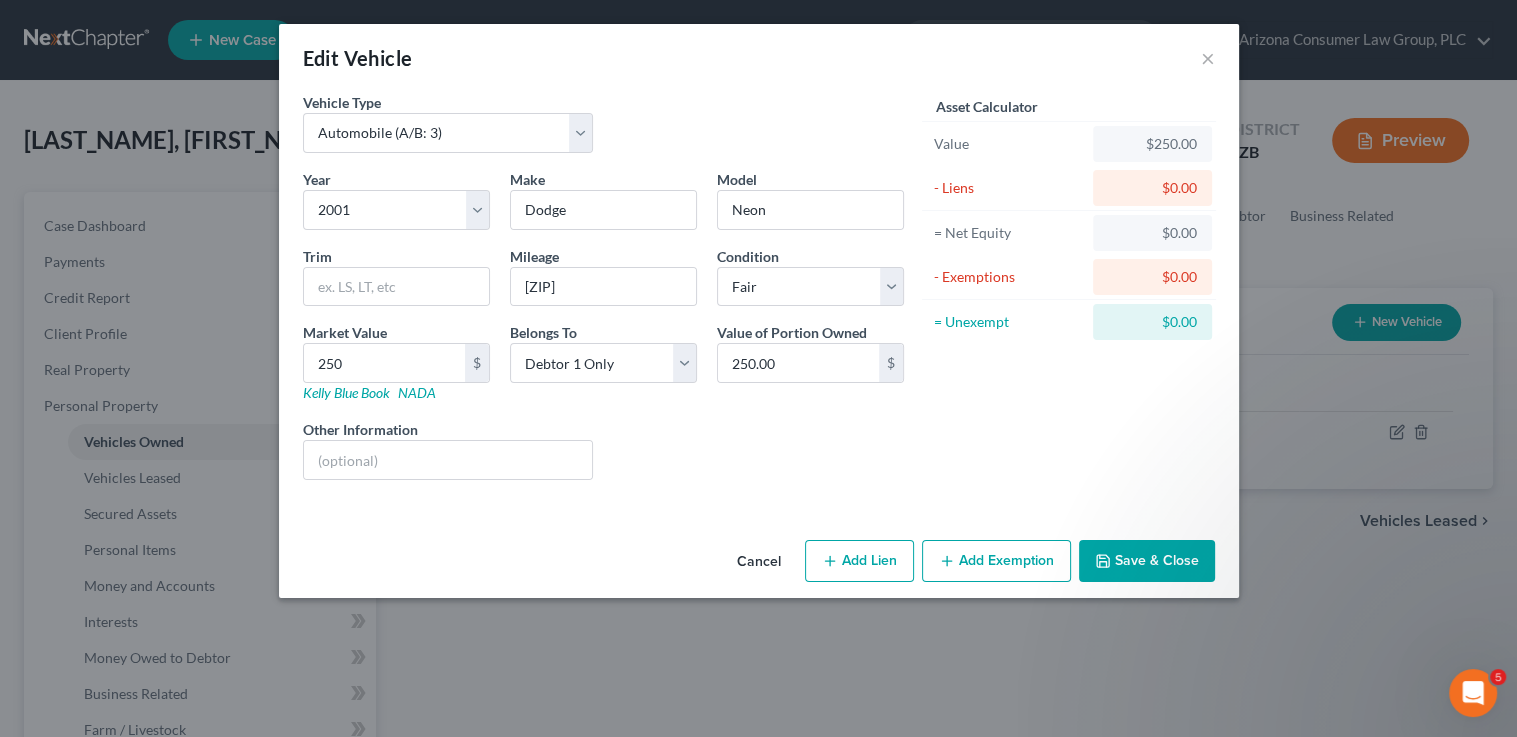 click on "Add Exemption" at bounding box center (996, 561) 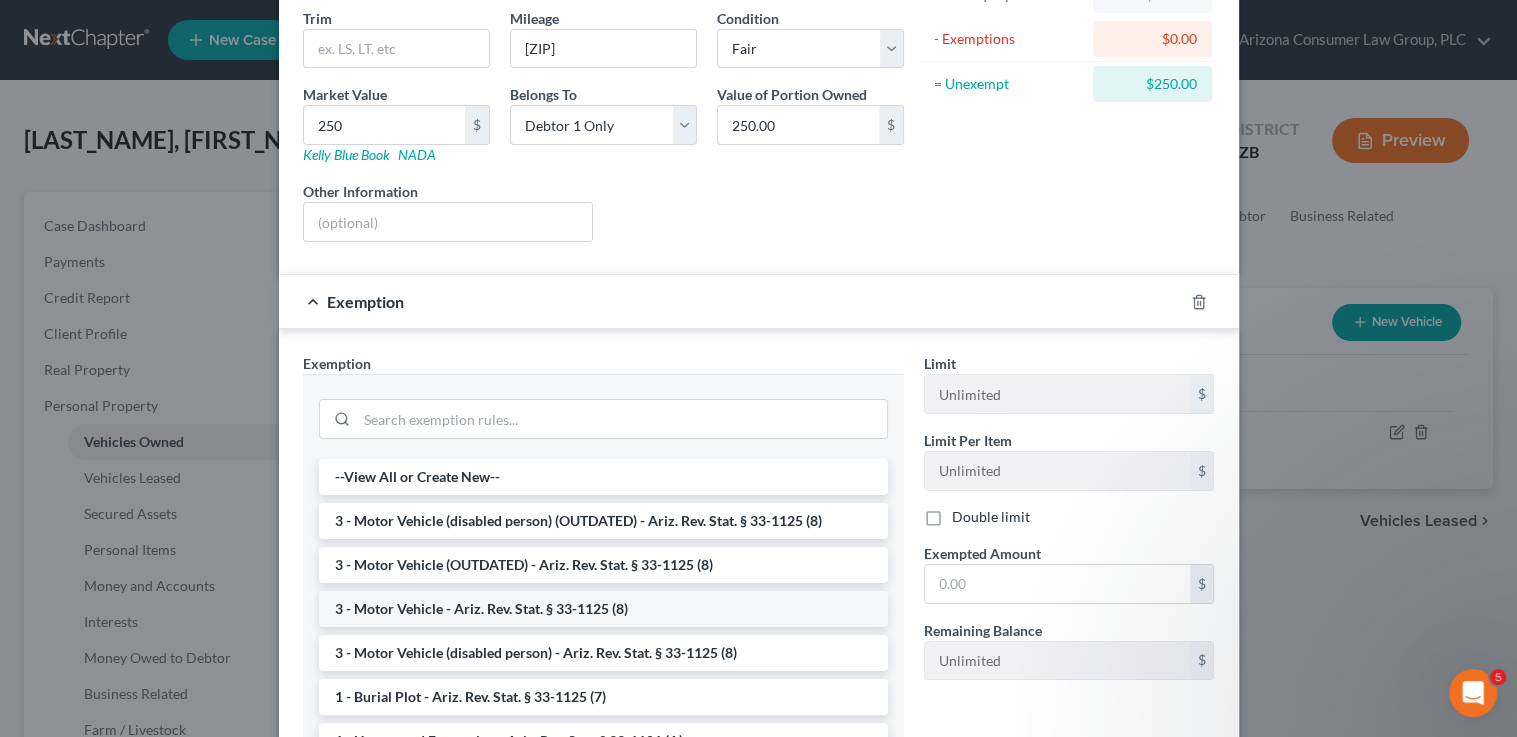 scroll, scrollTop: 252, scrollLeft: 0, axis: vertical 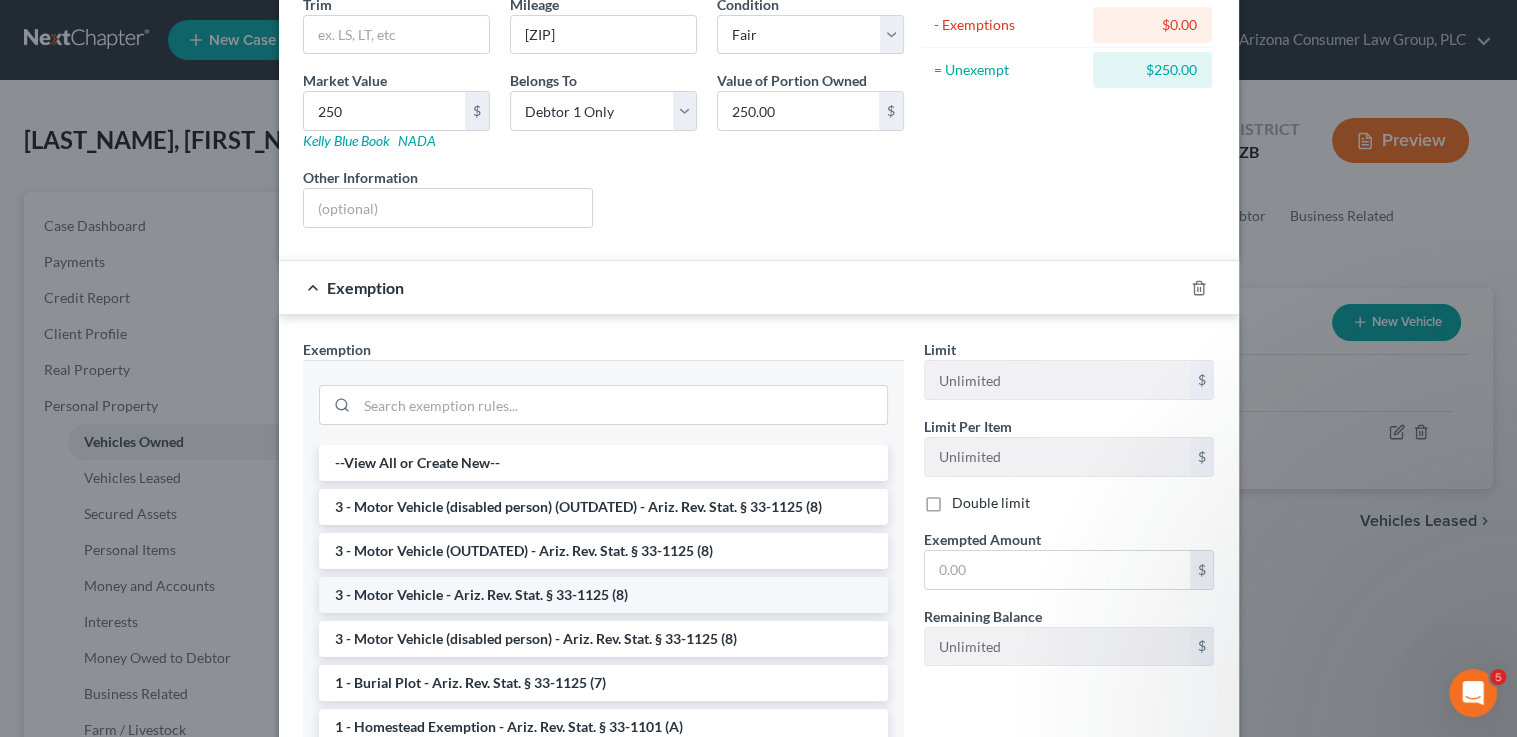 click on "3 - Motor Vehicle - Ariz. Rev. Stat. § 33-1125 (8)" at bounding box center [603, 595] 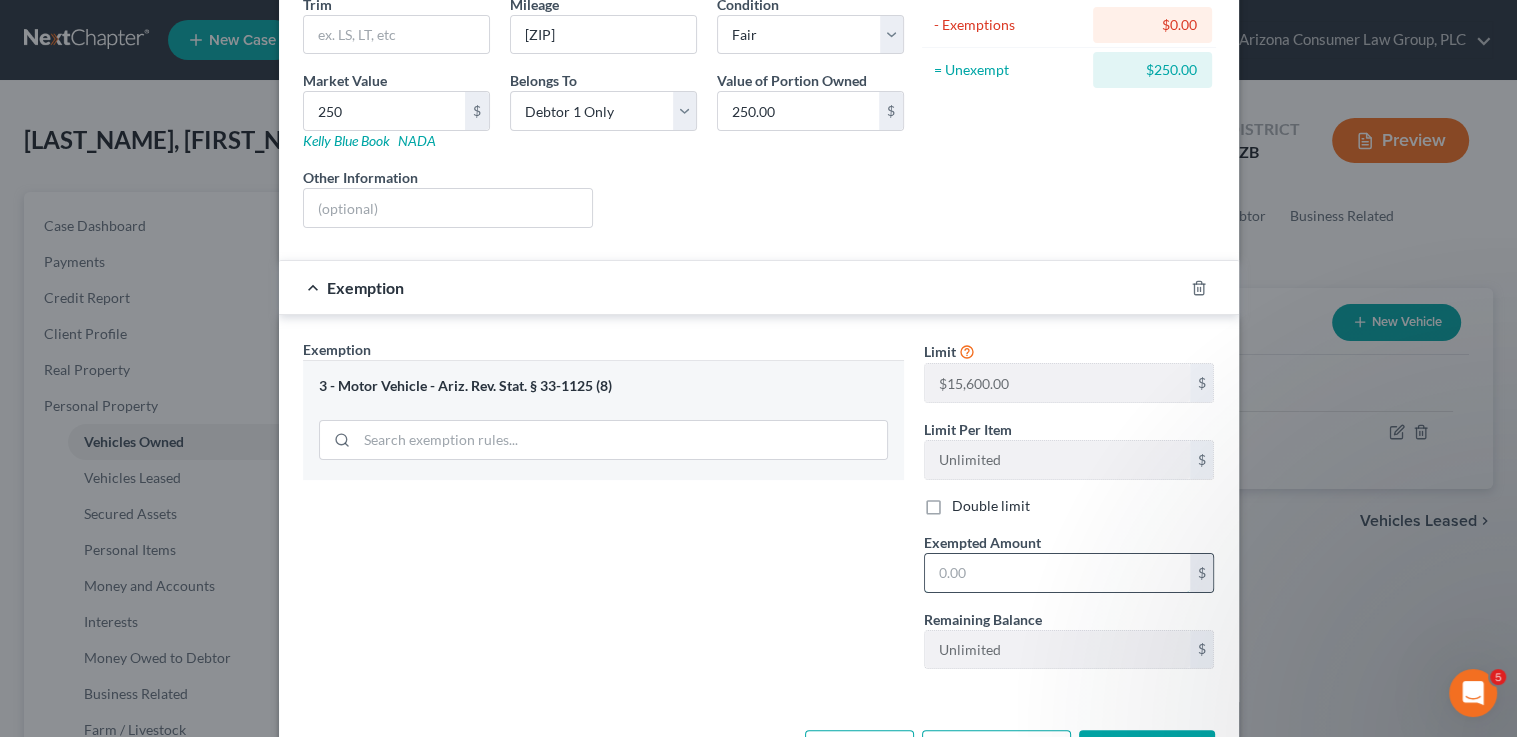 click at bounding box center (1057, 573) 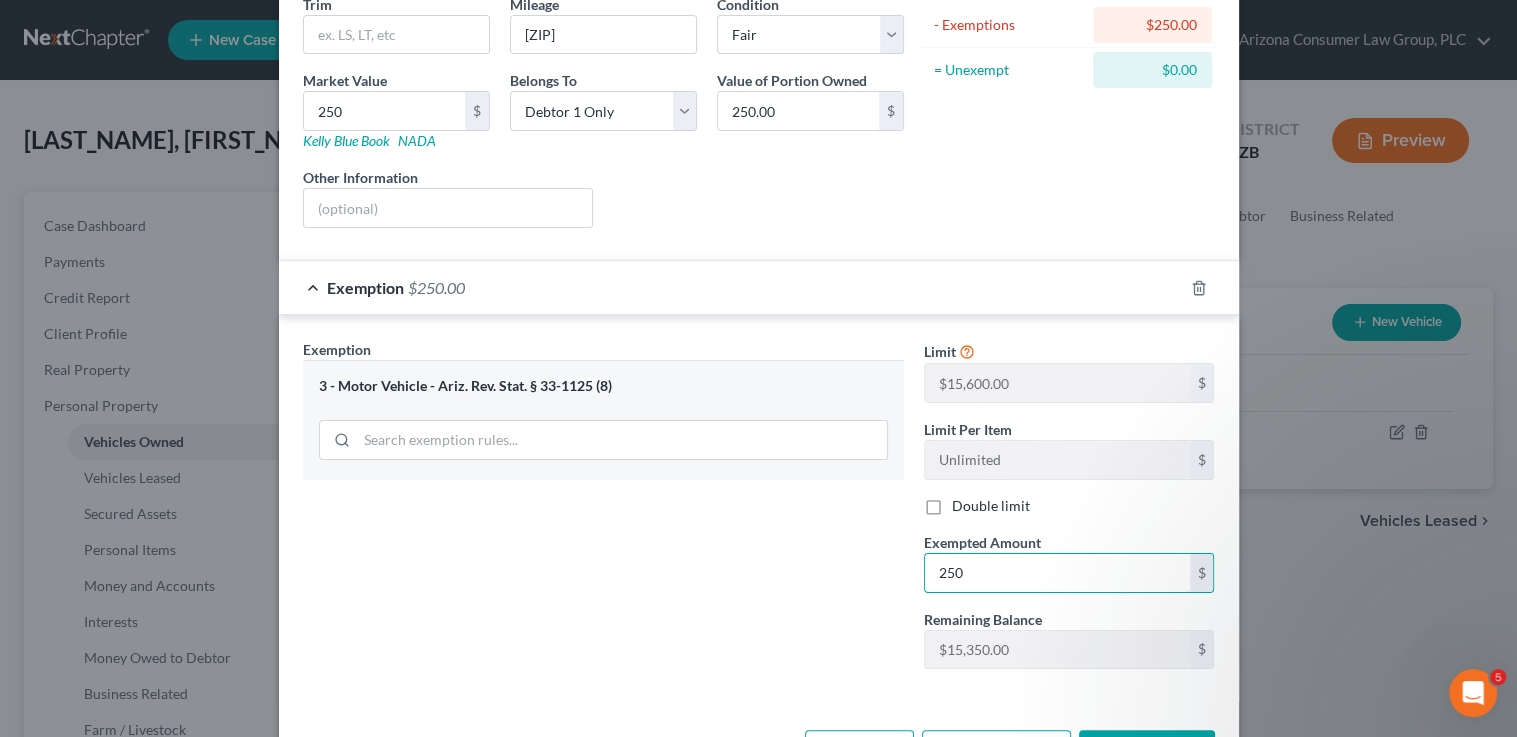 type on "250" 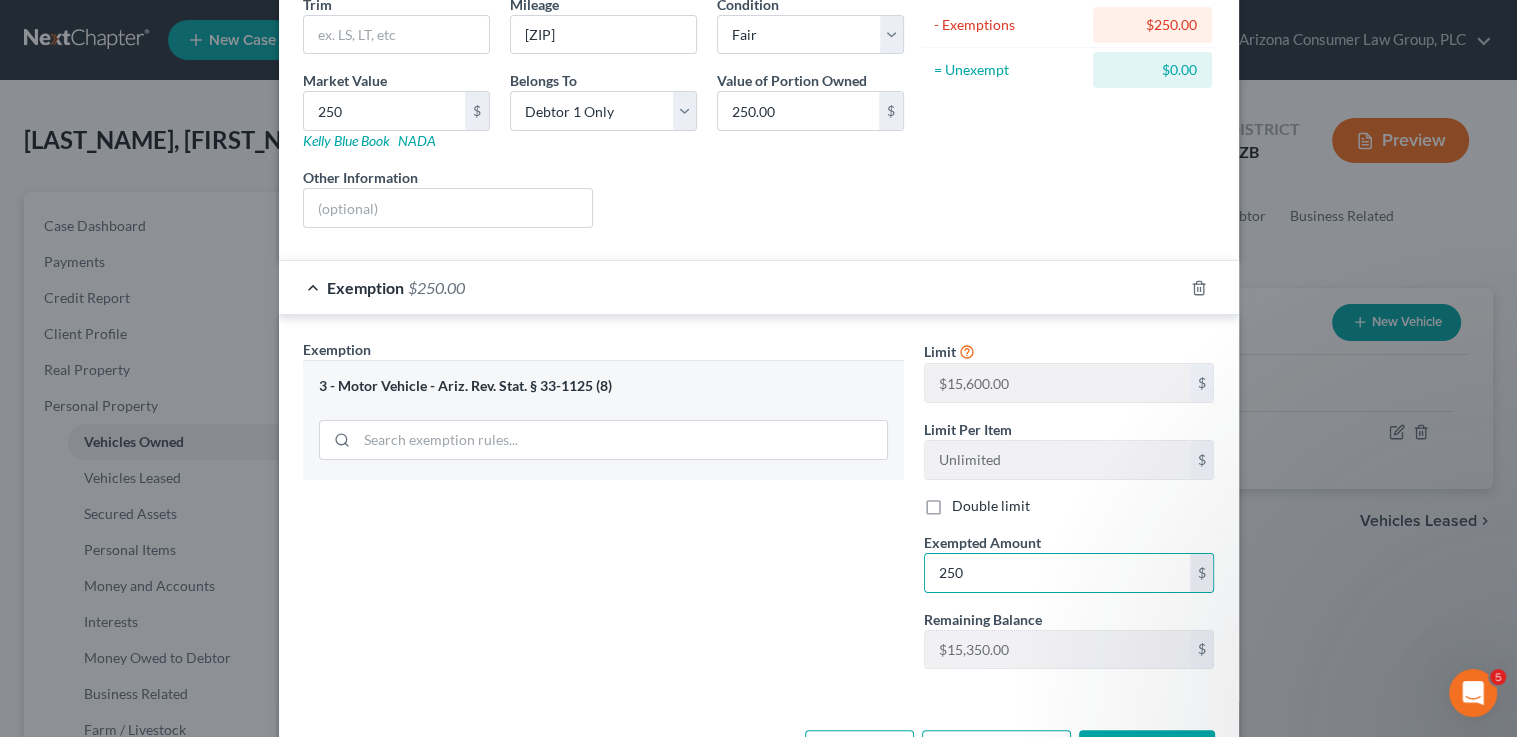 click on "Exemption Set must be selected for CA.
Exemption
*
3 - Motor Vehicle - Ariz. Rev. Stat. § 33-1125 (8)" at bounding box center [603, 512] 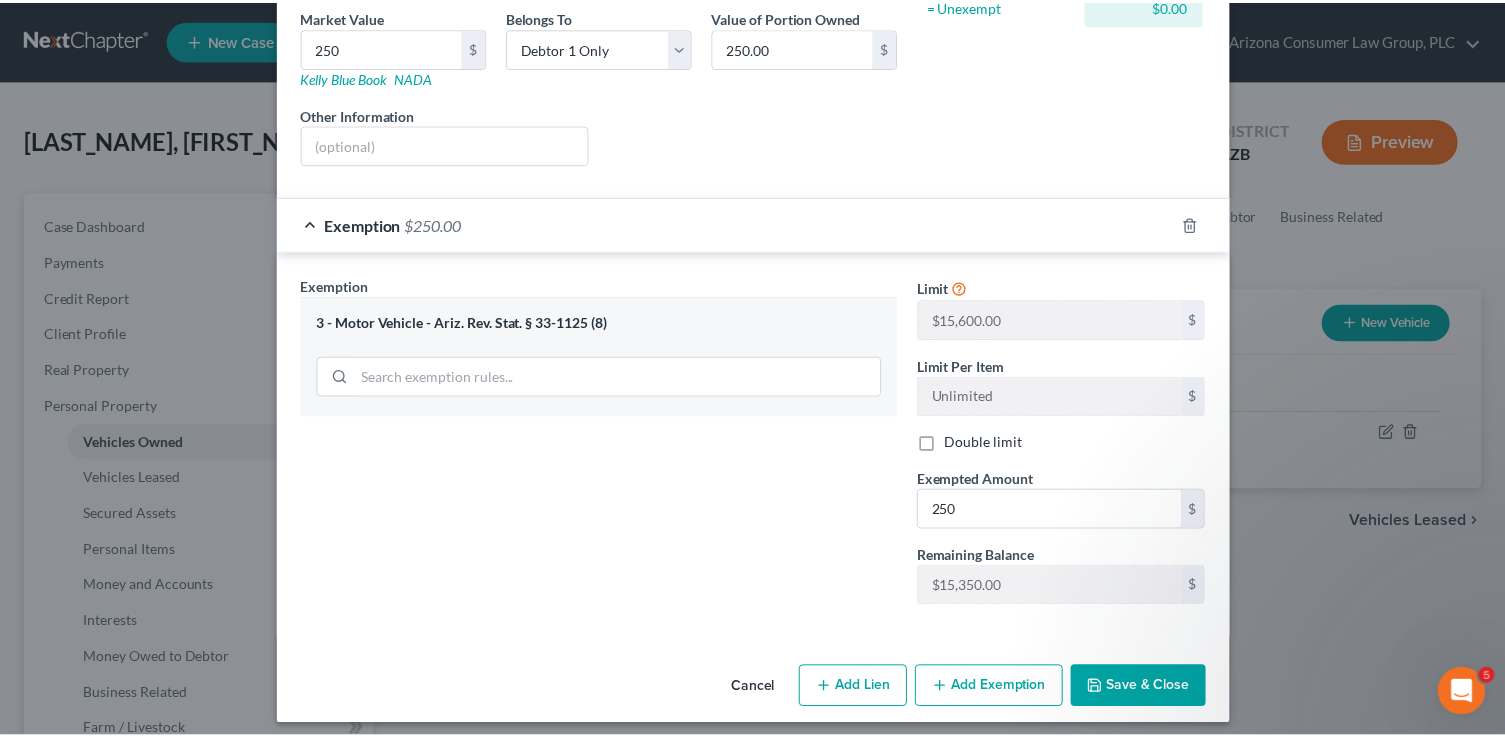 scroll, scrollTop: 323, scrollLeft: 0, axis: vertical 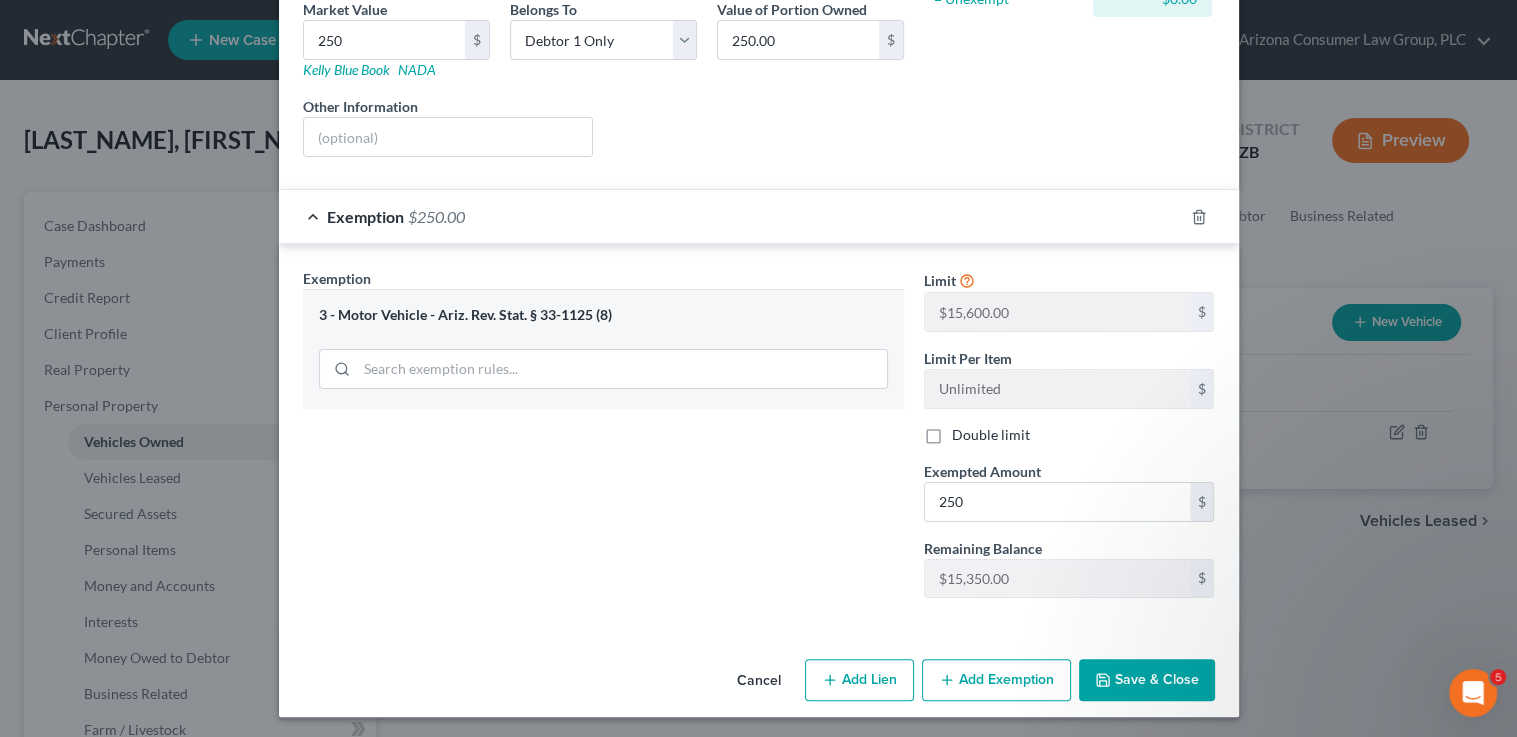 click on "Save & Close" at bounding box center [1147, 680] 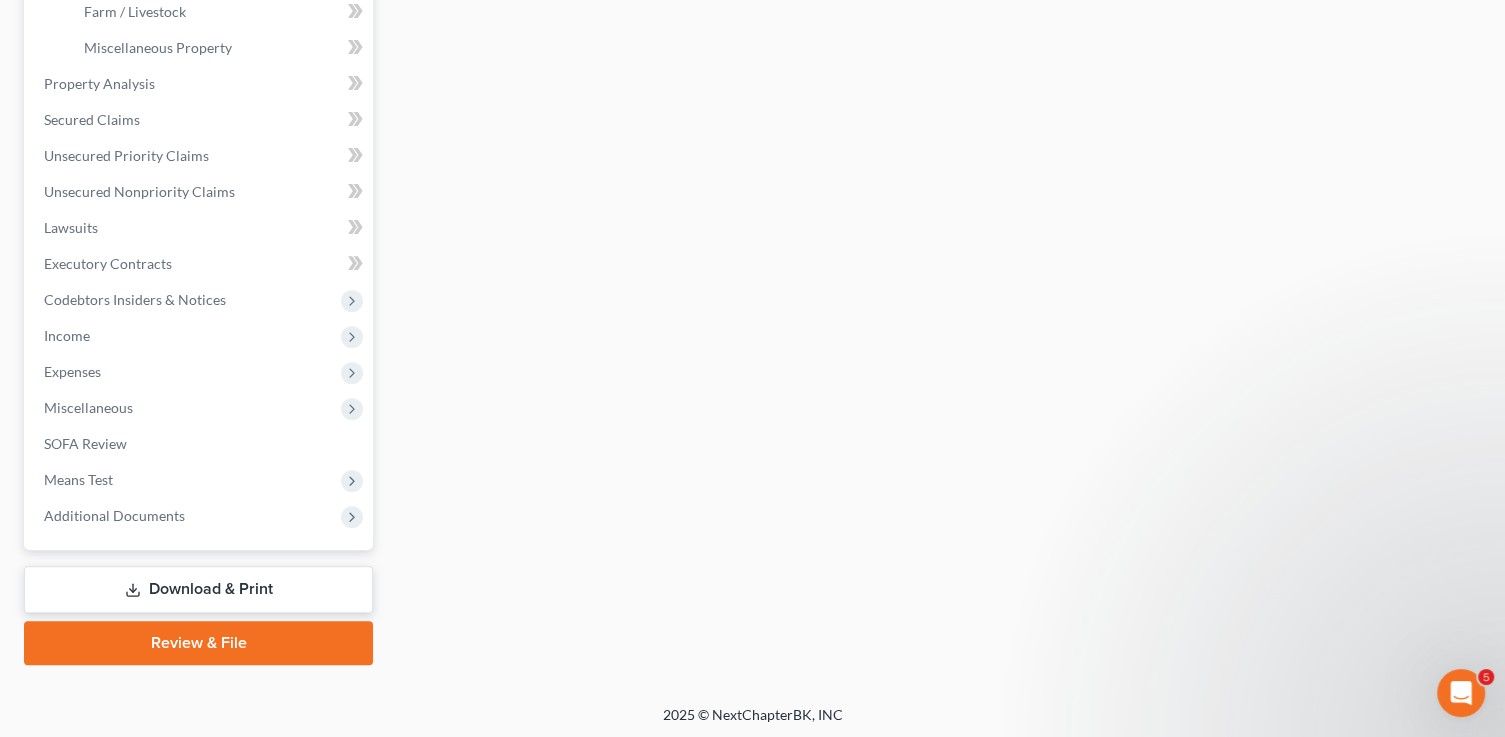scroll, scrollTop: 720, scrollLeft: 0, axis: vertical 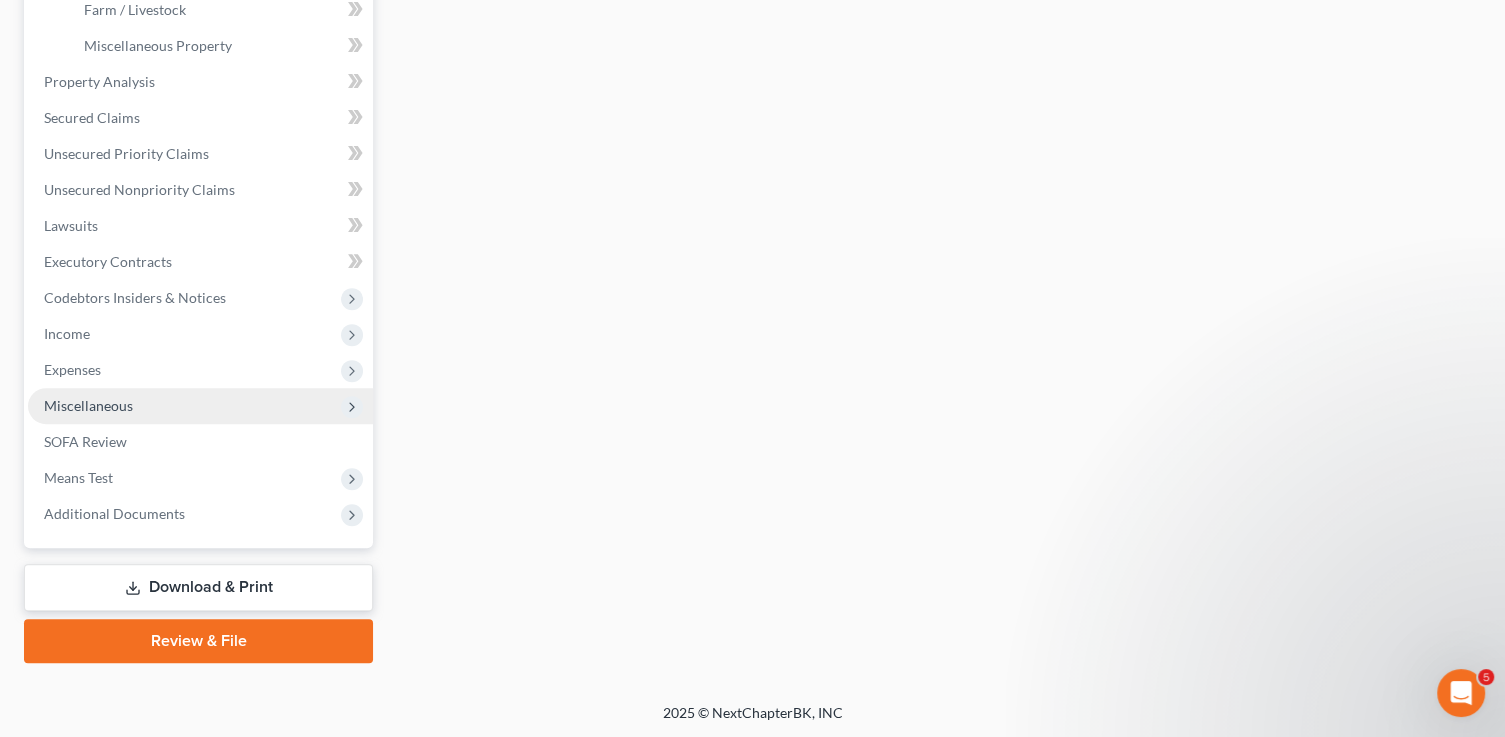click on "Miscellaneous" at bounding box center [88, 405] 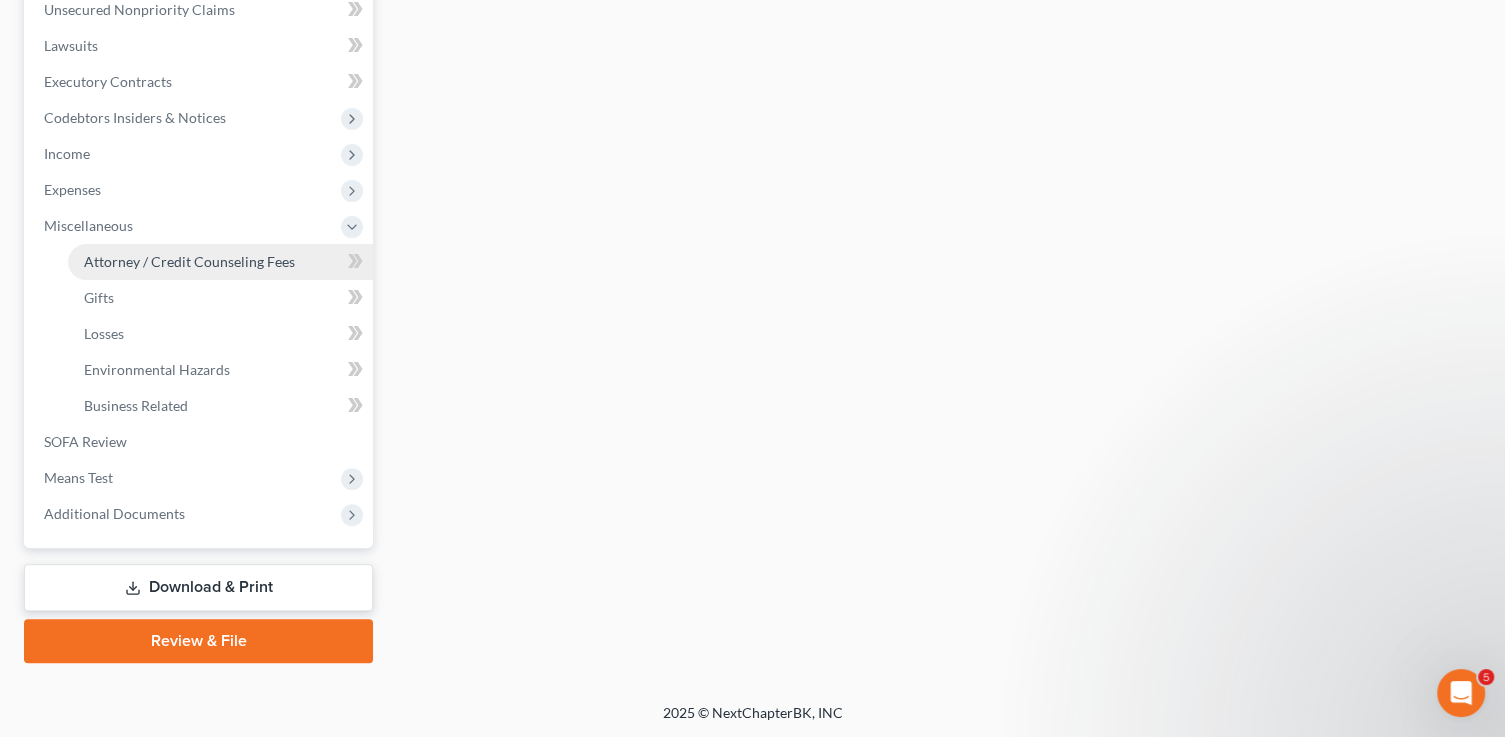 click on "Attorney / Credit Counseling Fees" at bounding box center (189, 261) 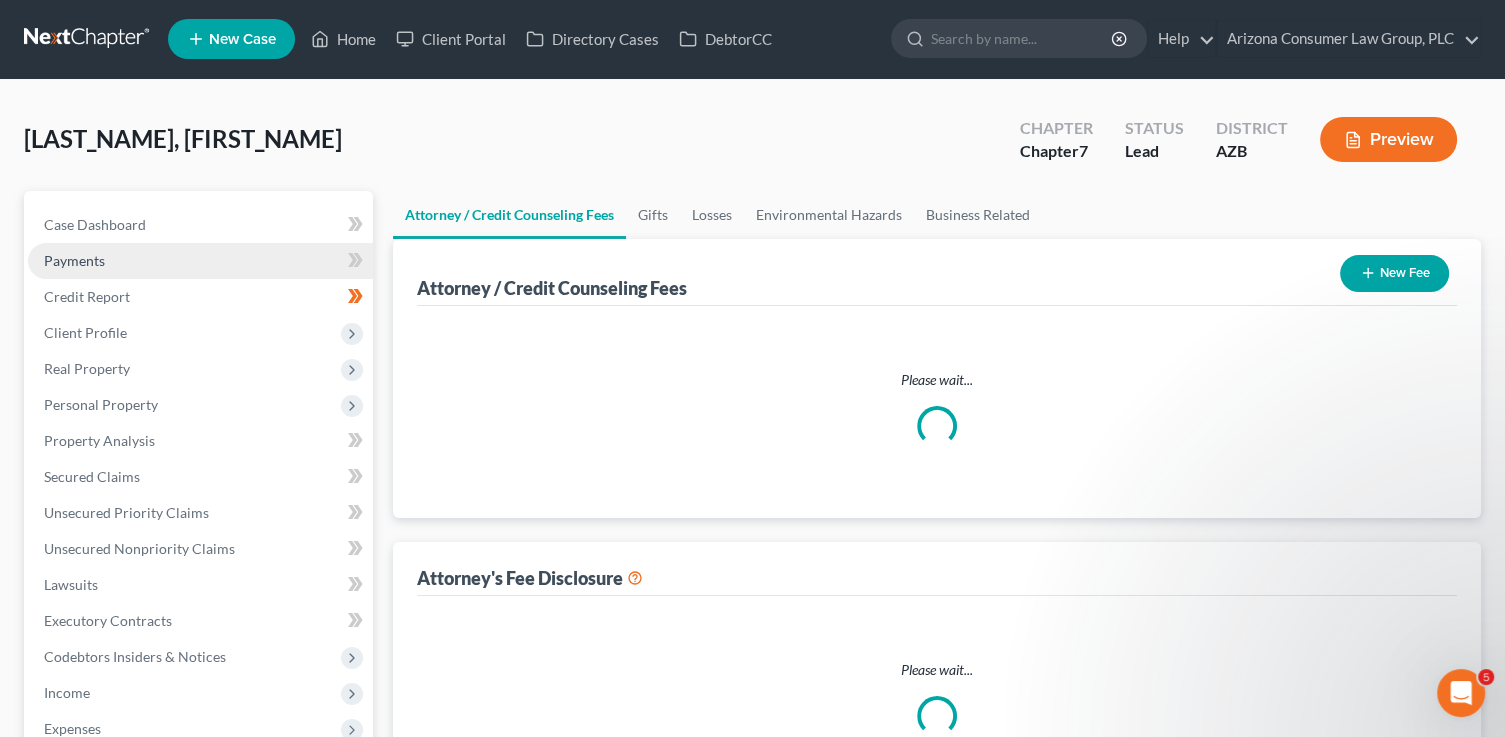 scroll, scrollTop: 0, scrollLeft: 0, axis: both 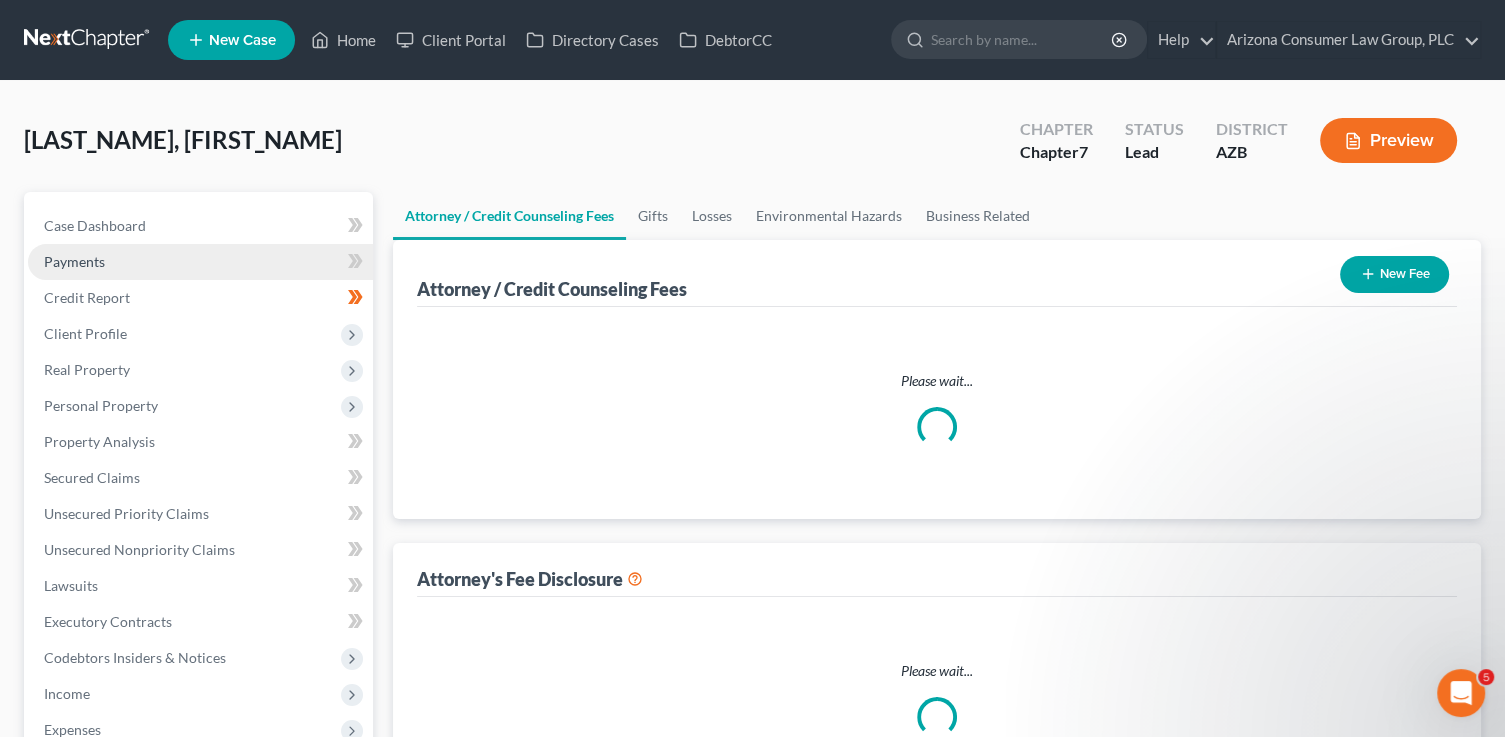 select on "14" 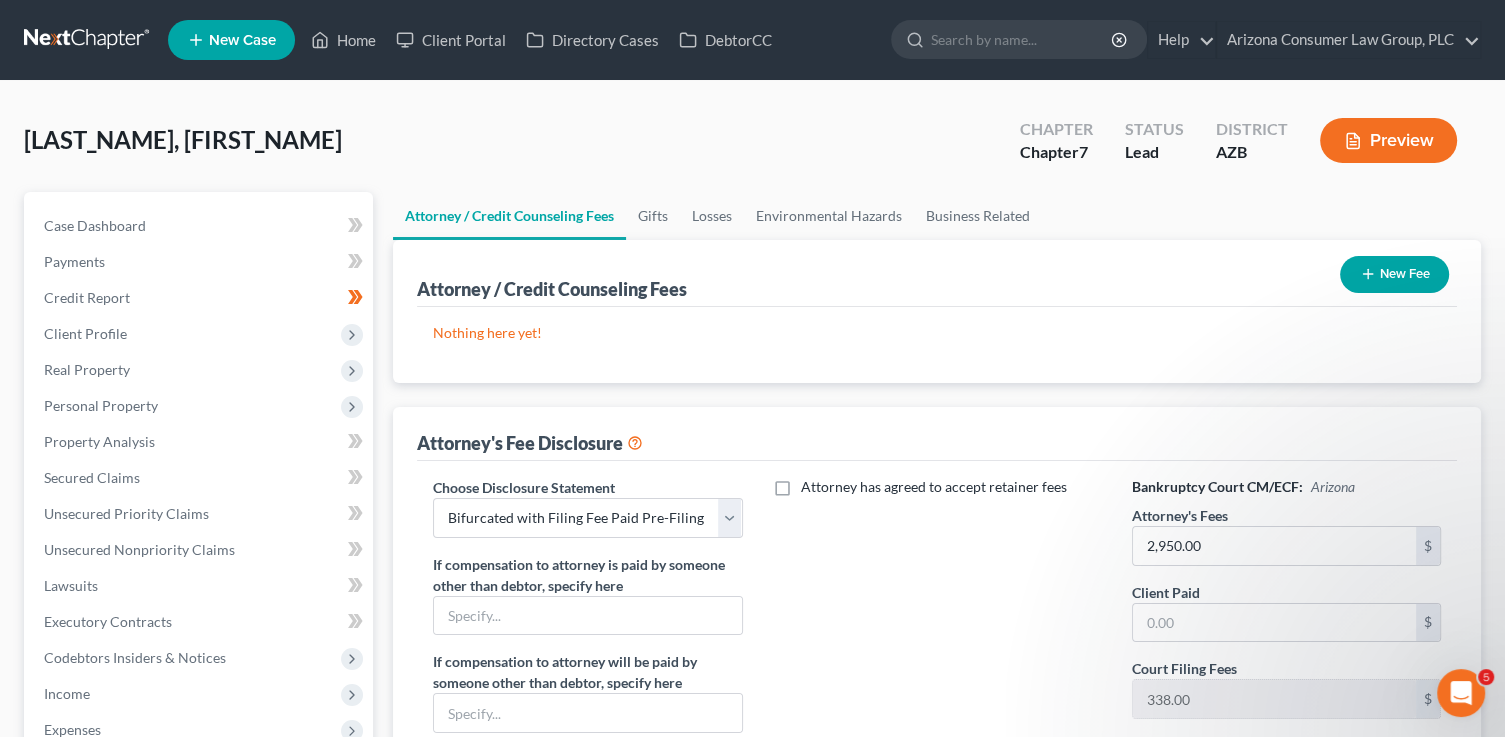 click on "New Fee" at bounding box center [1394, 274] 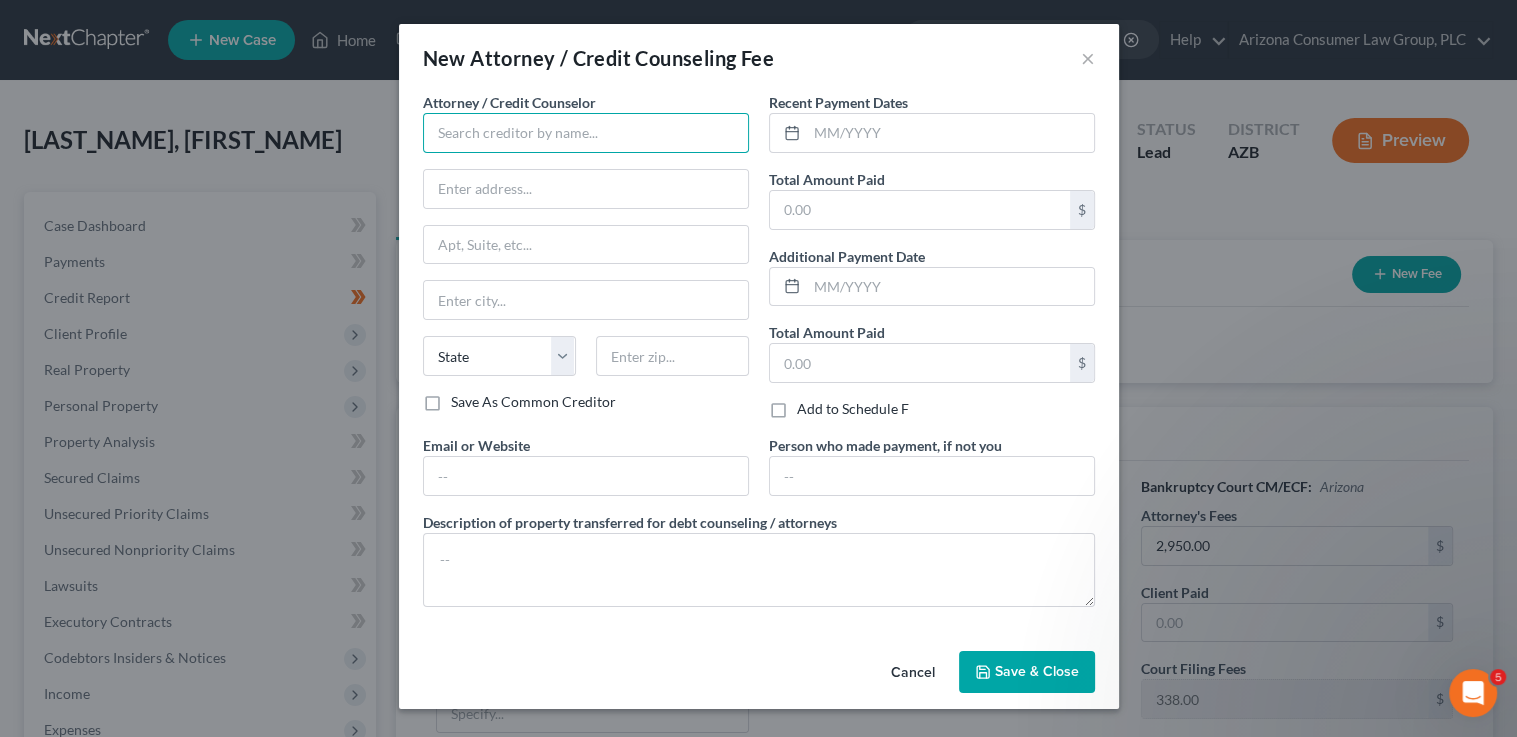 click at bounding box center (586, 133) 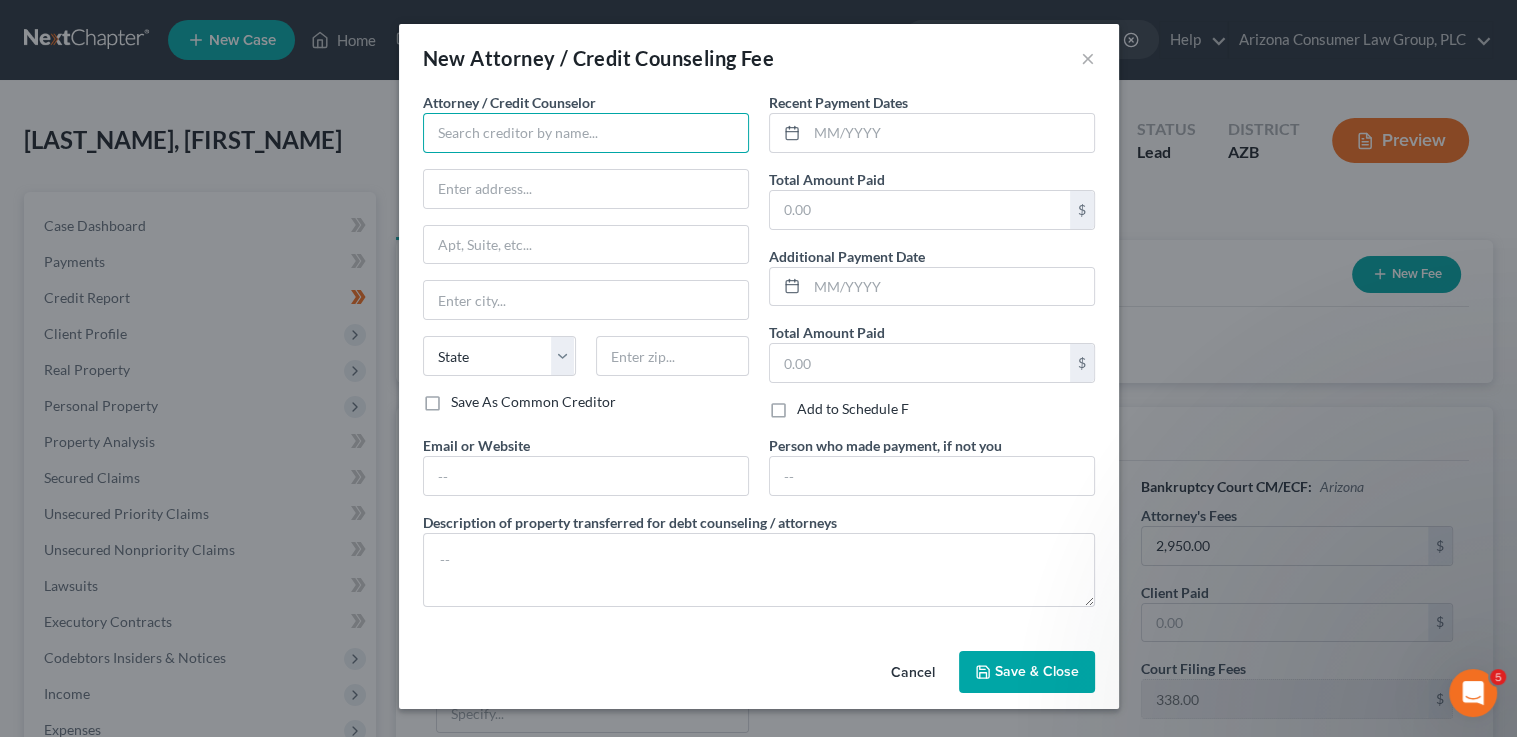 type on "Arizona Consumer Law Group, PLC" 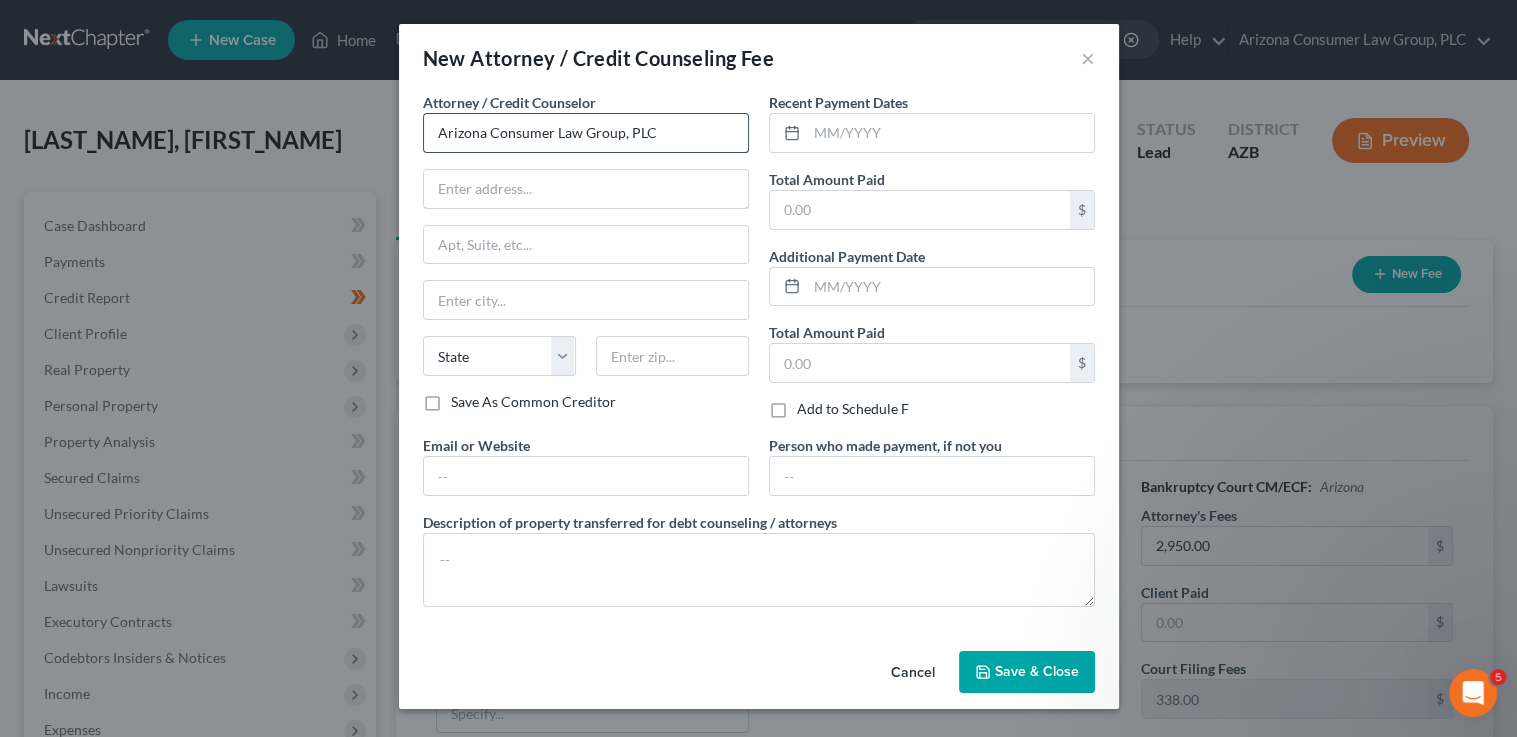 type on "2350 E. Germann Rd #38" 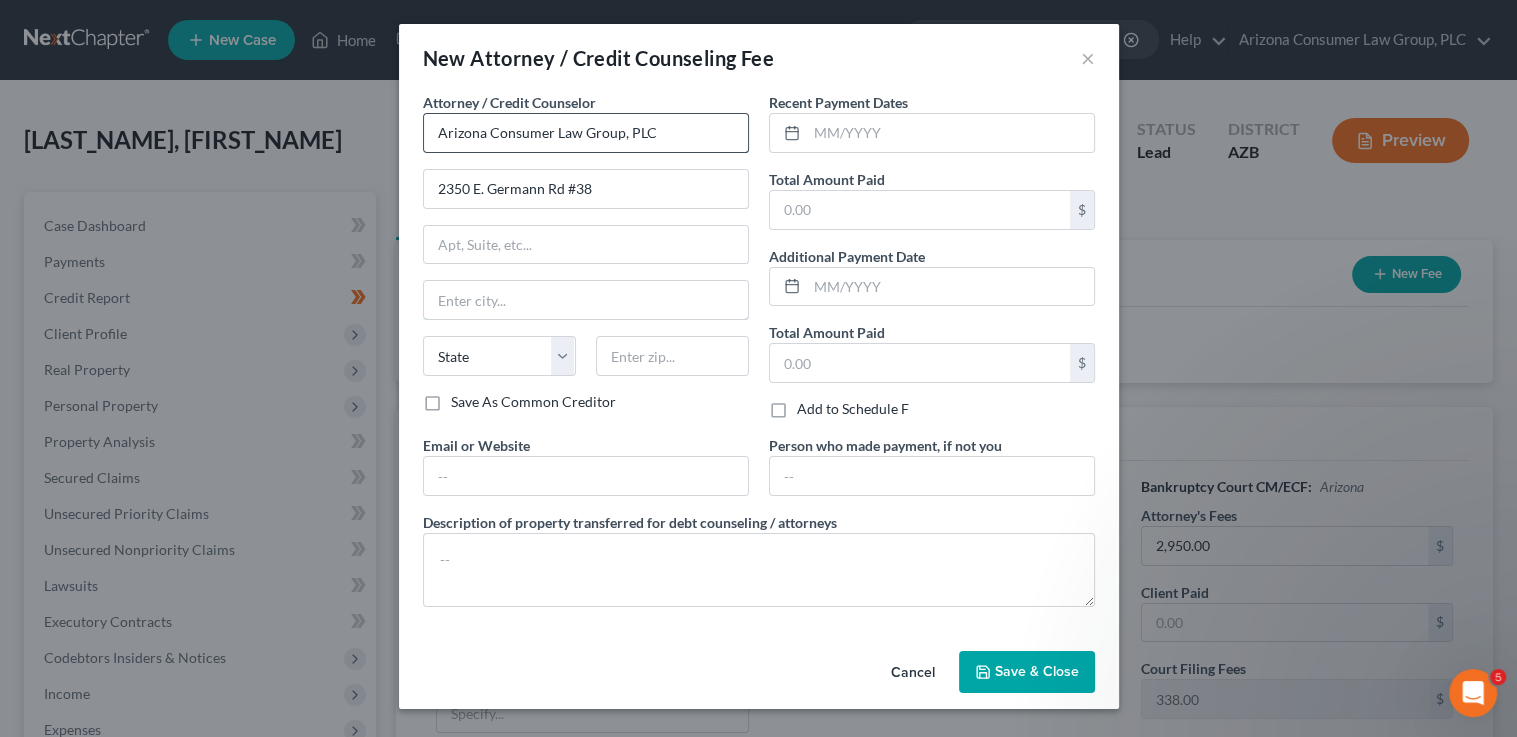 type on "Chandler" 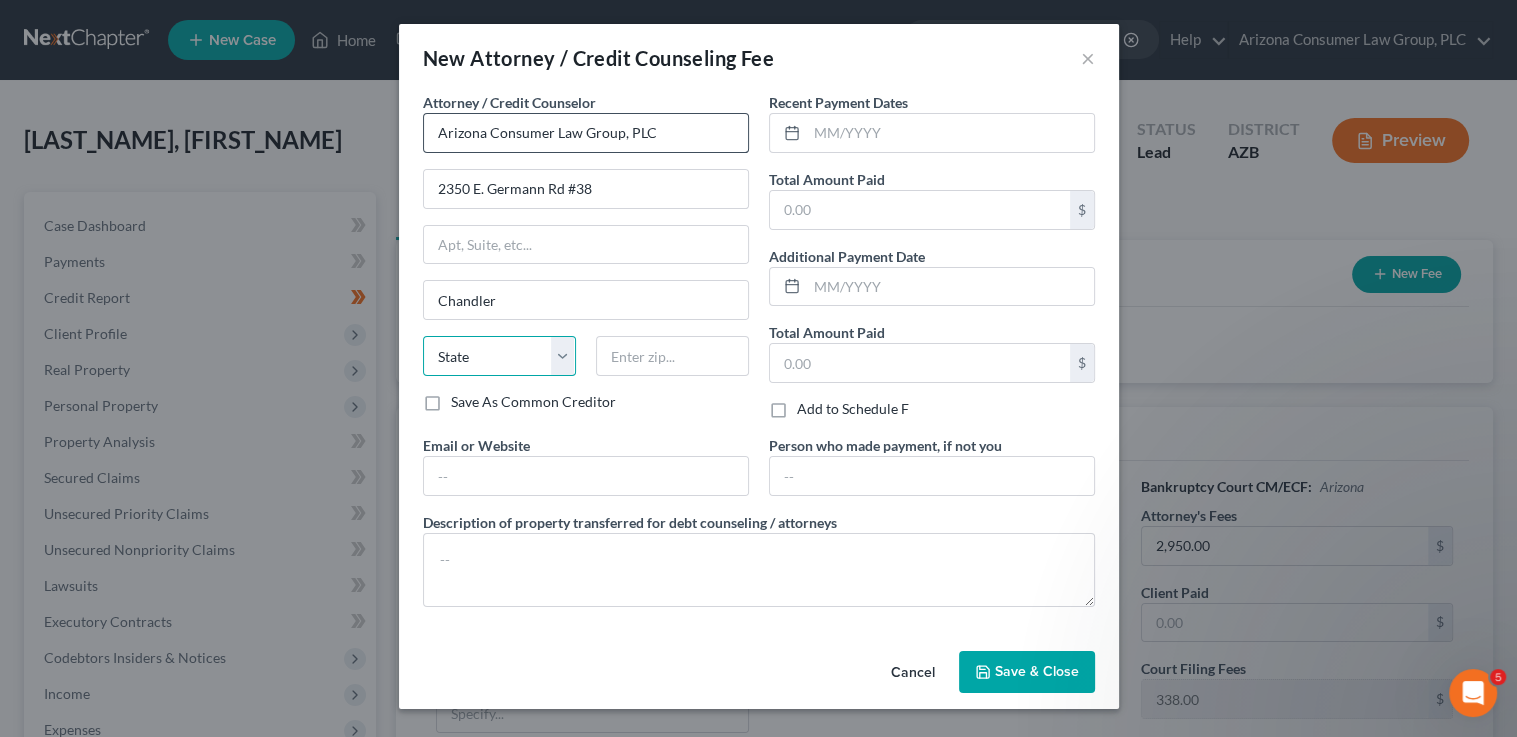 select on "3" 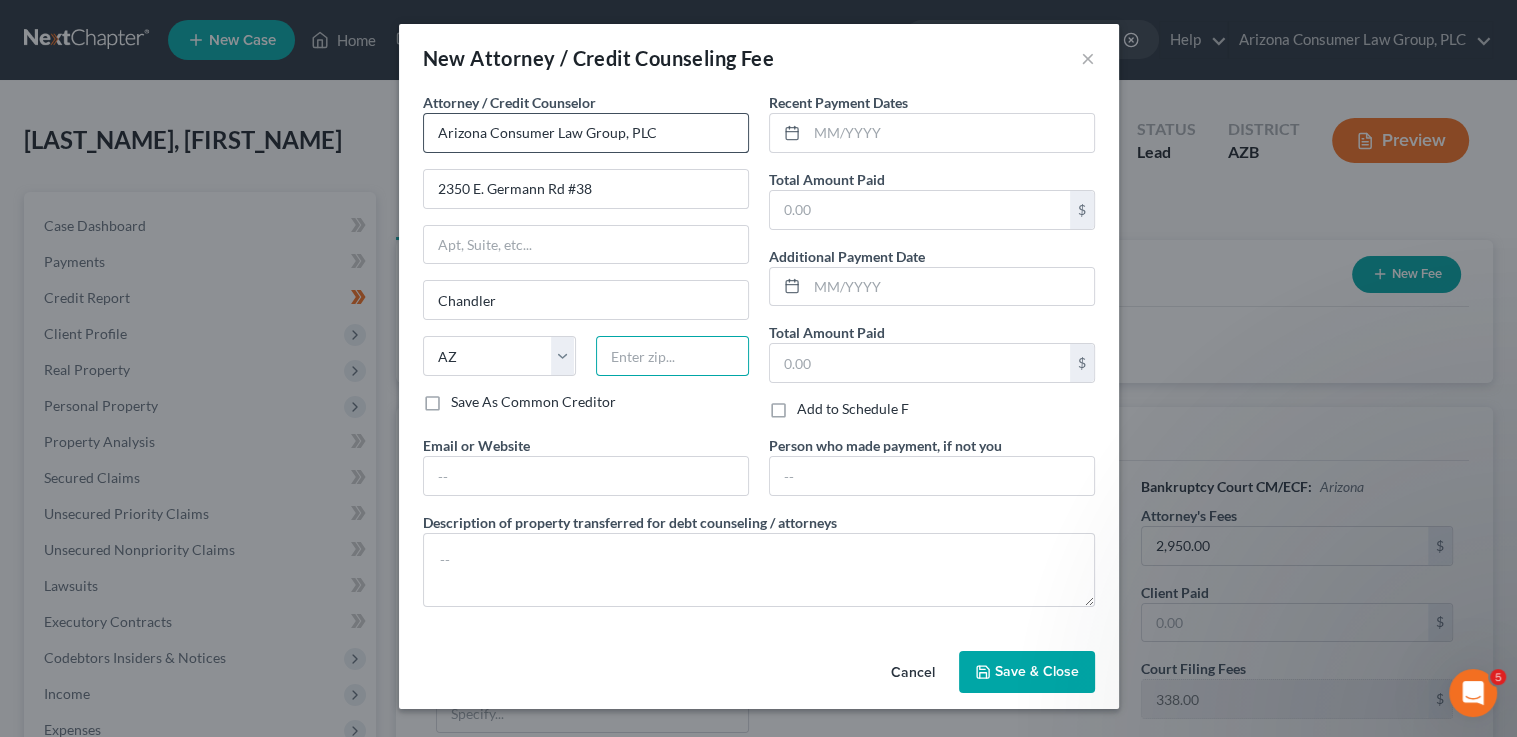 type on "85286" 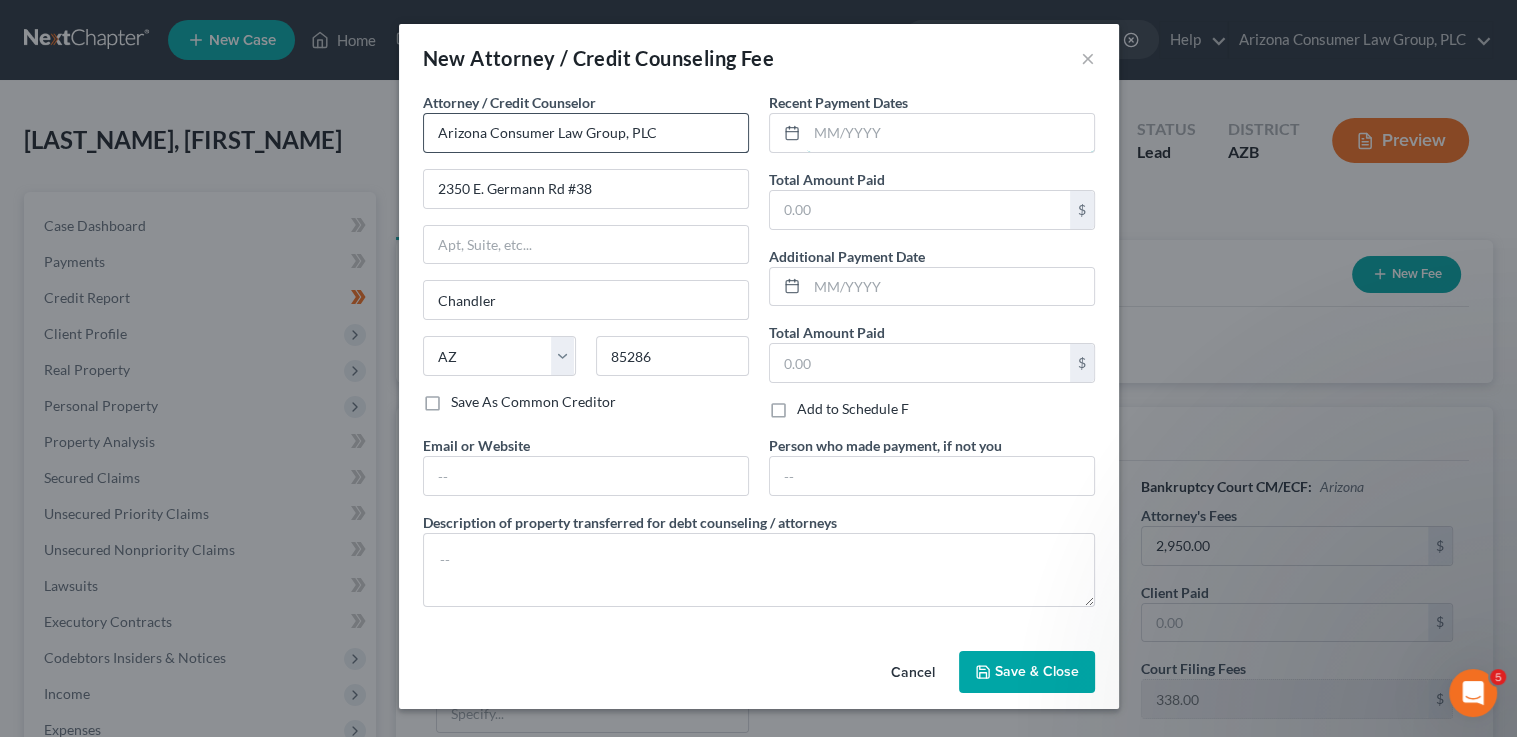 type on "08/2025" 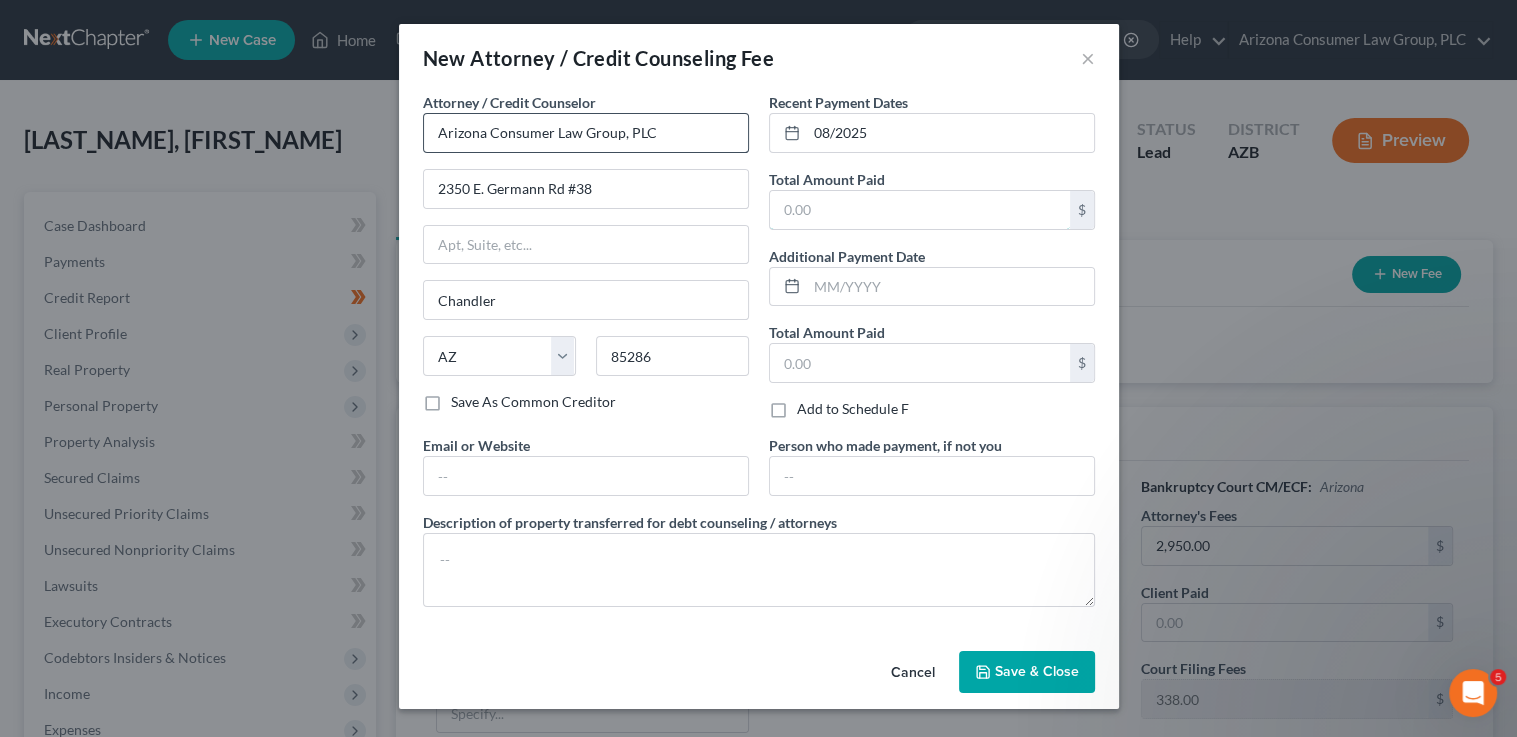 type on "338" 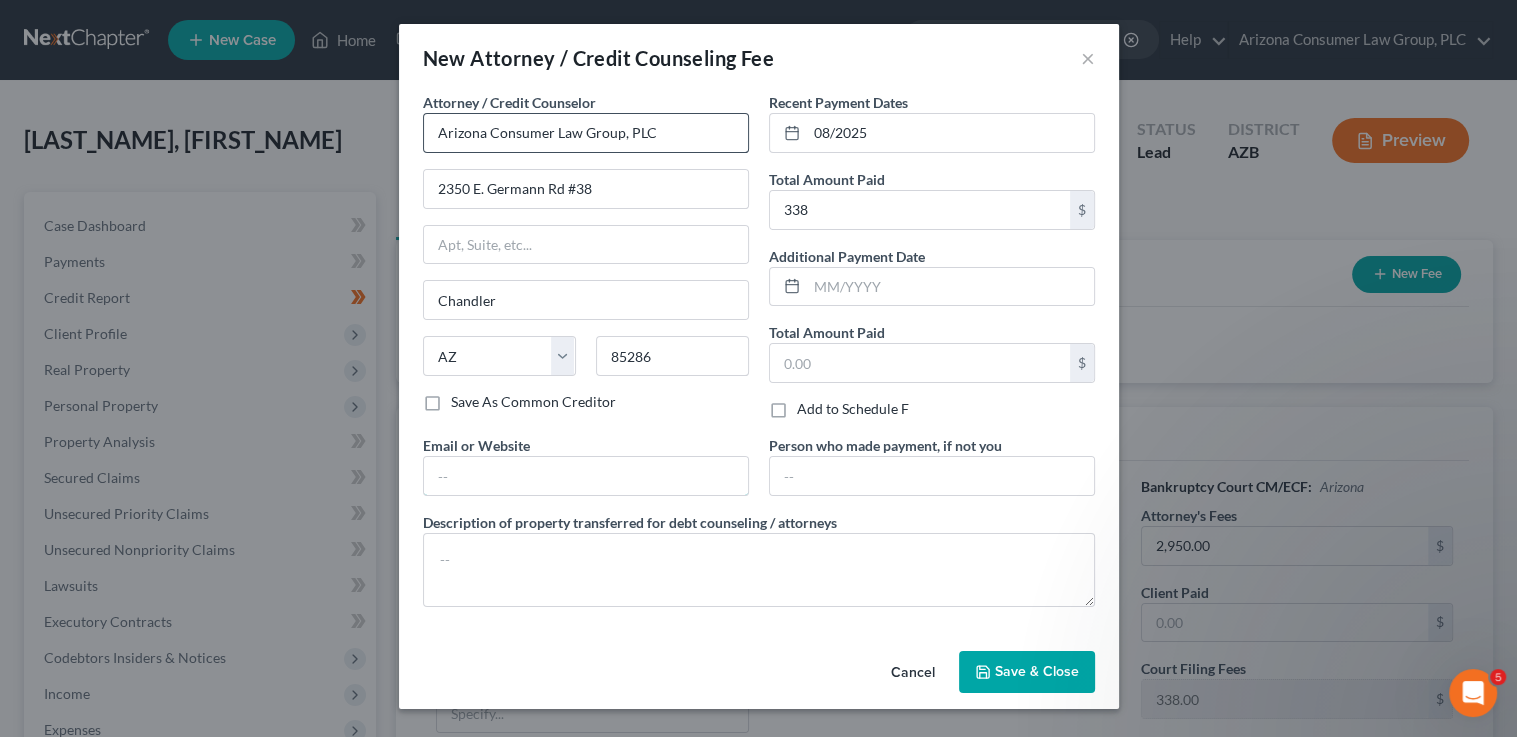 type on "www.skibalaw.com" 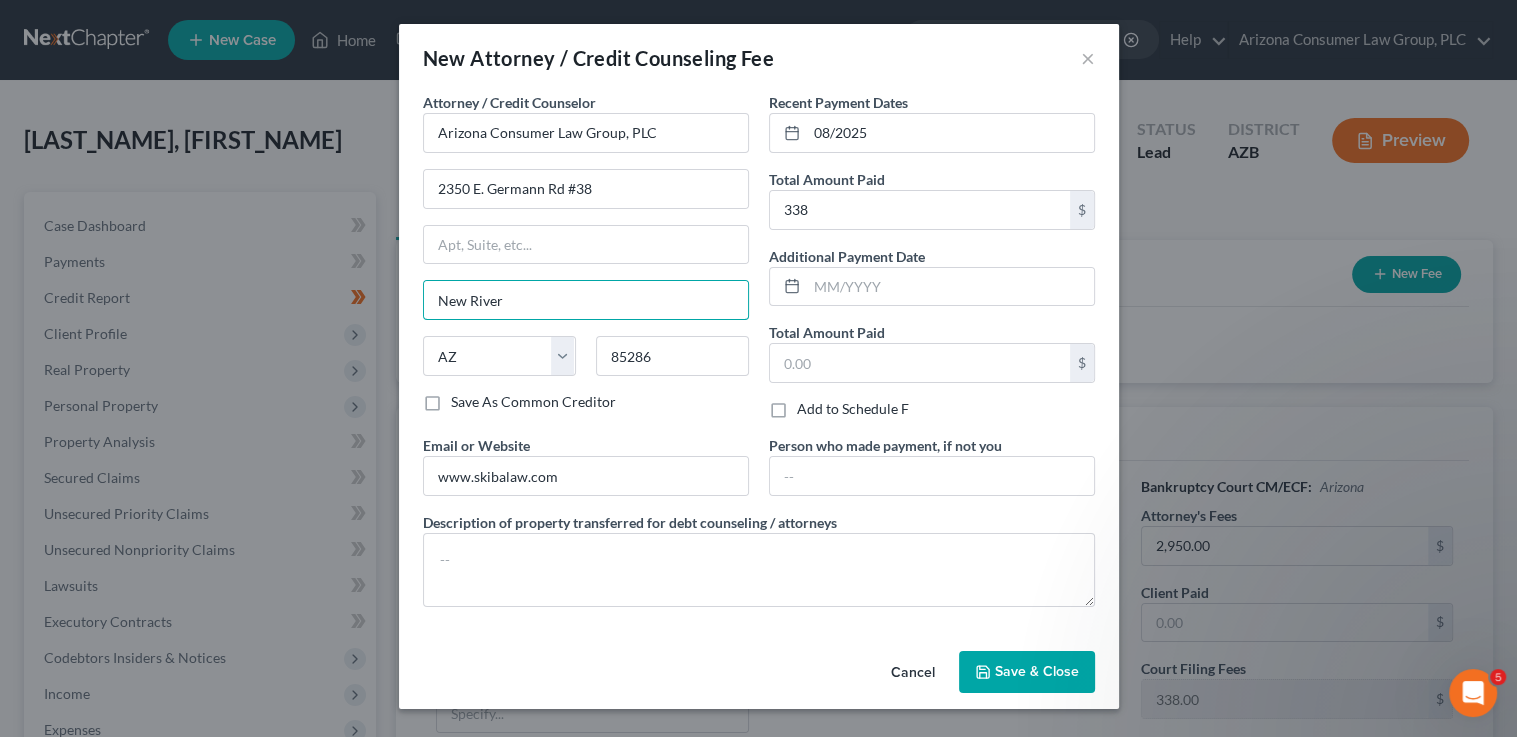 drag, startPoint x: 524, startPoint y: 297, endPoint x: 362, endPoint y: 263, distance: 165.52945 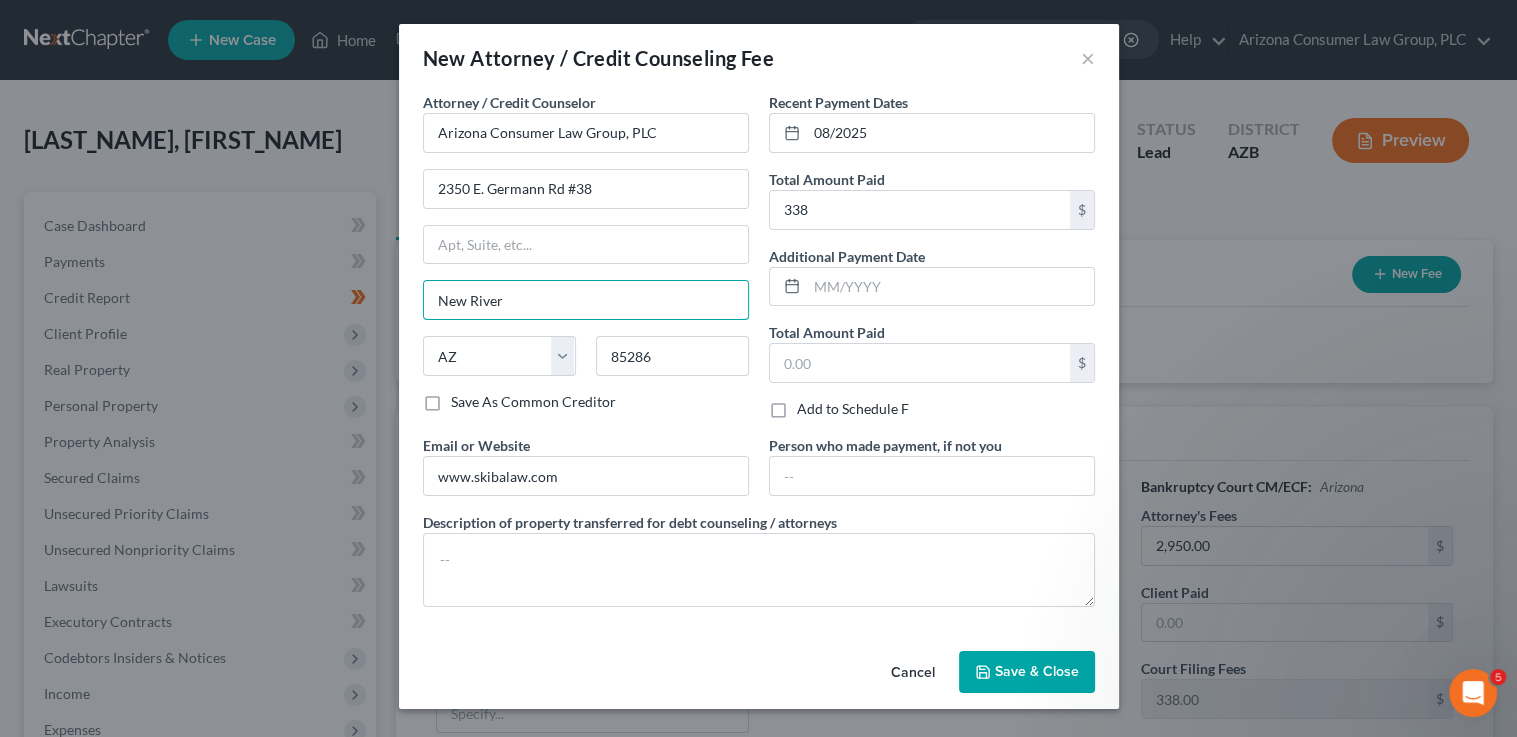 click on "New   Attorney / Credit Counseling Fee × Attorney / Credit Counselor *    [COMPANY_NAME] Law Group, PLC                      [NUMBER] [STREET] # [NUMBER] [CITY] State AL AK AR AZ CA CO CT DE DC FL GA GU HI ID IL IN IA KS KY LA ME MD MA MI MN MS MO MT NC ND NE NV NH NJ NM NY OH OK OR PA PR RI SC SD TN TX UT VI VA VT WA WV WI WY [POSTAL_CODE] Save As Common Creditor Recent Payment Dates         08/[YEAR] Total Amount Paid 338 $ Additional Payment Date         Total Amount Paid $ Add to Schedule F Email or Website [WEBSITE] Person who made payment, if not you Description of property transferred for debt counseling / attorneys Cancel Save & Close" at bounding box center [758, 368] 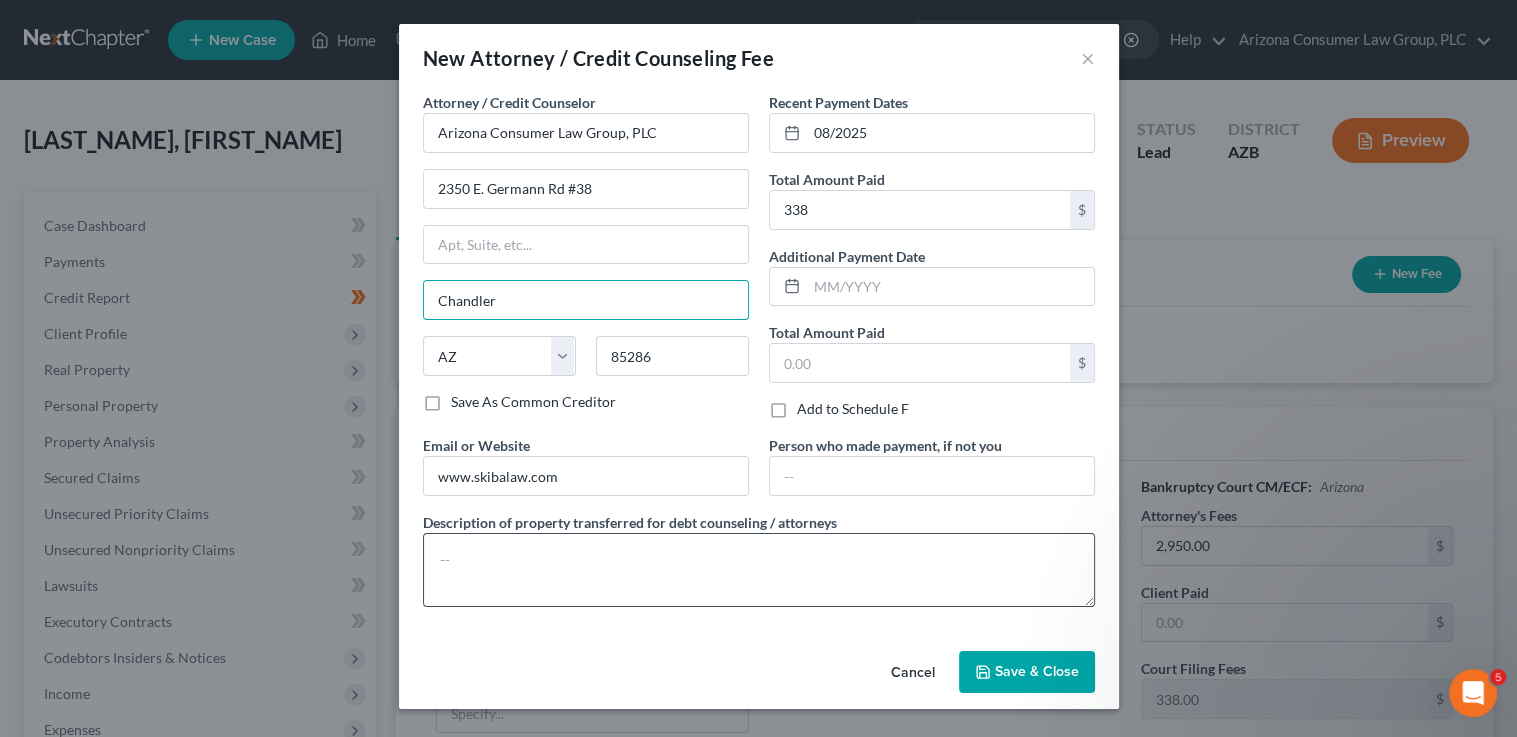type on "Chandler" 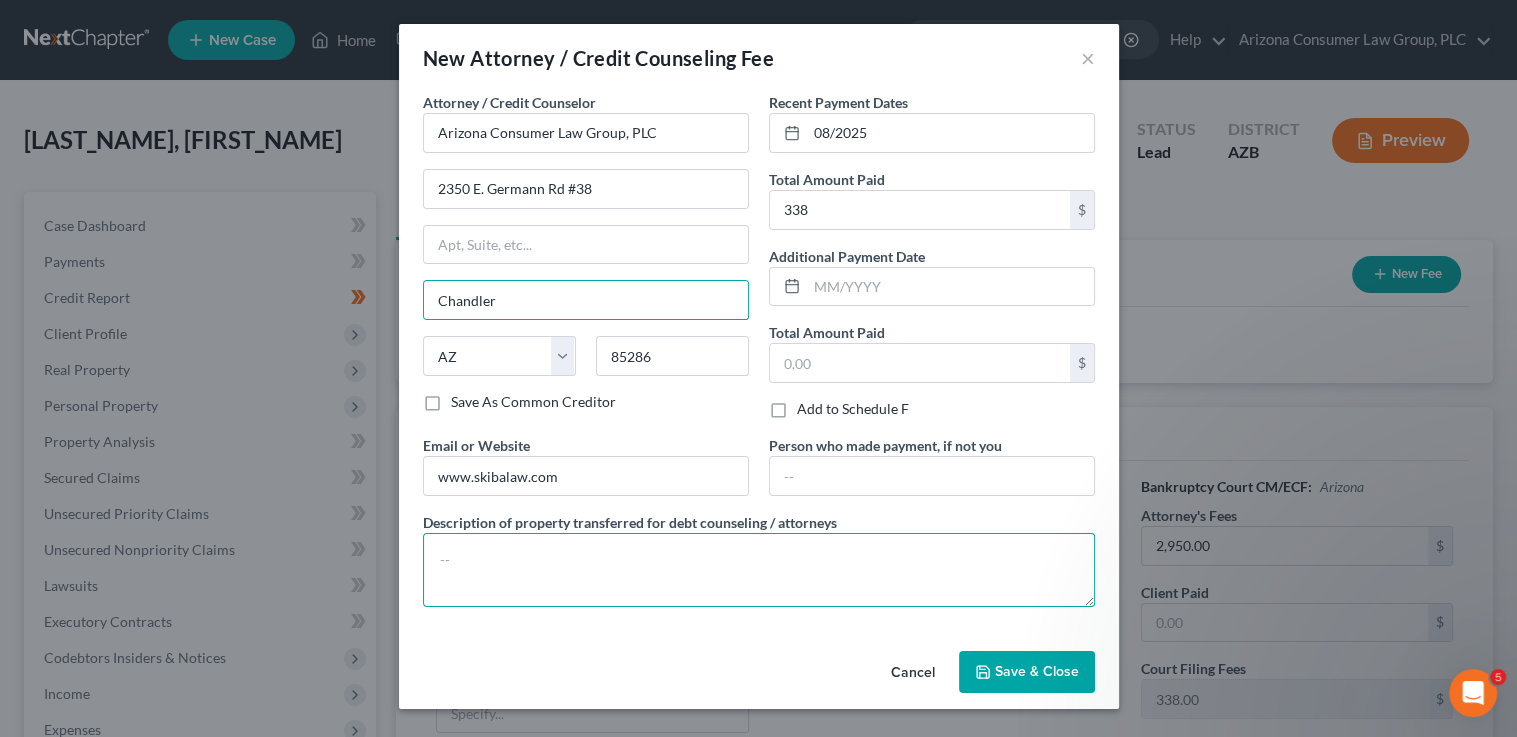 click at bounding box center (759, 570) 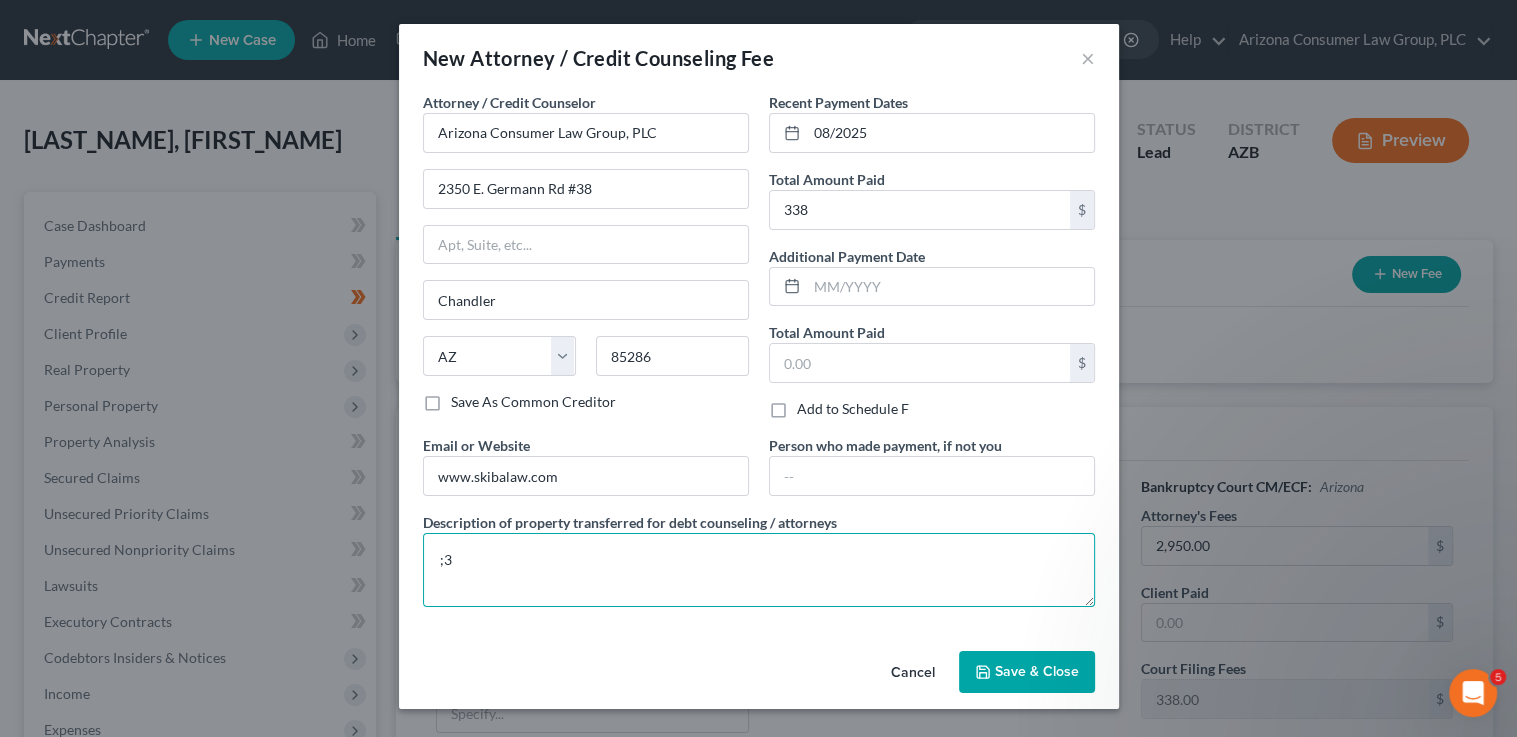 type on ";" 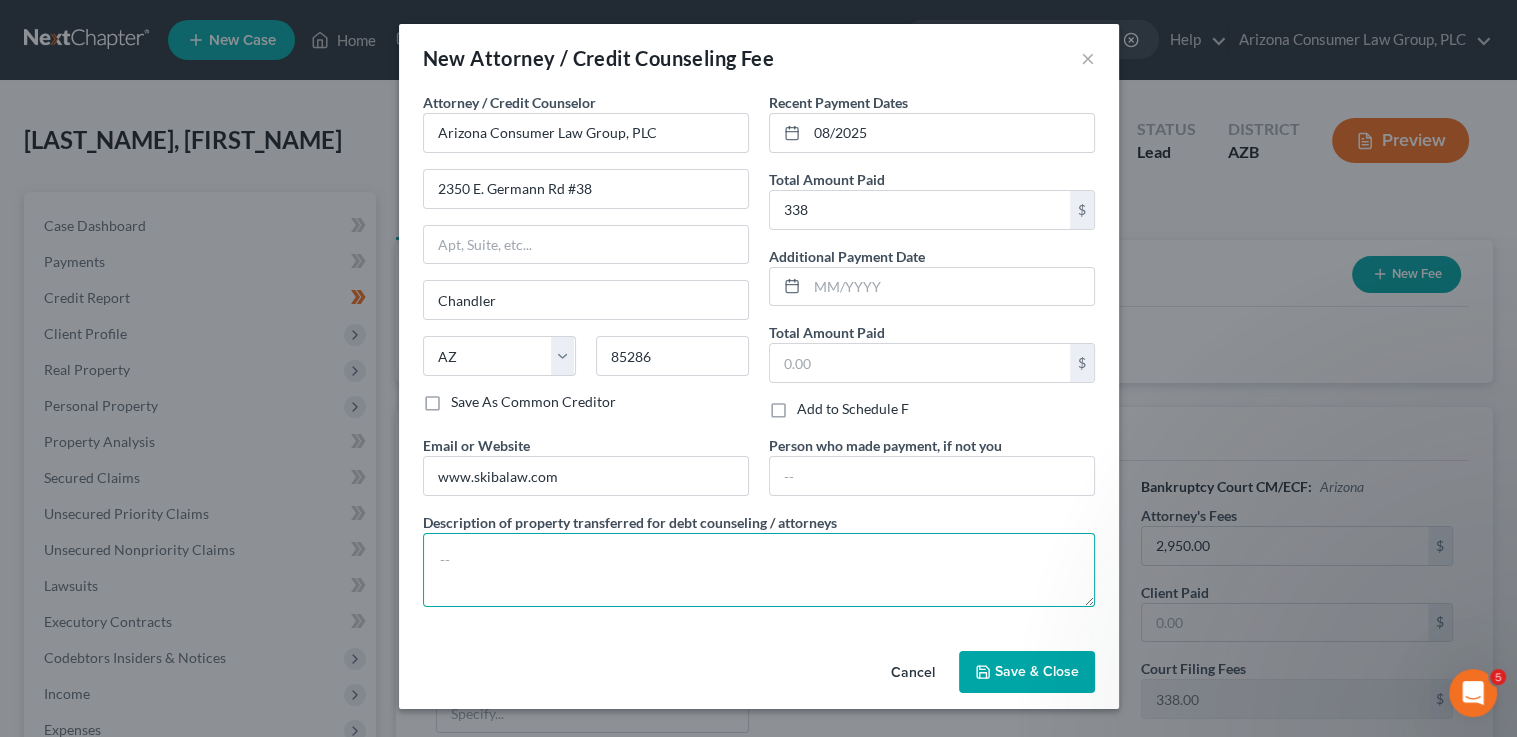 paste on "Filing fee: $338.00" 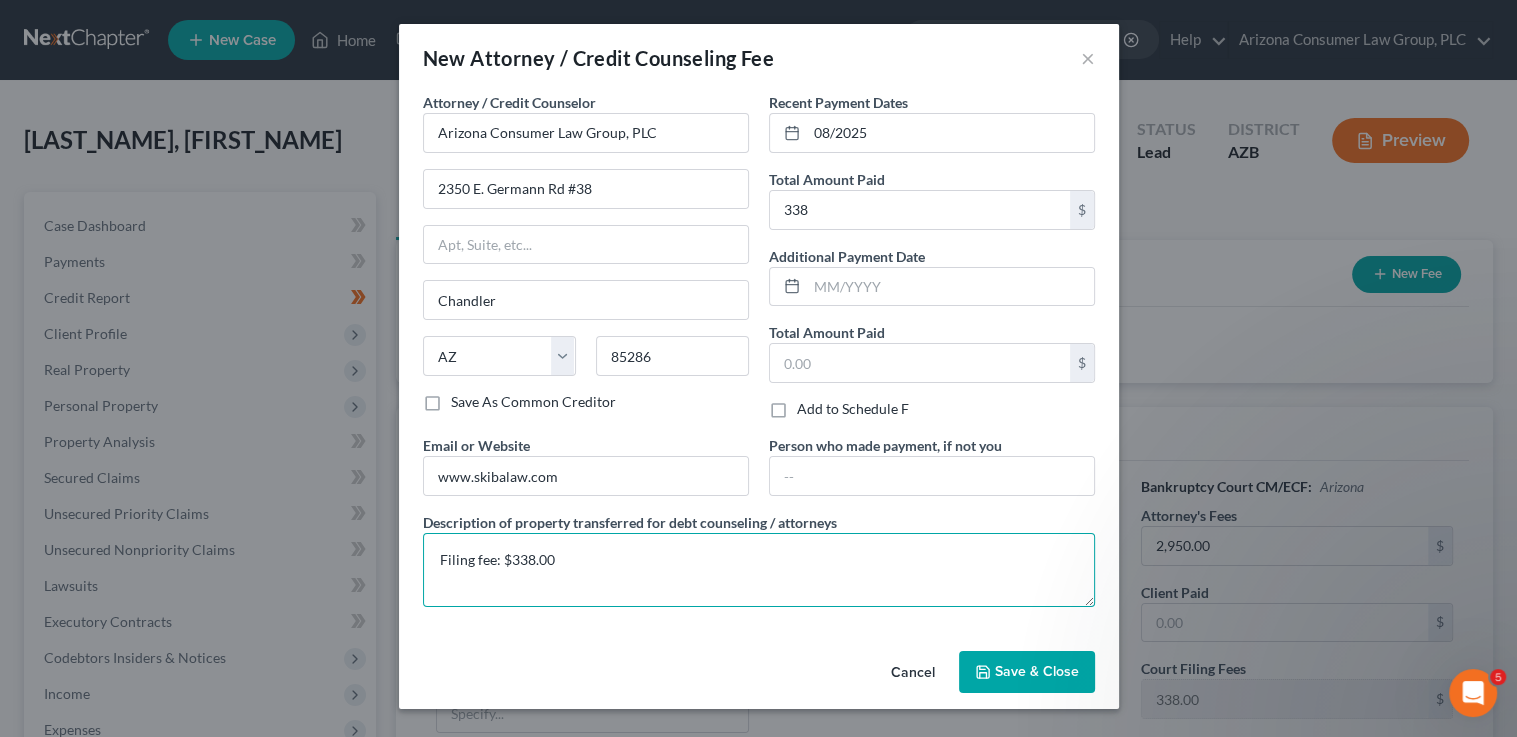 type on "Filing fee: $338.00" 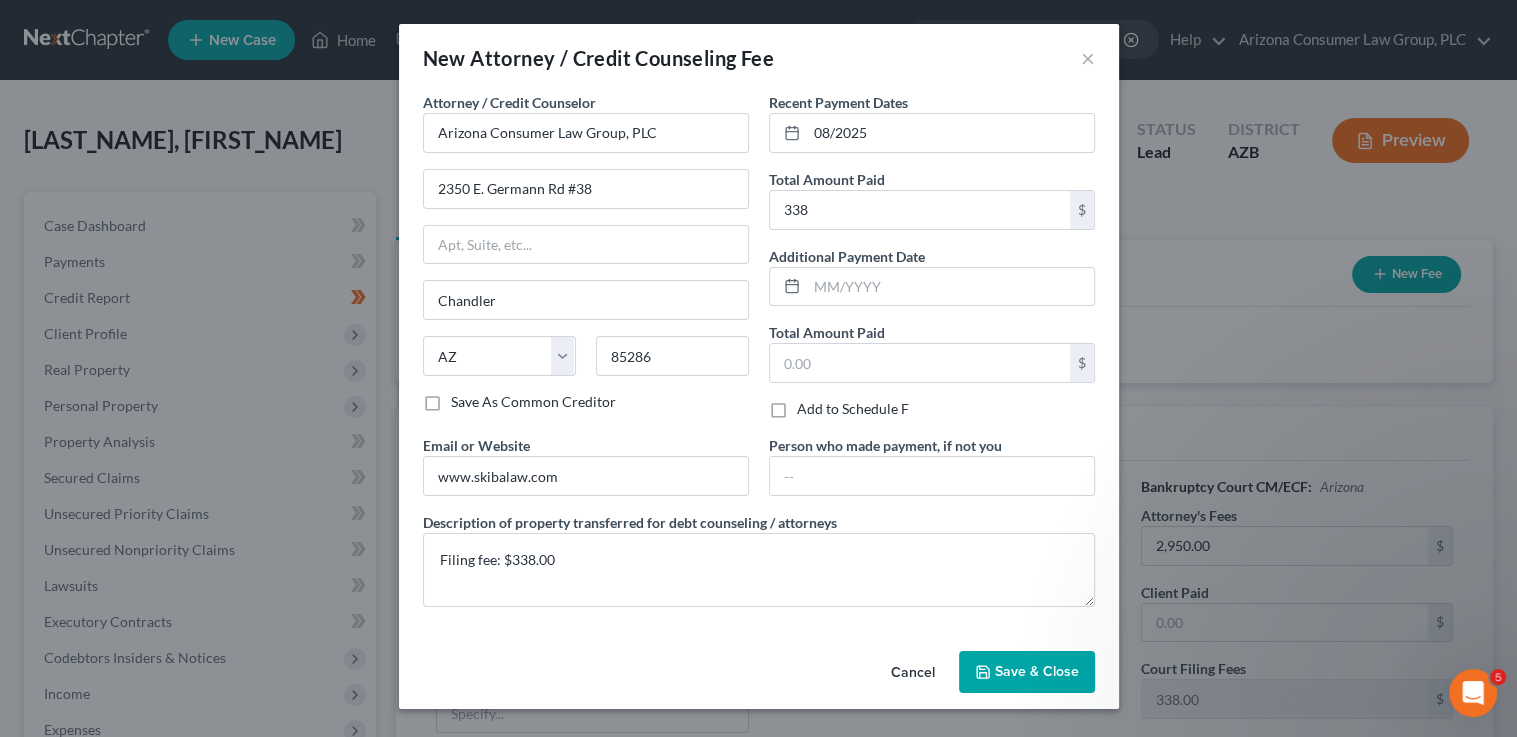 click on "Save & Close" at bounding box center (1037, 671) 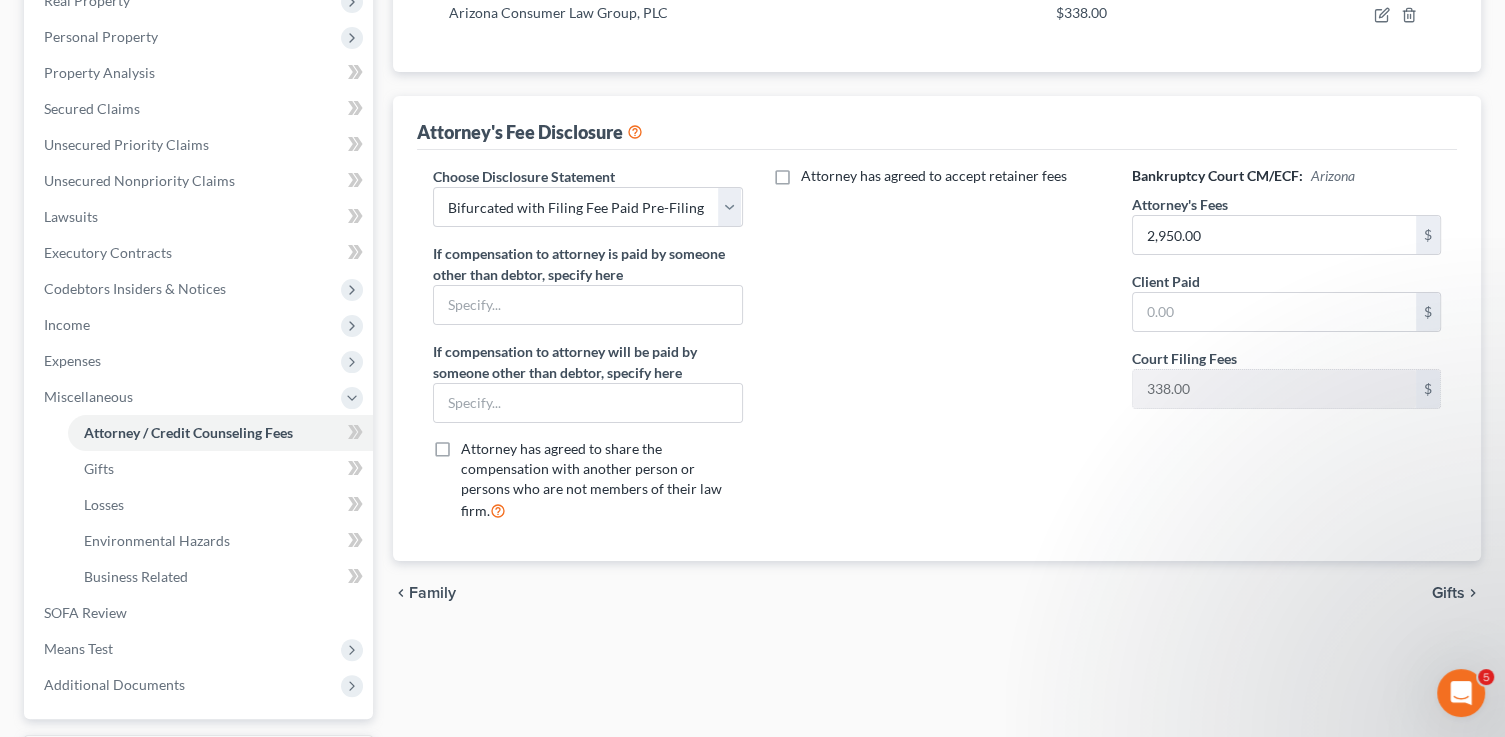 scroll, scrollTop: 380, scrollLeft: 0, axis: vertical 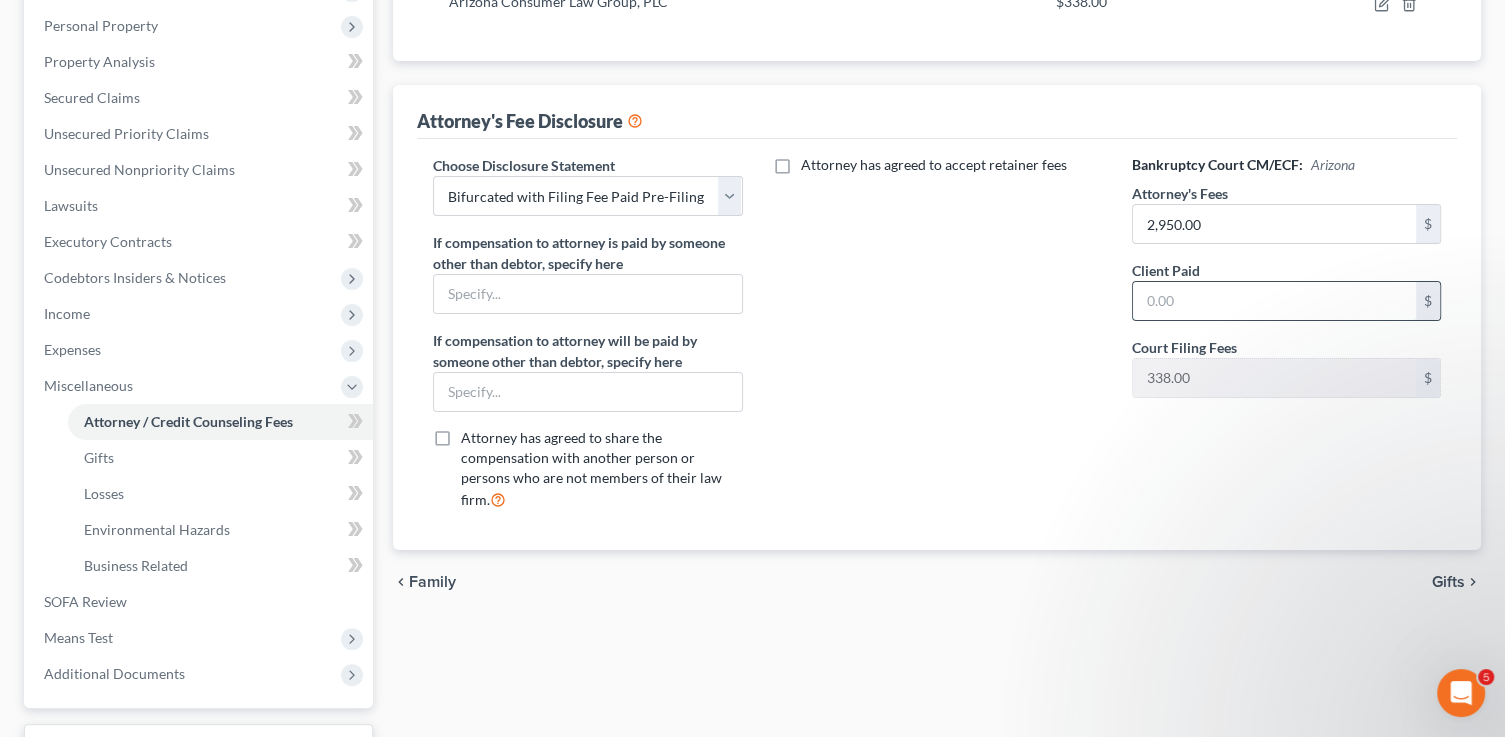 click at bounding box center (1274, 301) 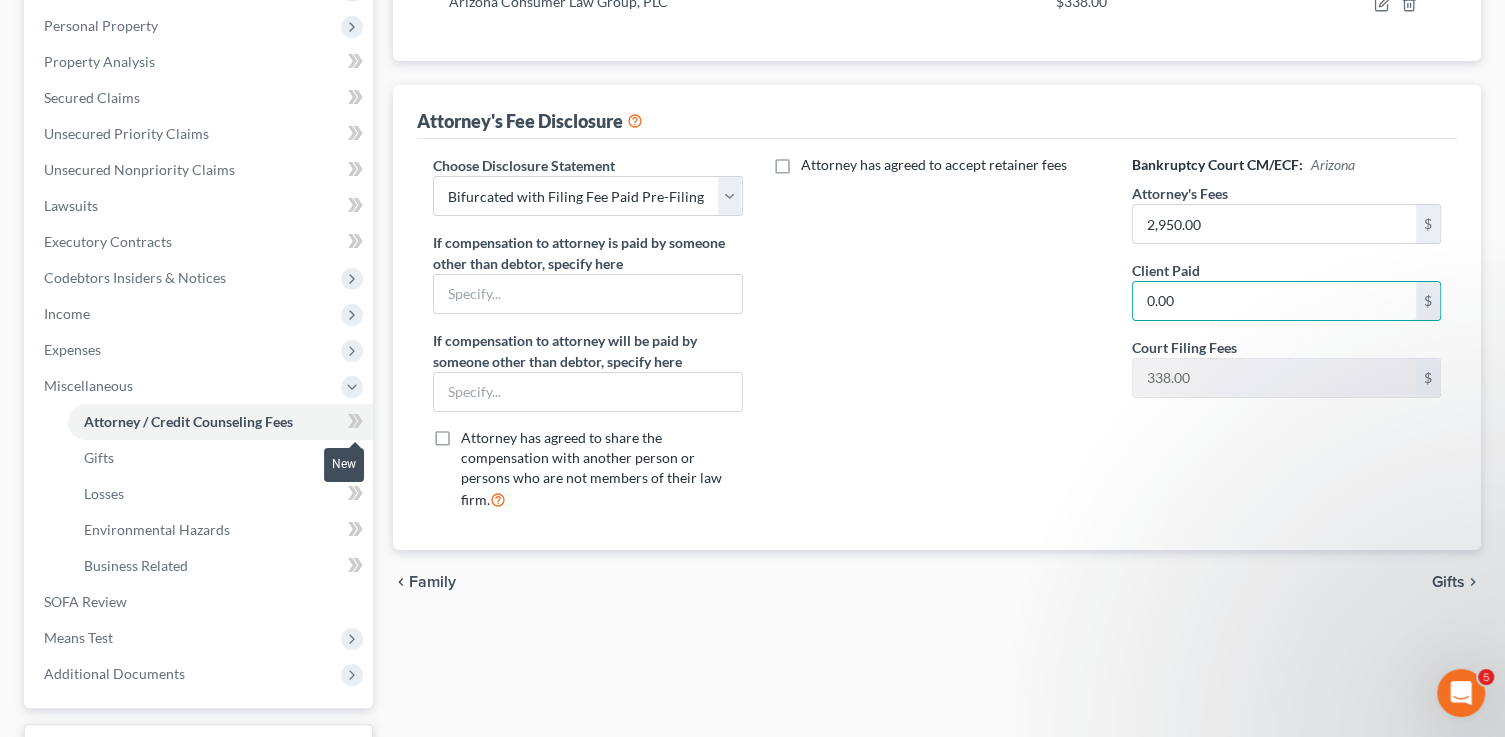 type on "0.00" 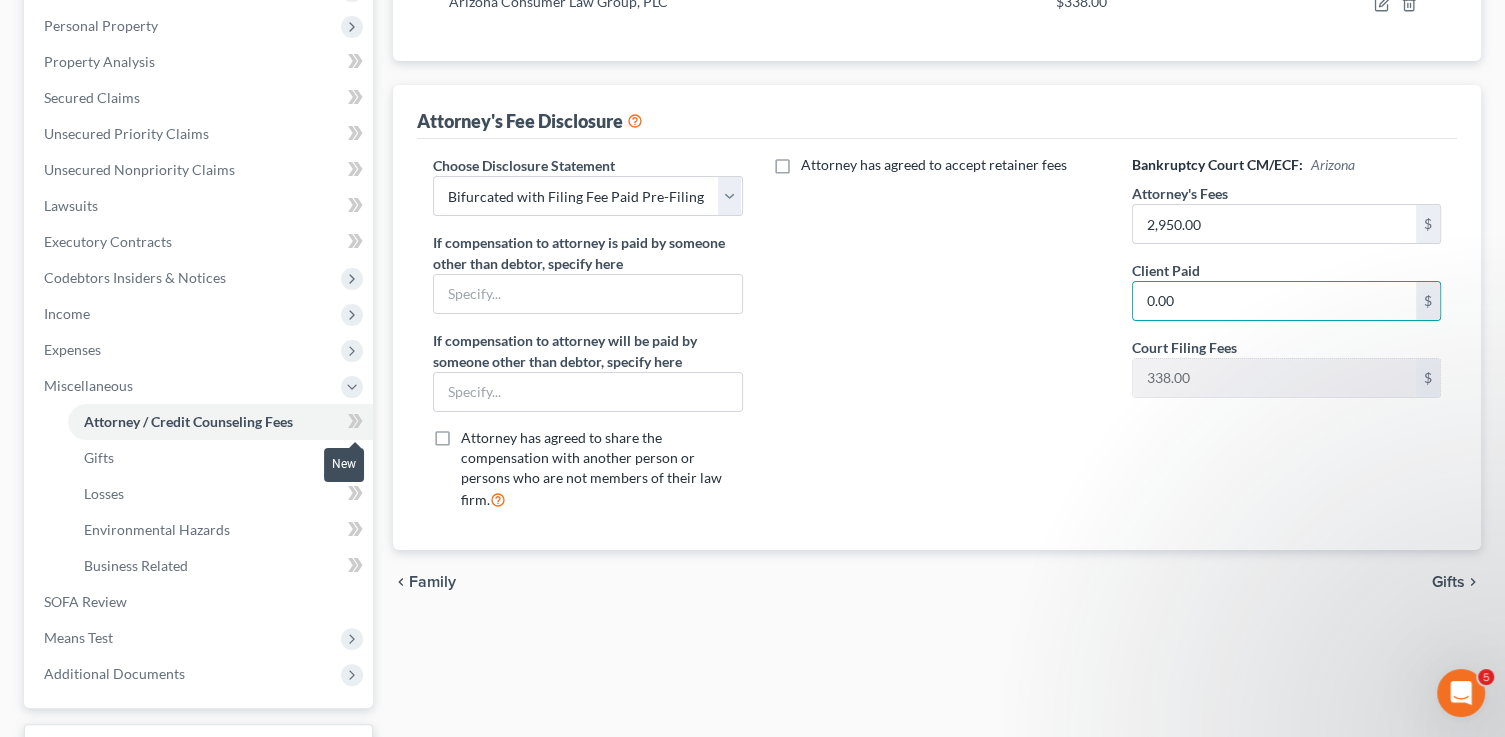 drag, startPoint x: 352, startPoint y: 424, endPoint x: 366, endPoint y: 427, distance: 14.3178215 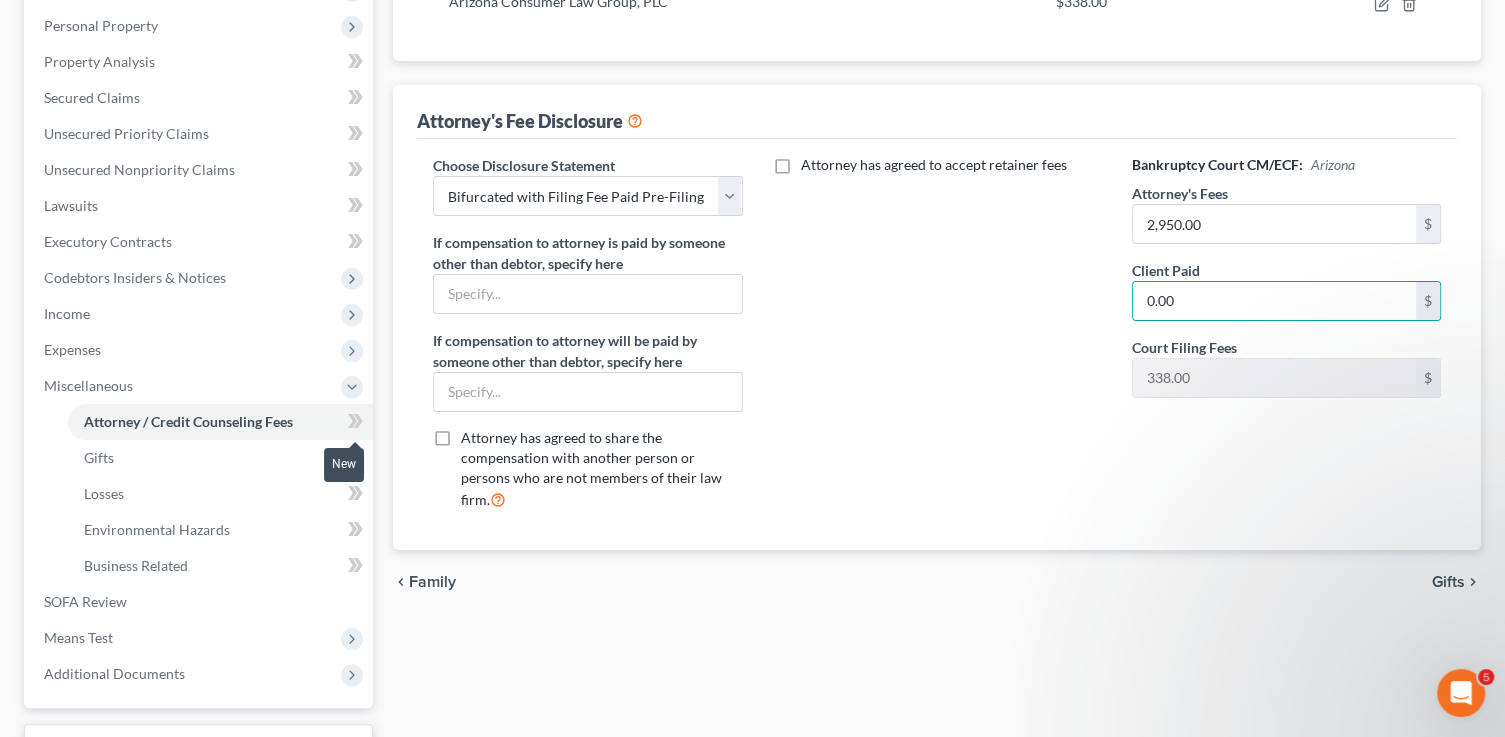 click 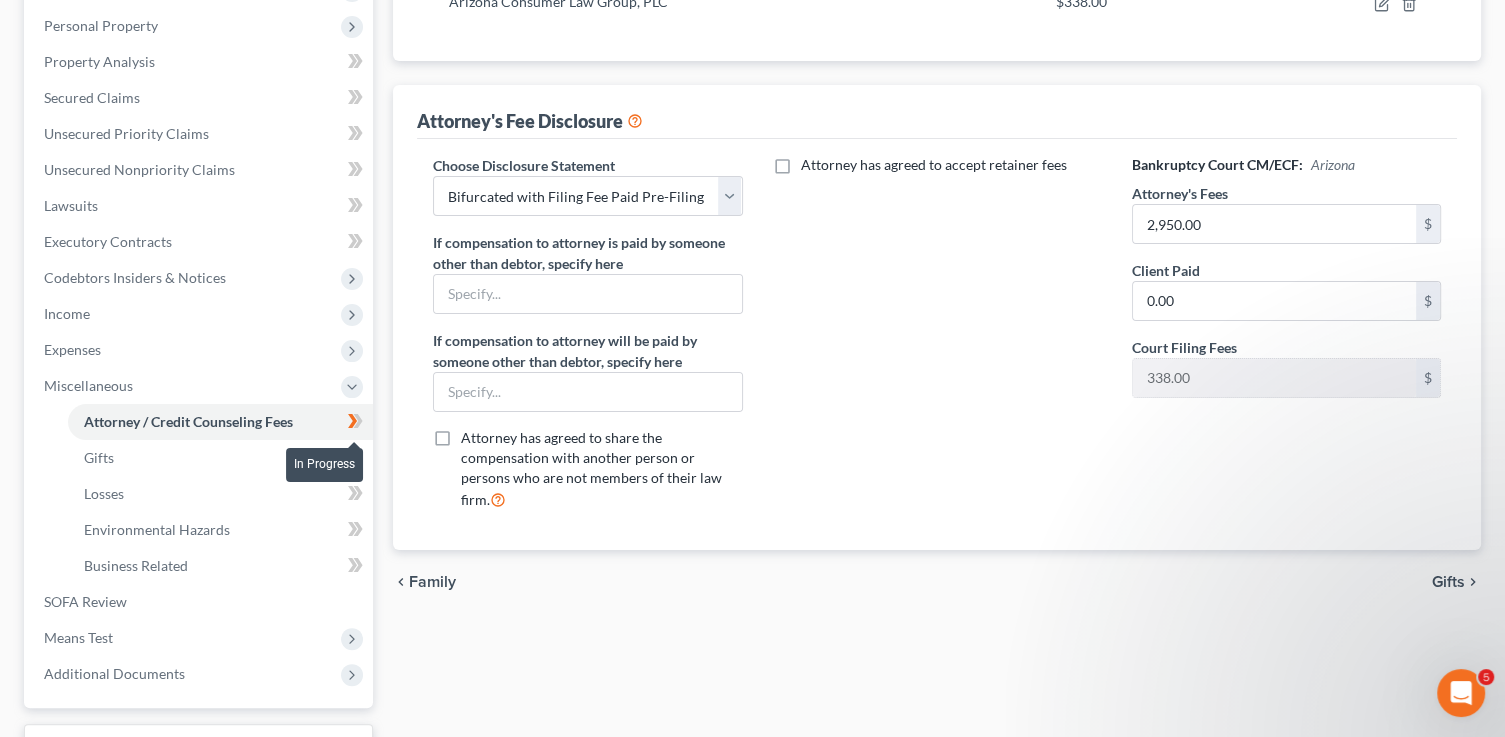 click at bounding box center (355, 424) 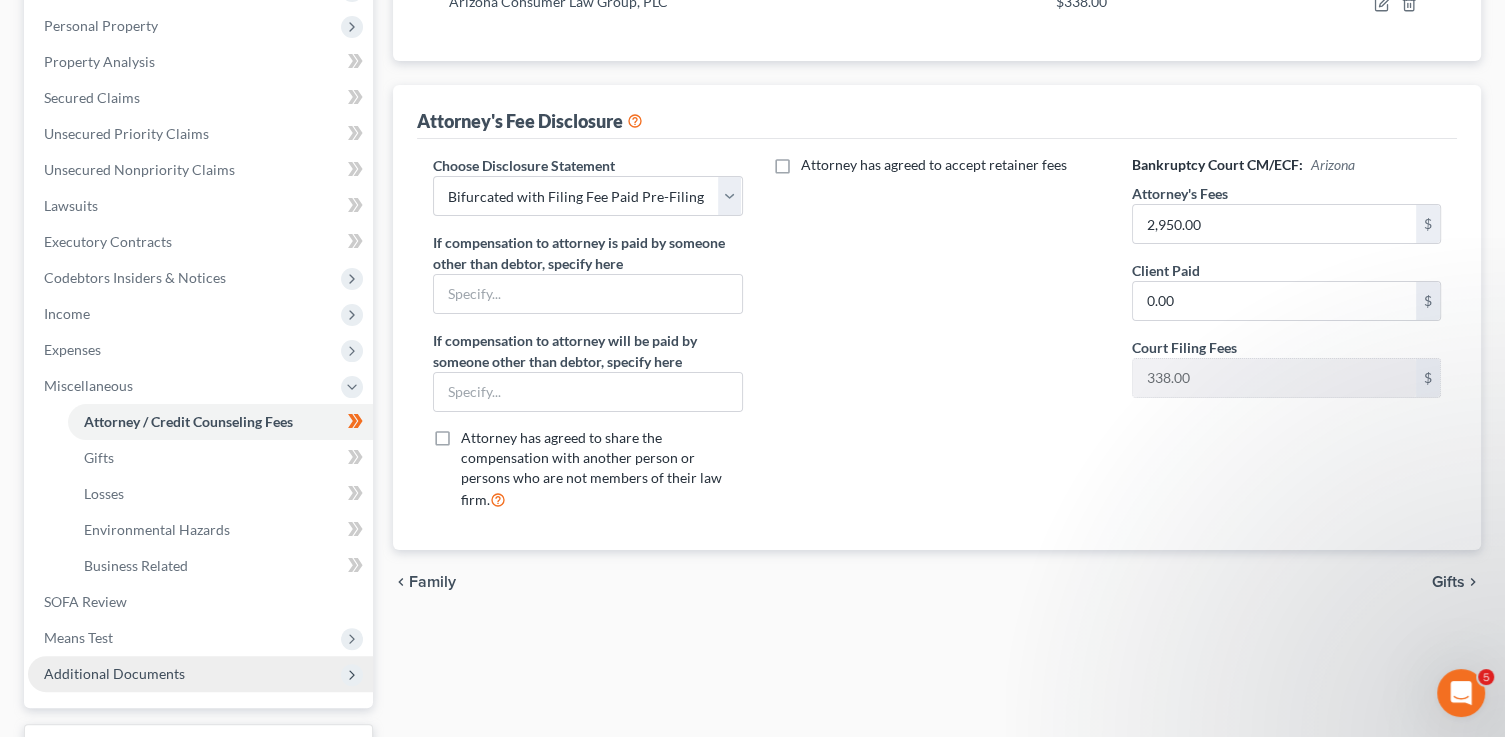 click on "Additional Documents" at bounding box center (114, 673) 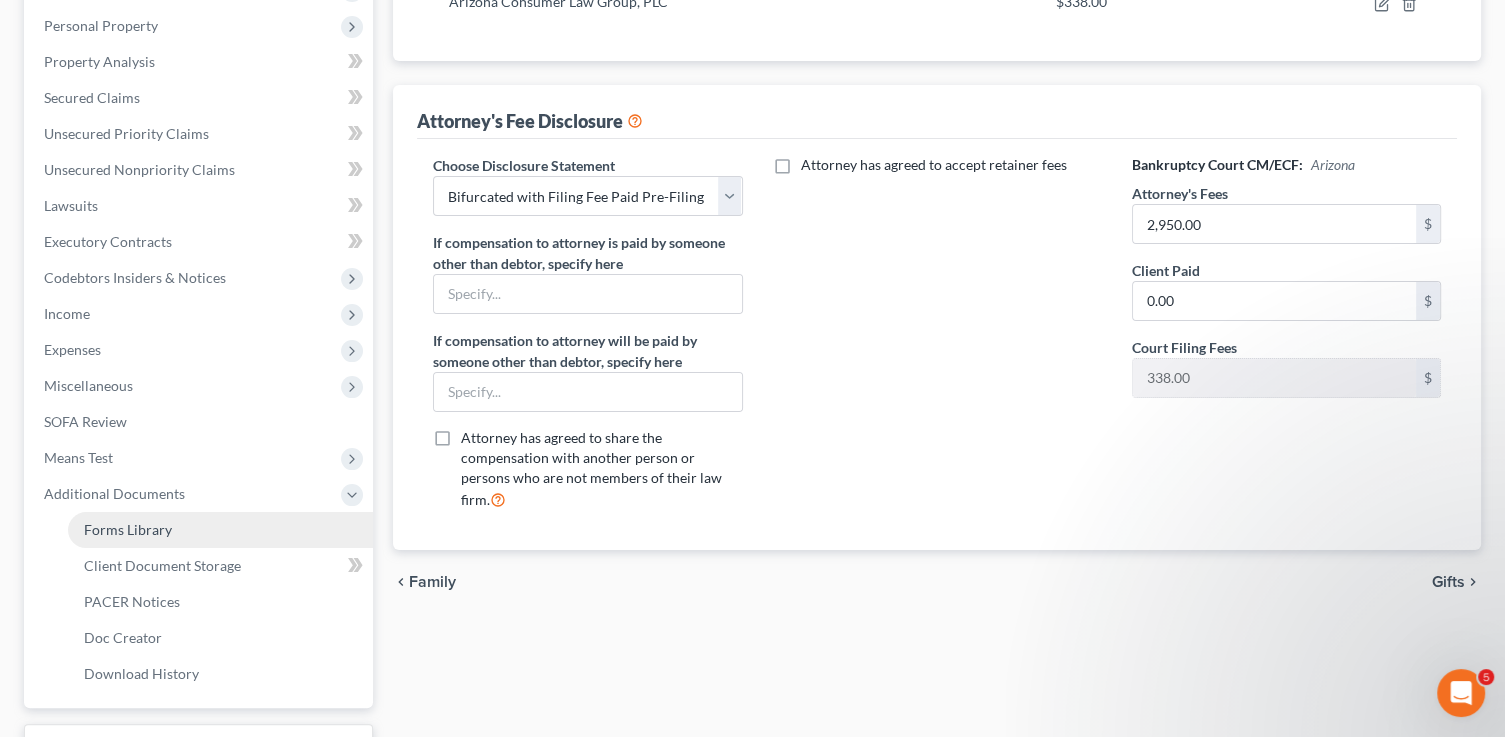 click on "Forms Library" at bounding box center (128, 529) 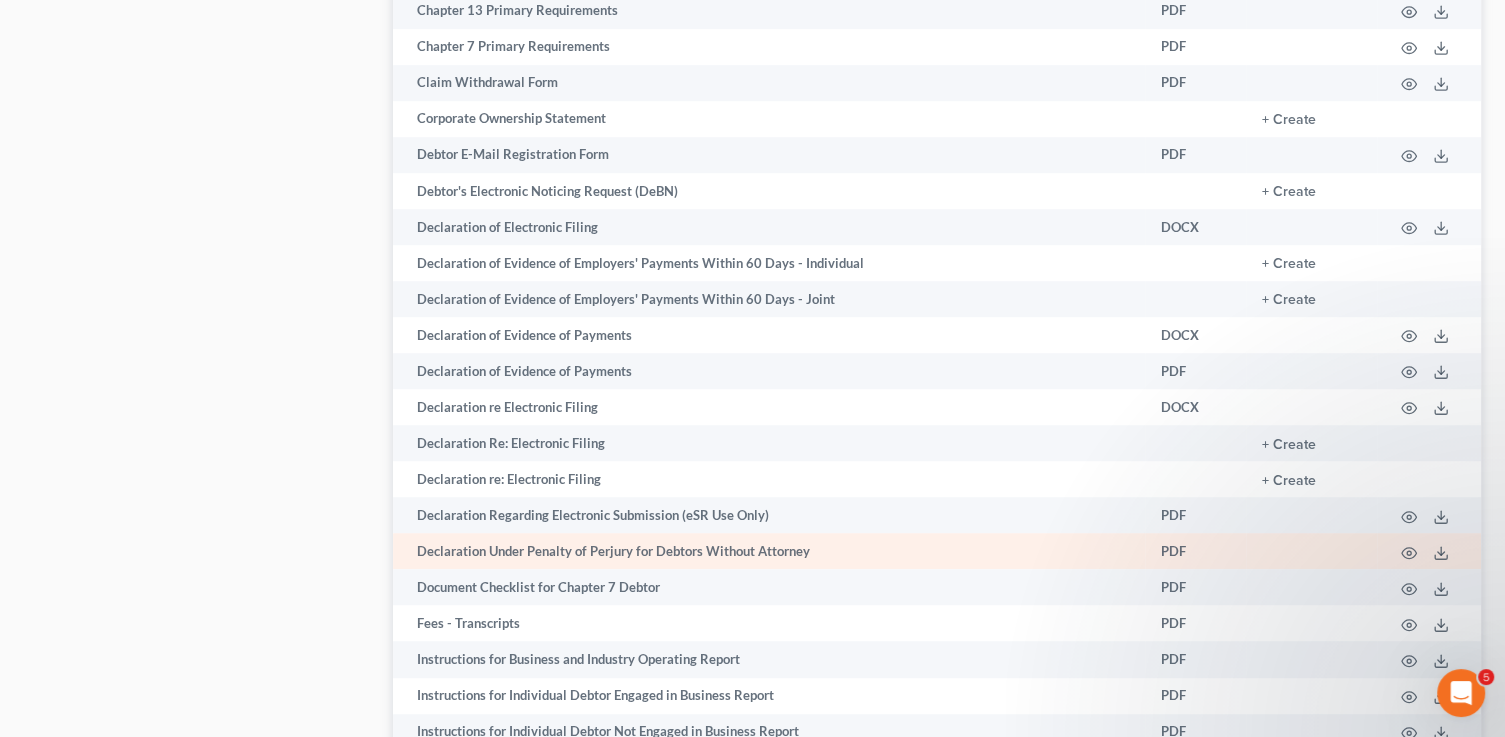 scroll, scrollTop: 1290, scrollLeft: 0, axis: vertical 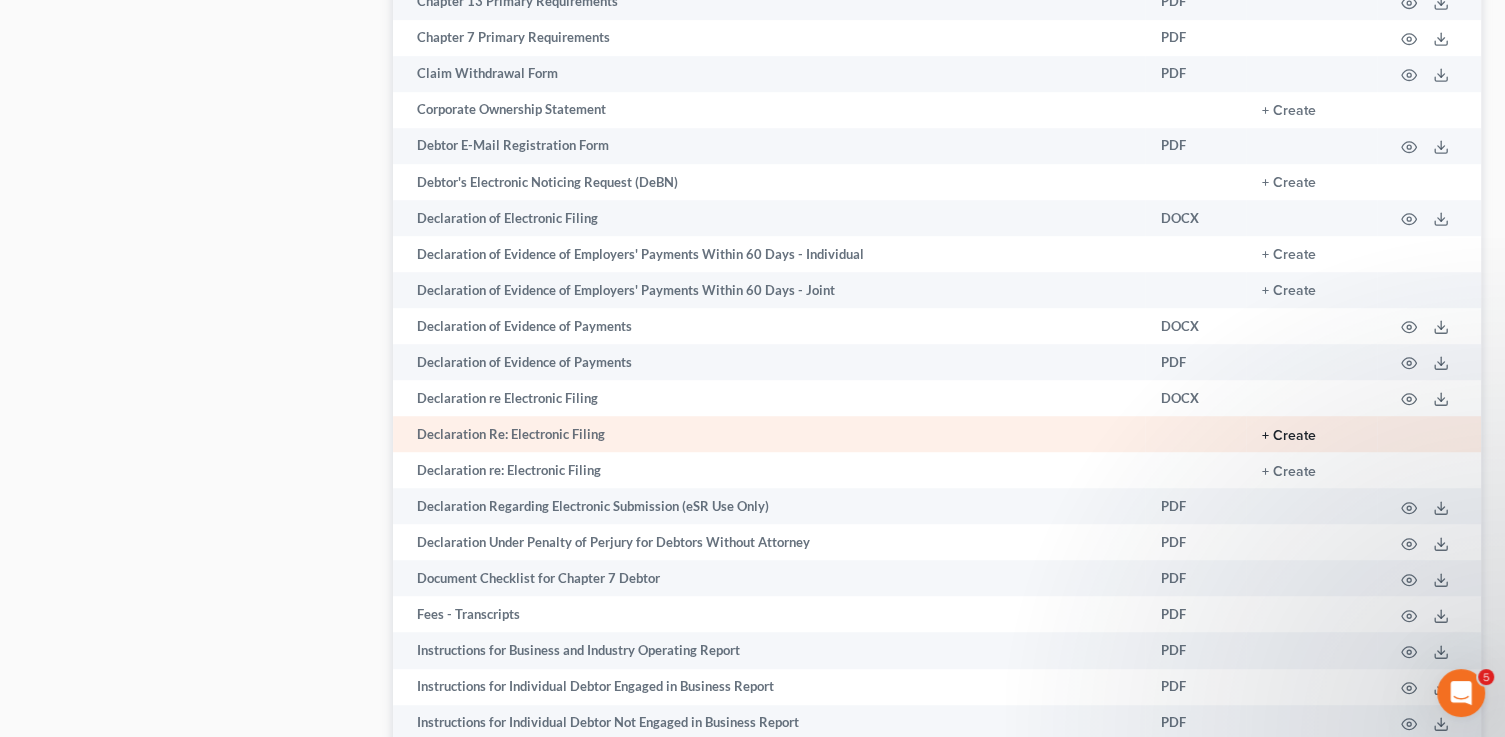 click on "+ Create" at bounding box center [1289, 436] 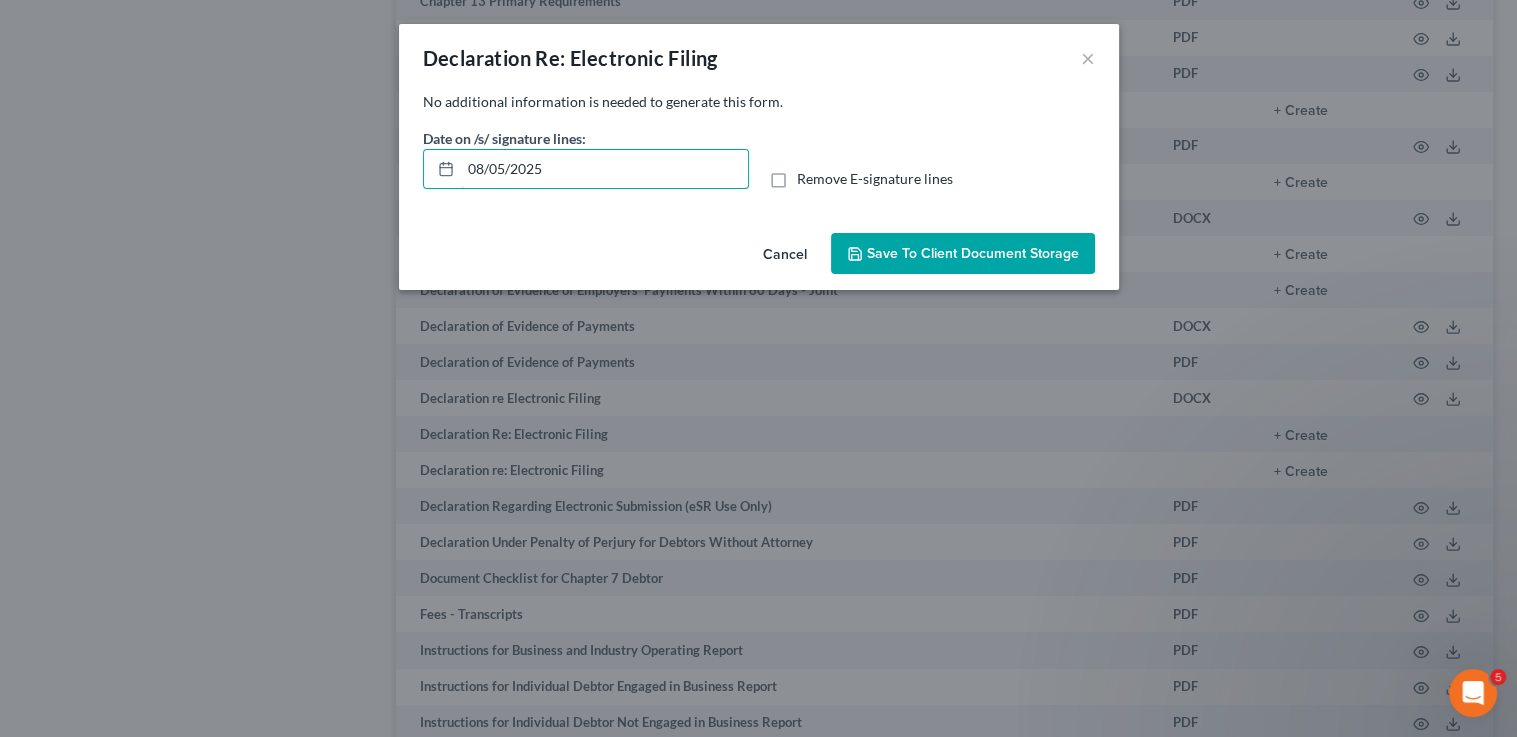 drag, startPoint x: 527, startPoint y: 170, endPoint x: 375, endPoint y: 138, distance: 155.33191 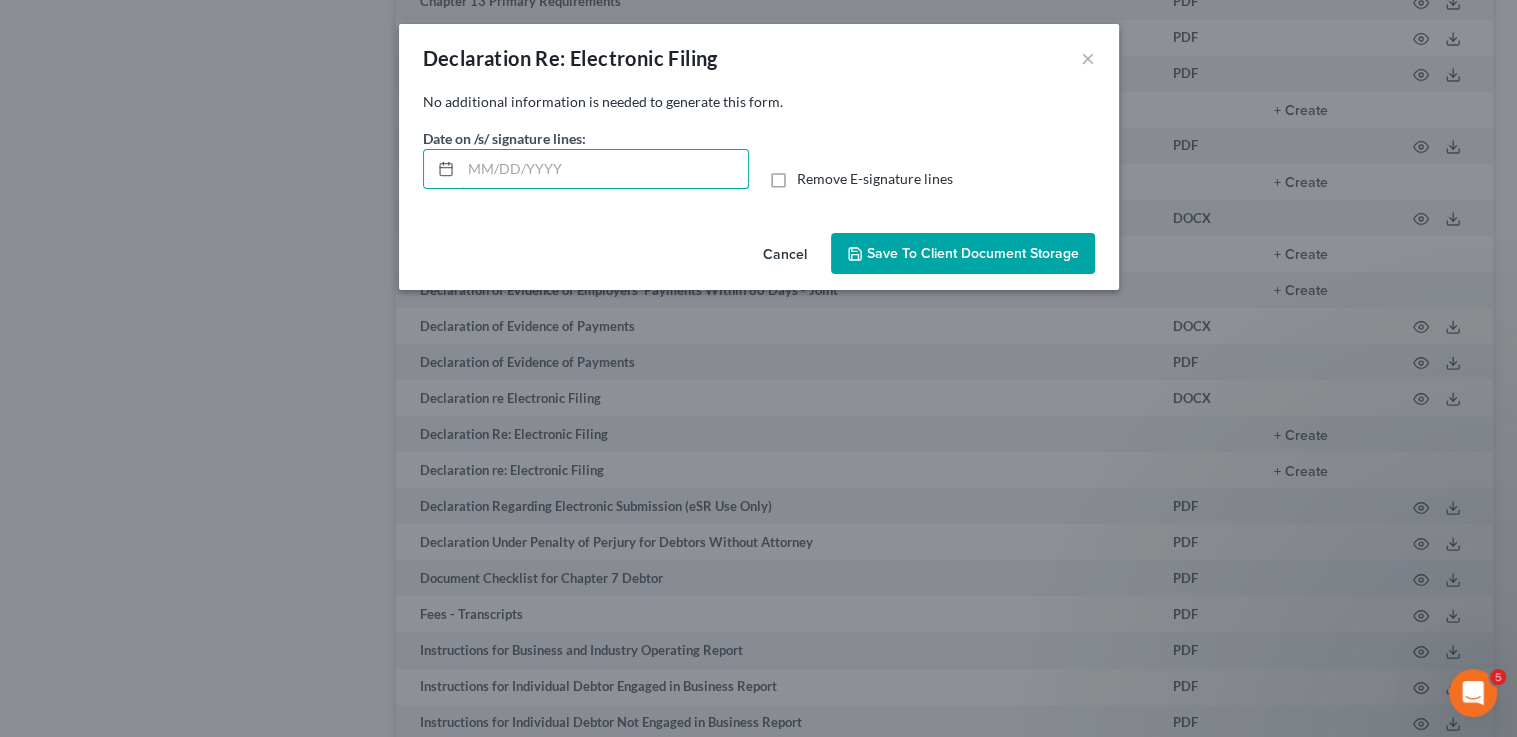 type 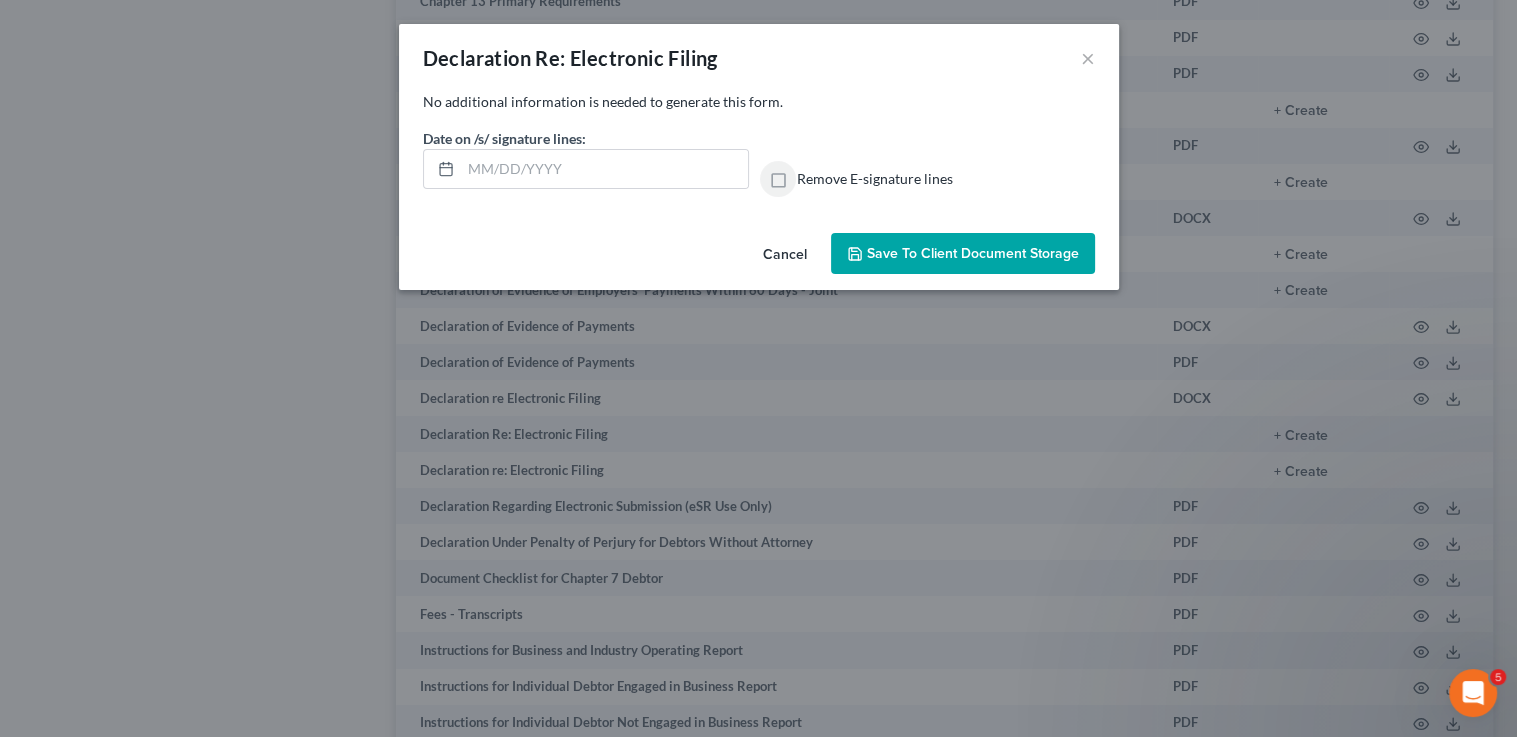 click on "Remove E-signature lines" at bounding box center (811, 175) 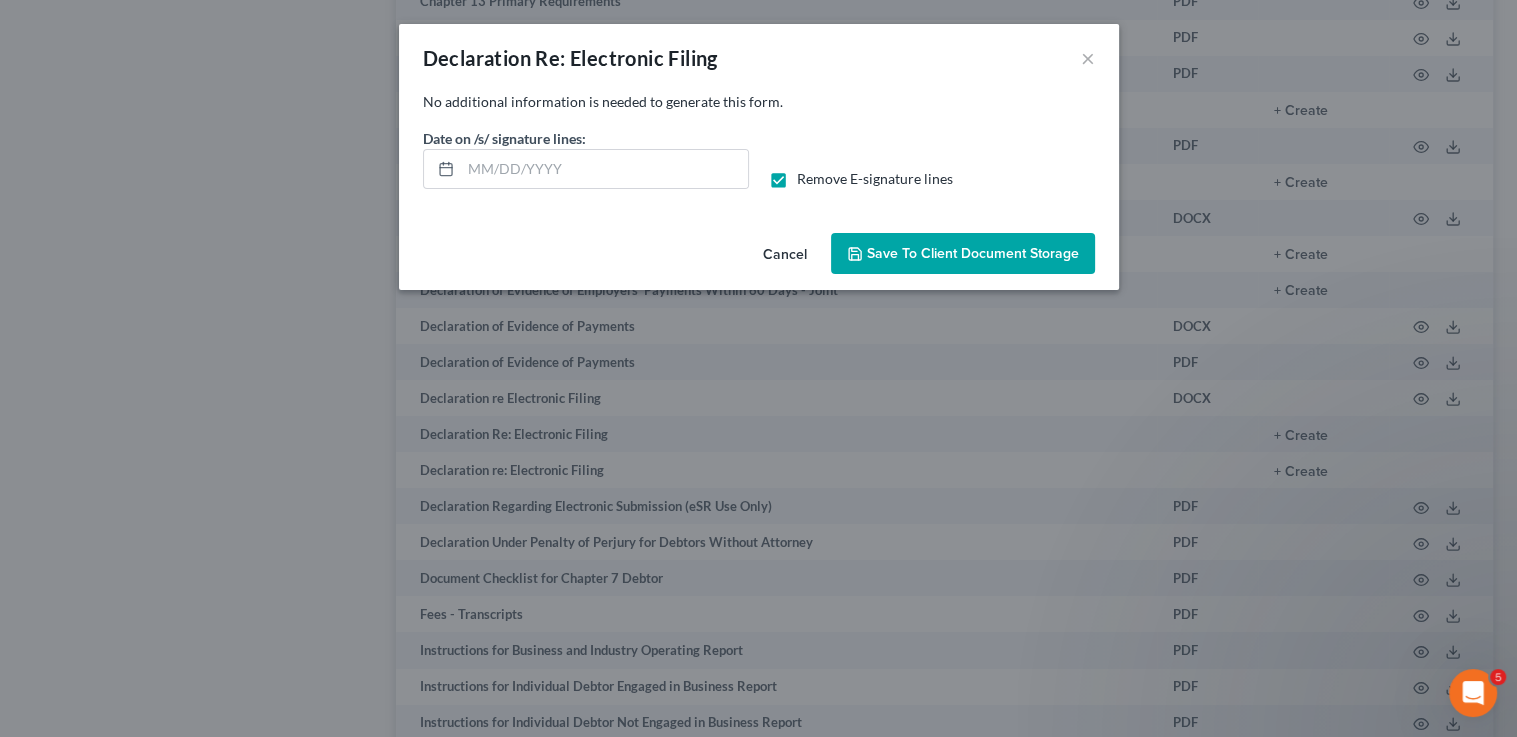 click on "Save to Client Document Storage" at bounding box center (973, 253) 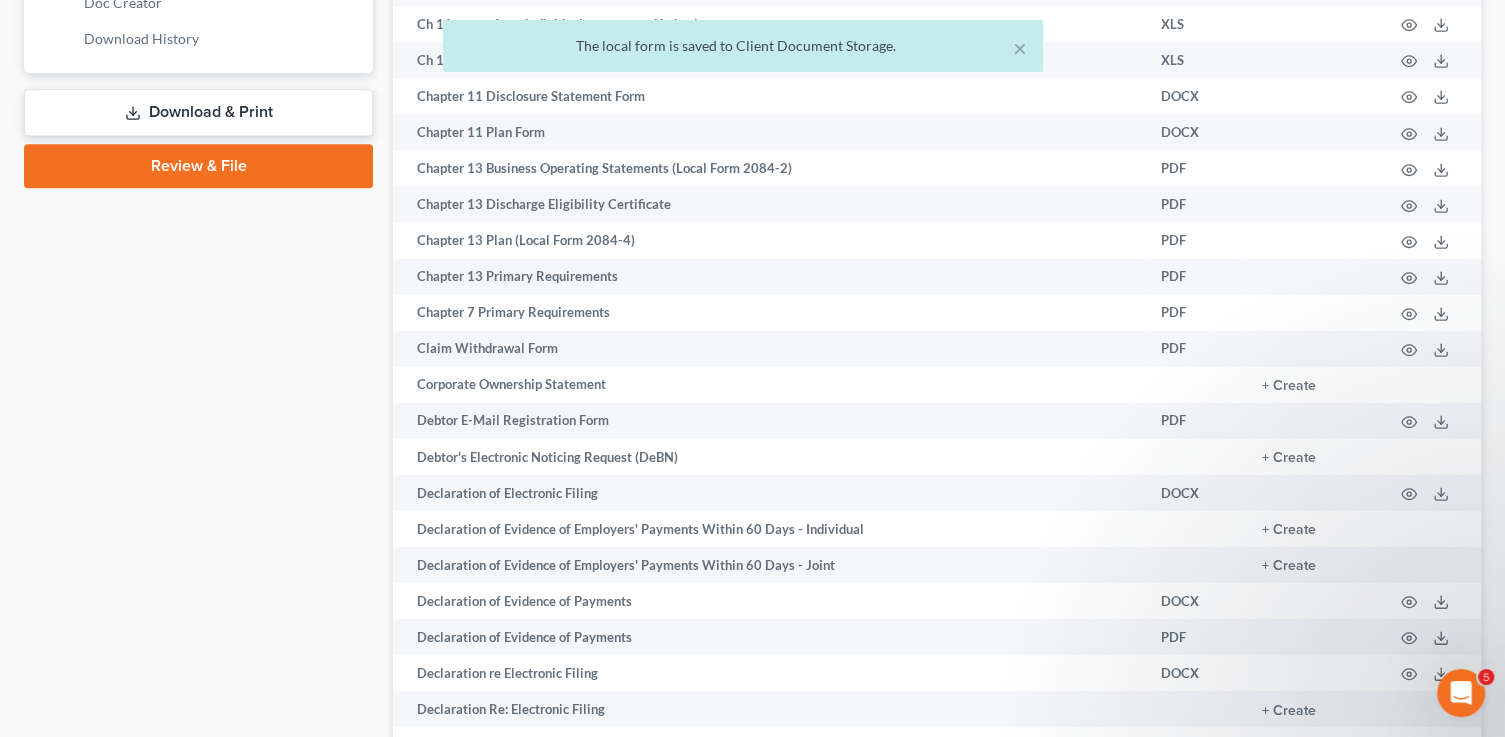 click on "Download & Print" at bounding box center (198, 112) 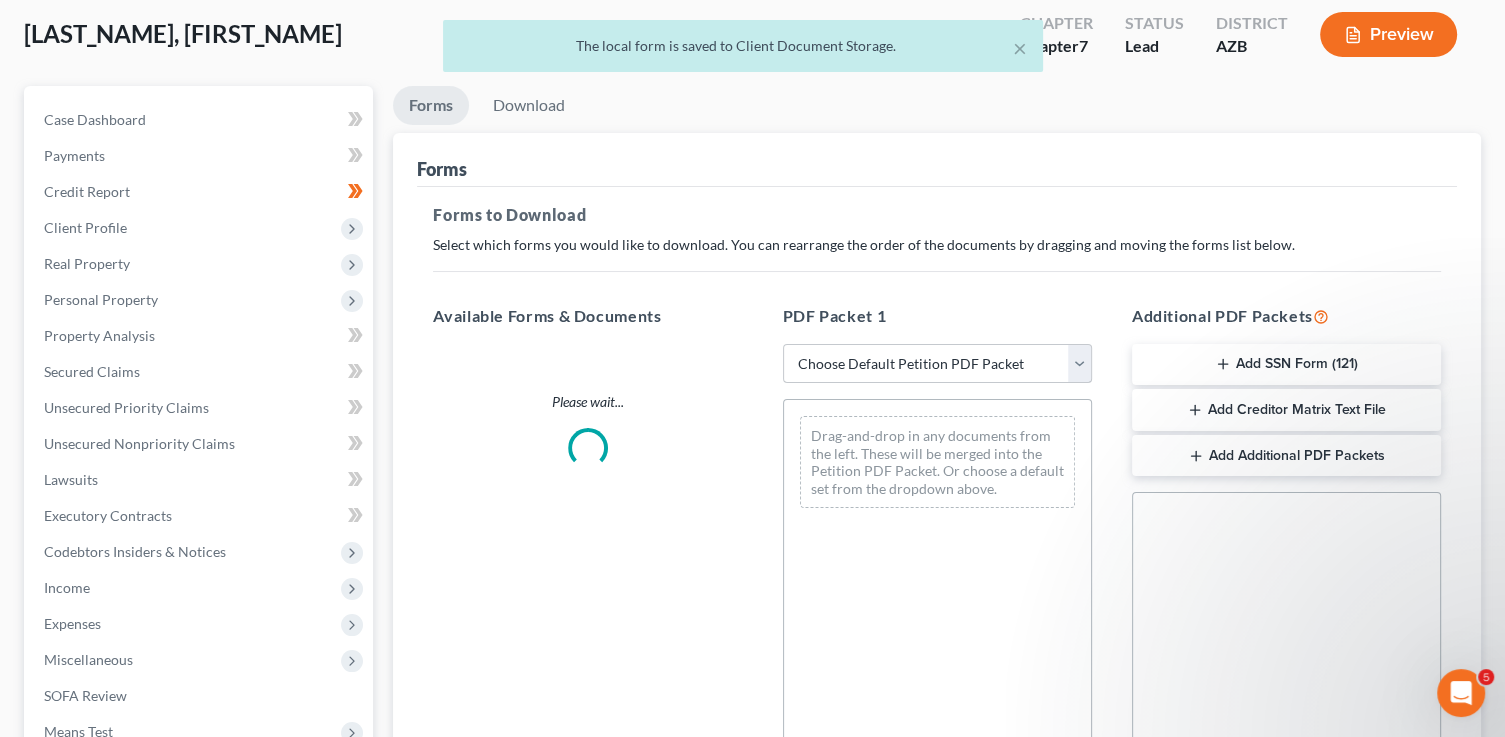scroll, scrollTop: 0, scrollLeft: 0, axis: both 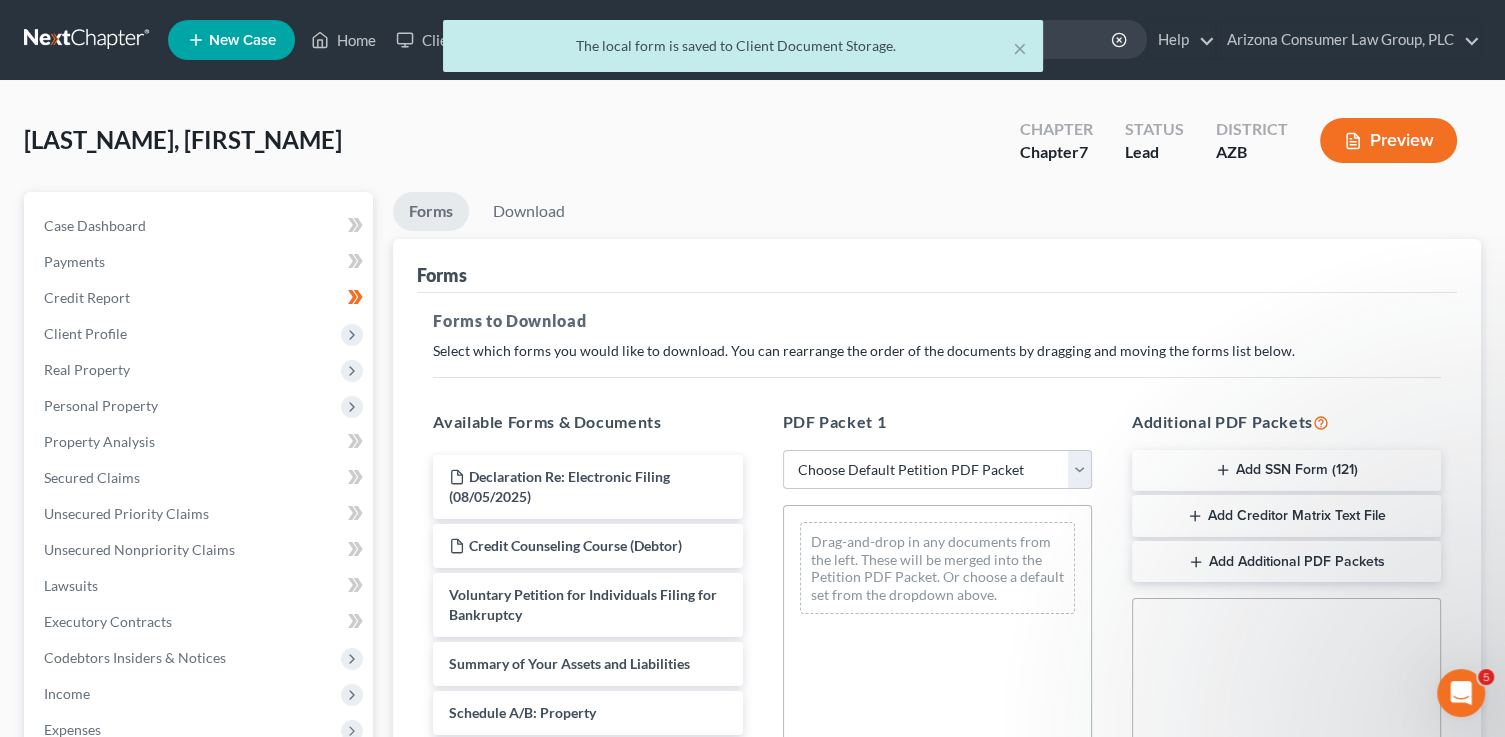 click on "Choose Default Petition PDF Packet Complete Bankruptcy Petition (all forms and schedules) Emergency Filing Forms (Petition and Creditor List Only) Amended Forms Signature Pages Only Emergency Completion Emergency Completion - Business Debts Emergency Completion Emergency Completion with Disclosure Emergency Filing with Declaration" at bounding box center (937, 470) 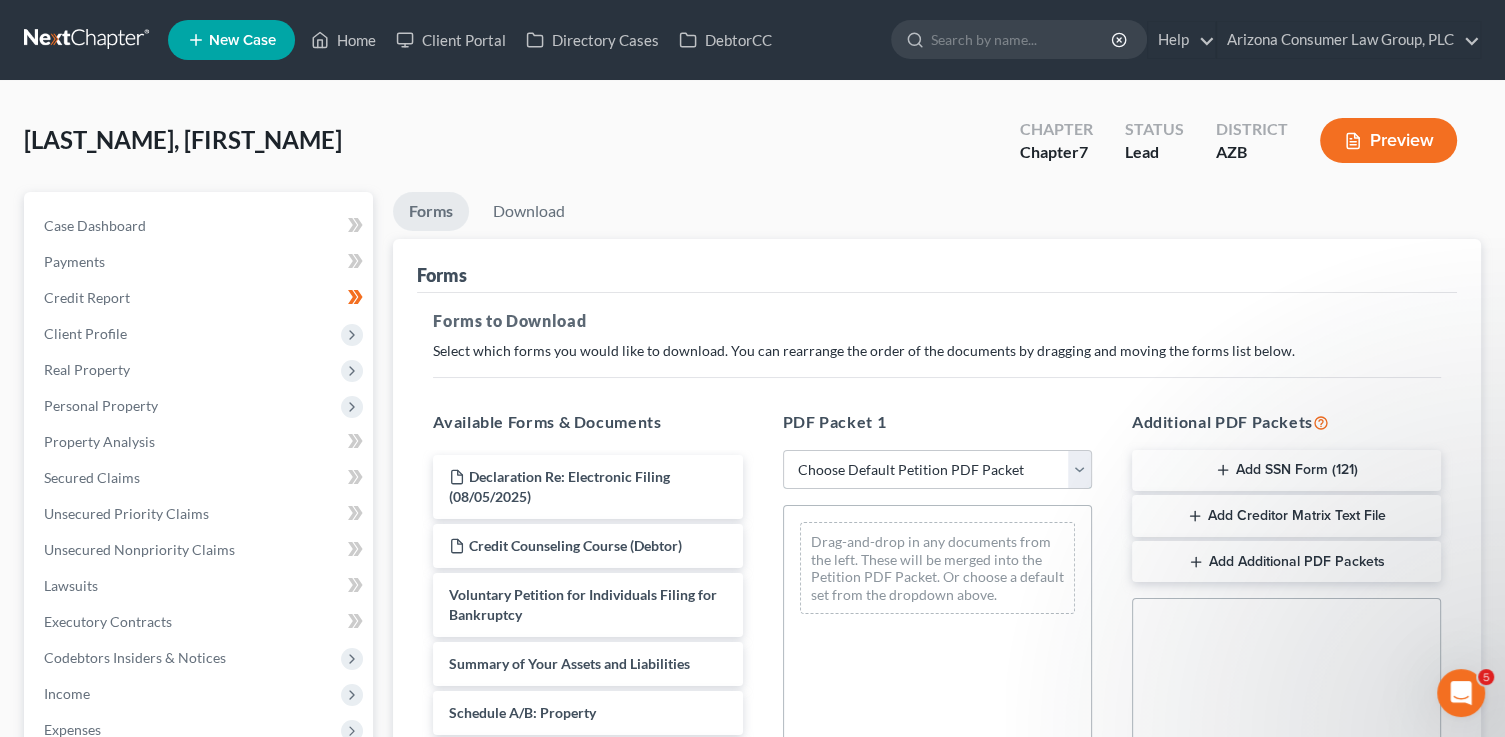 select on "8" 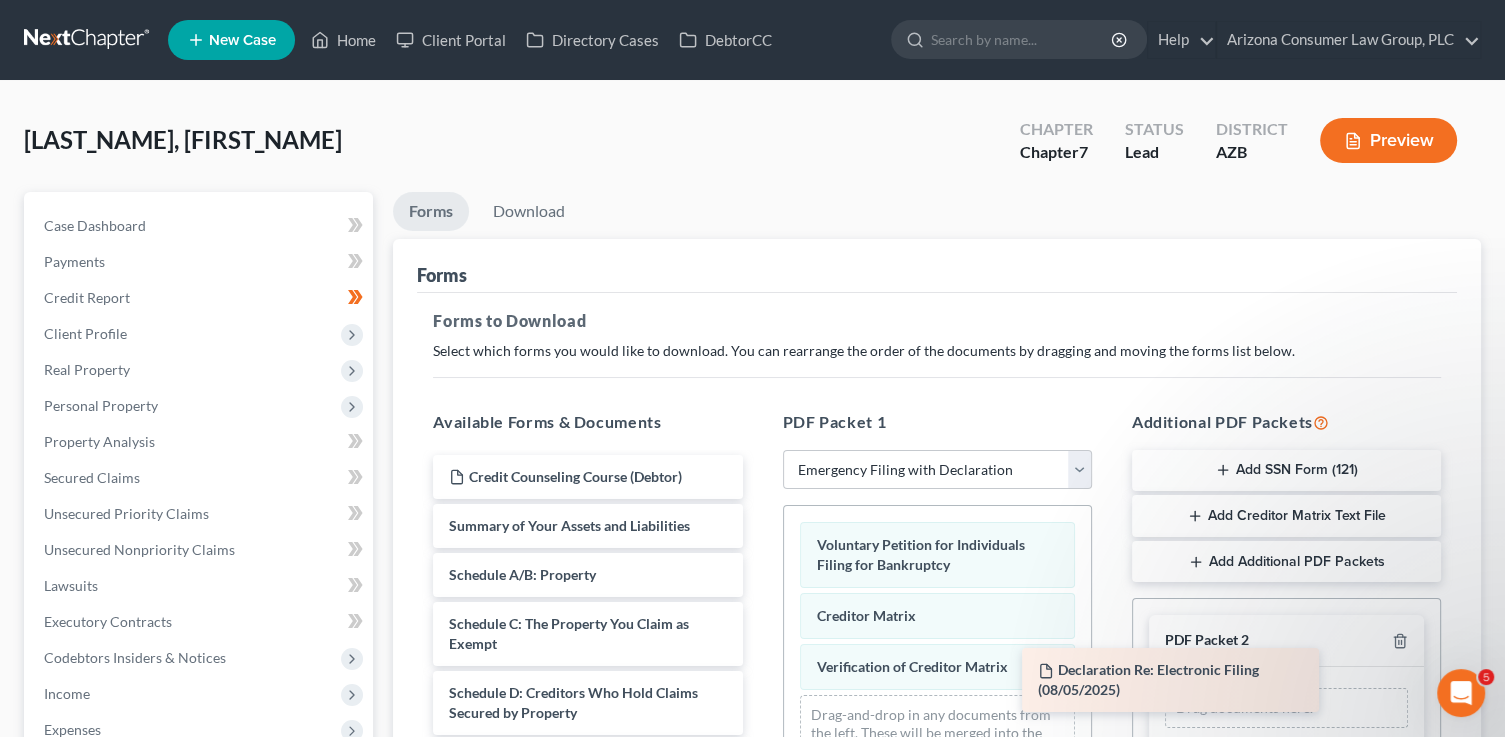 drag, startPoint x: 648, startPoint y: 493, endPoint x: 1264, endPoint y: 688, distance: 646.1277 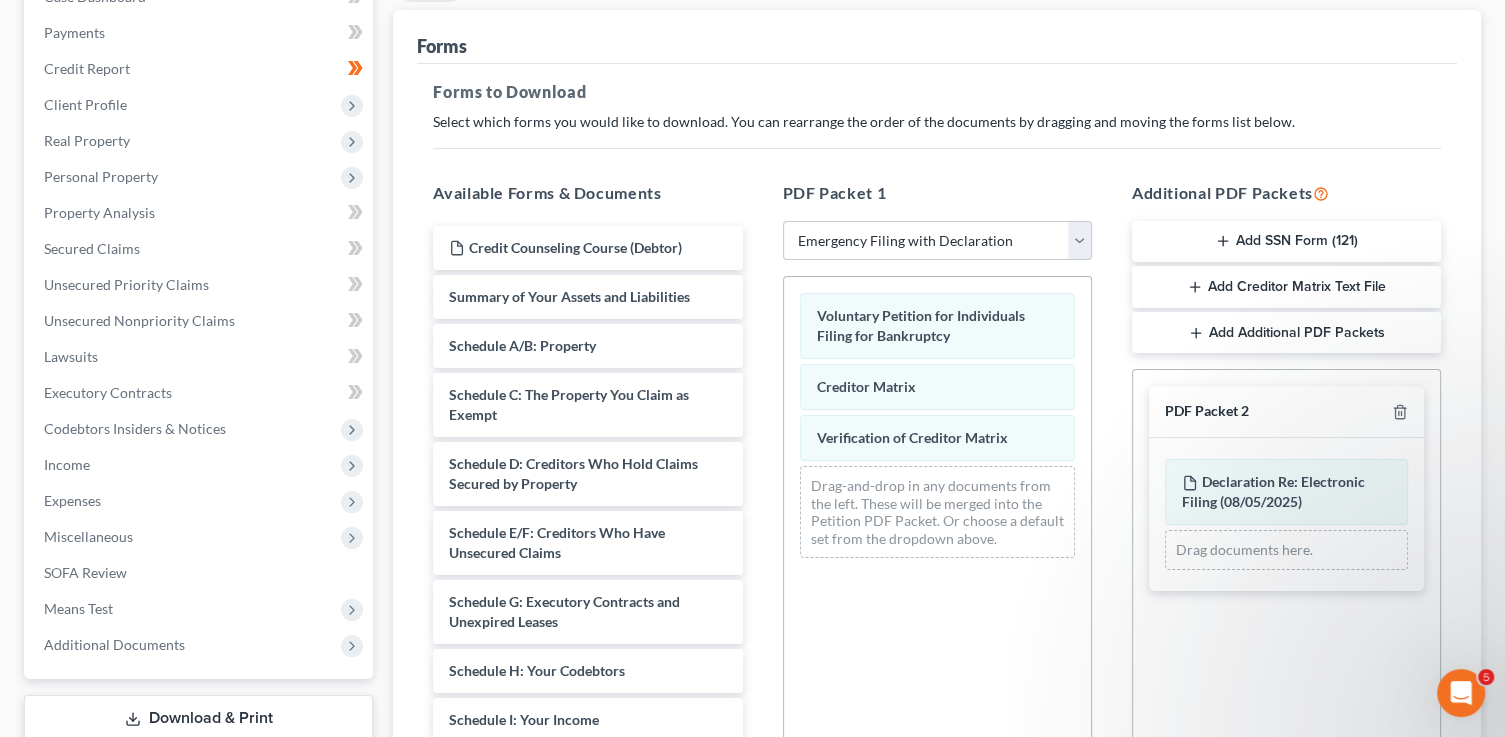 scroll, scrollTop: 496, scrollLeft: 0, axis: vertical 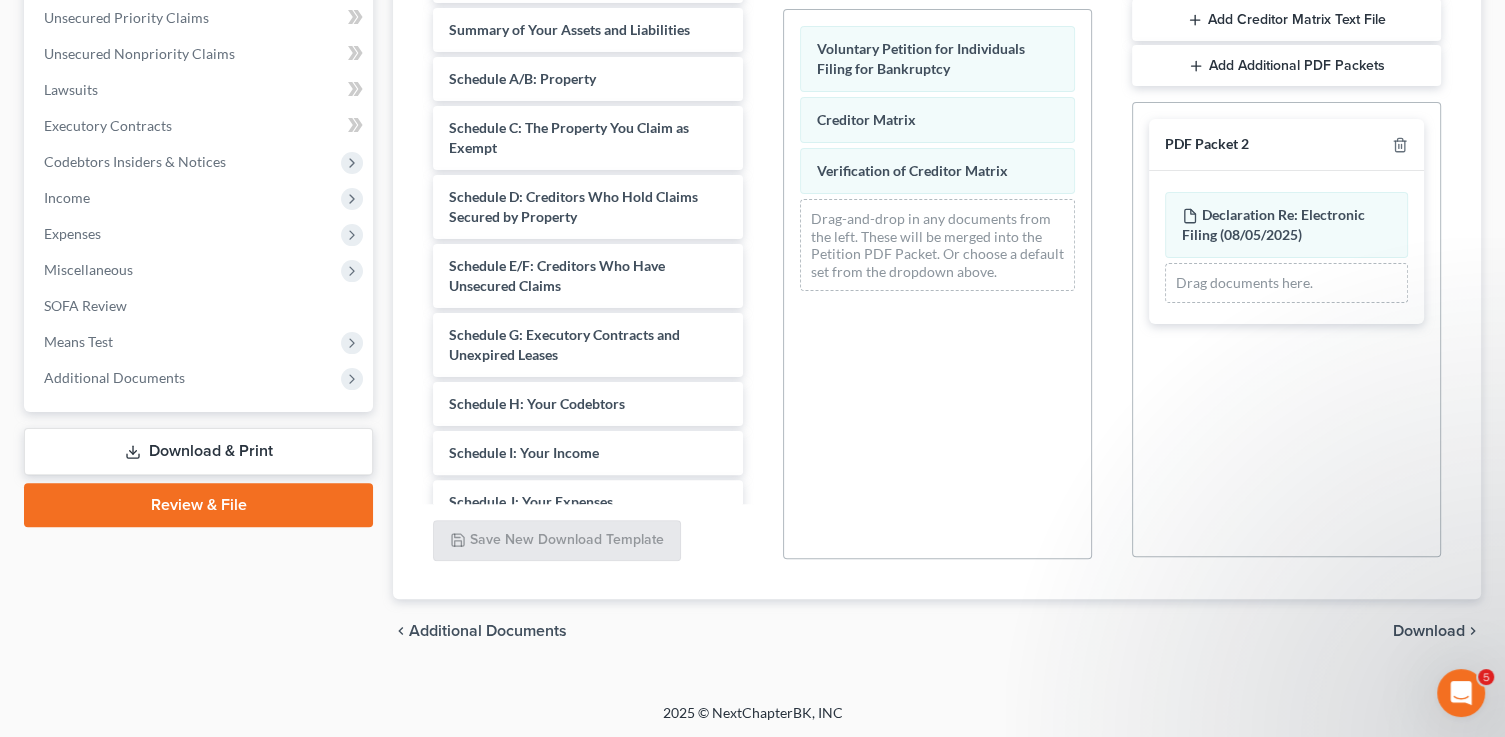 click on "chevron_left   Additional Documents Download   chevron_right" at bounding box center [937, 631] 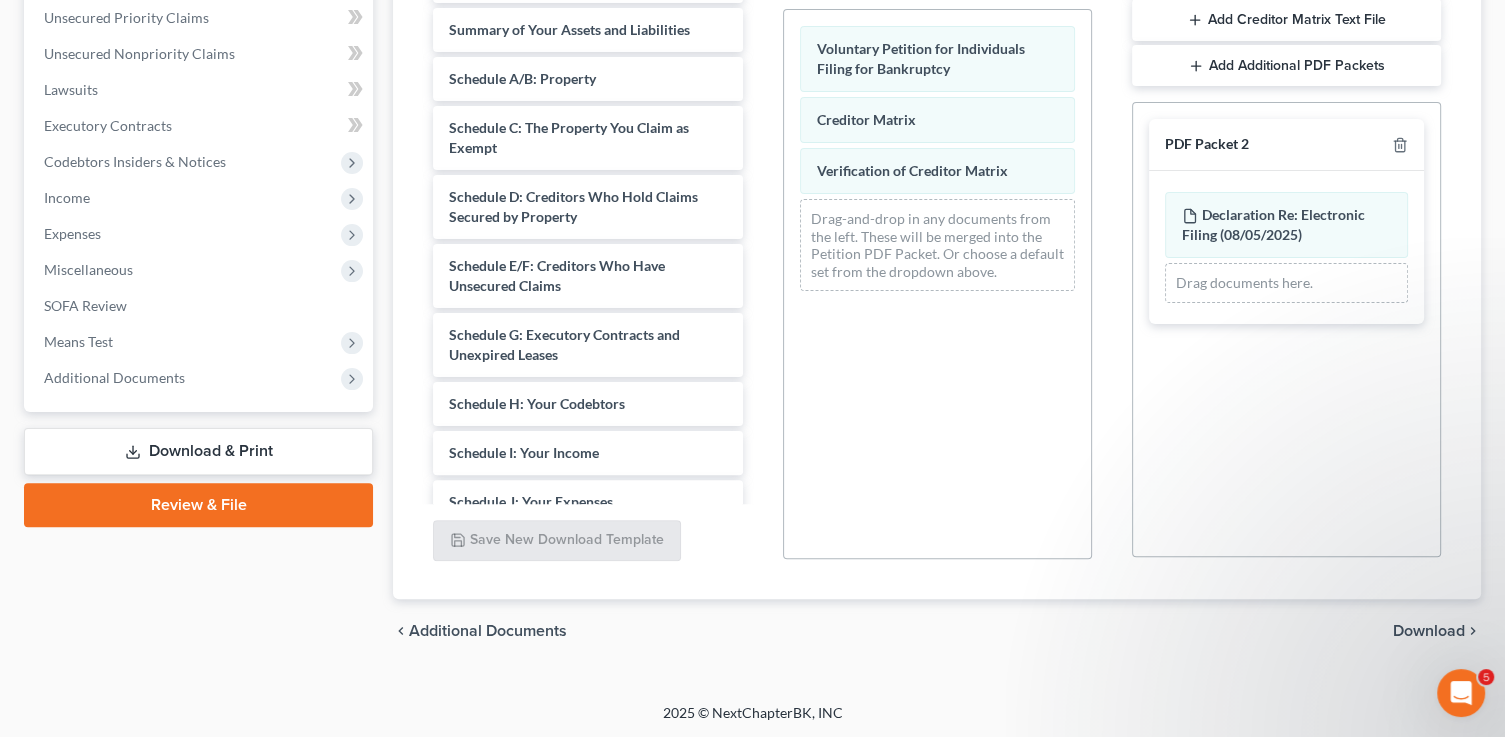 click on "Download" at bounding box center [1429, 631] 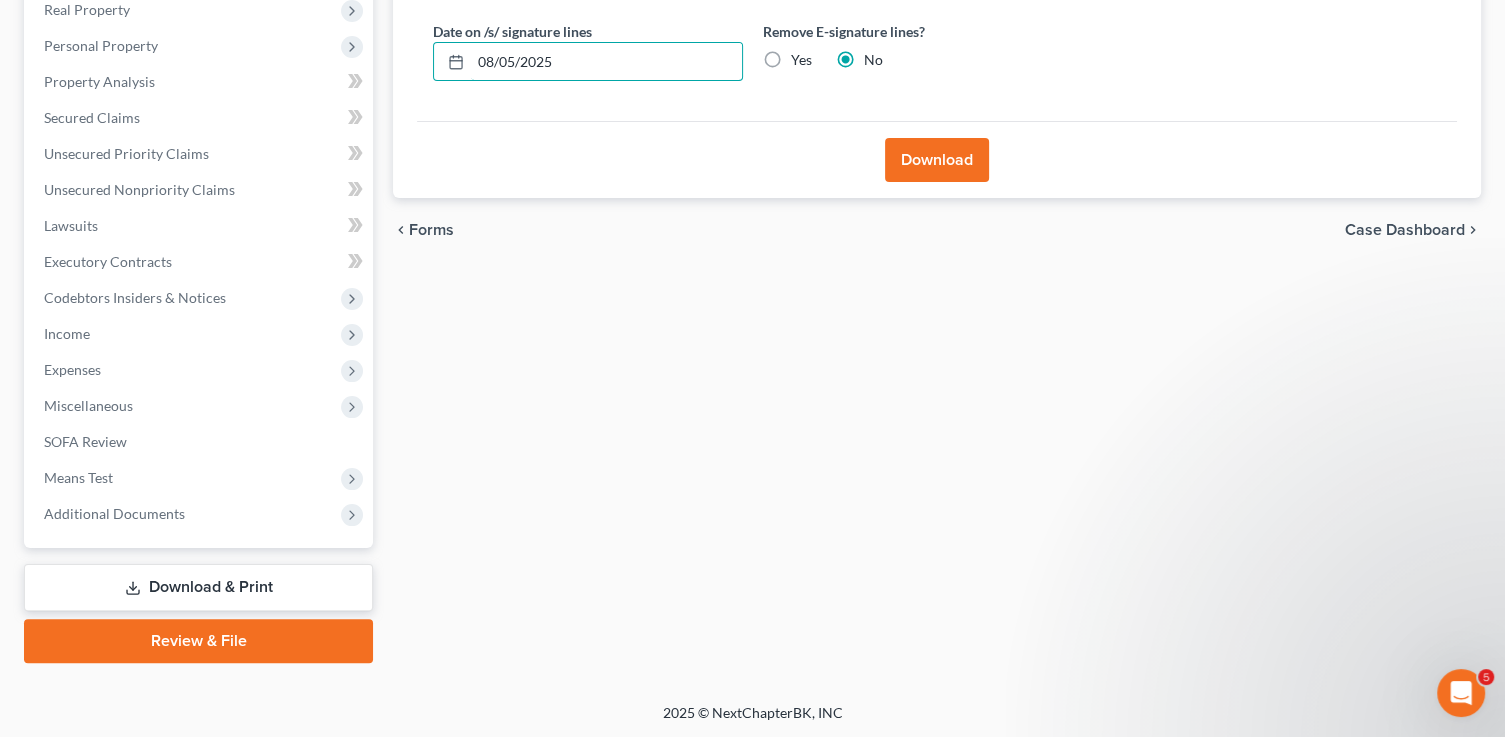 drag, startPoint x: 605, startPoint y: 73, endPoint x: 393, endPoint y: 50, distance: 213.24399 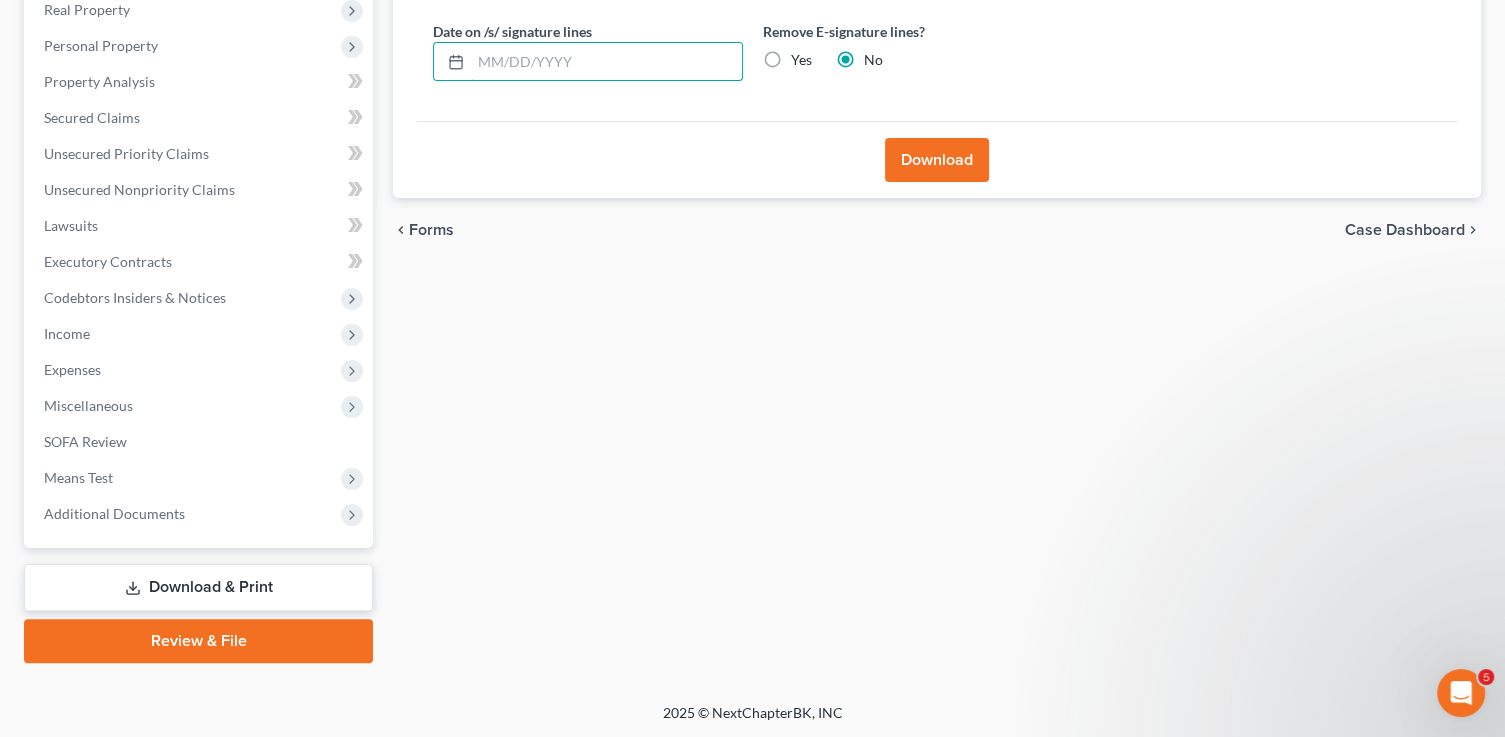type 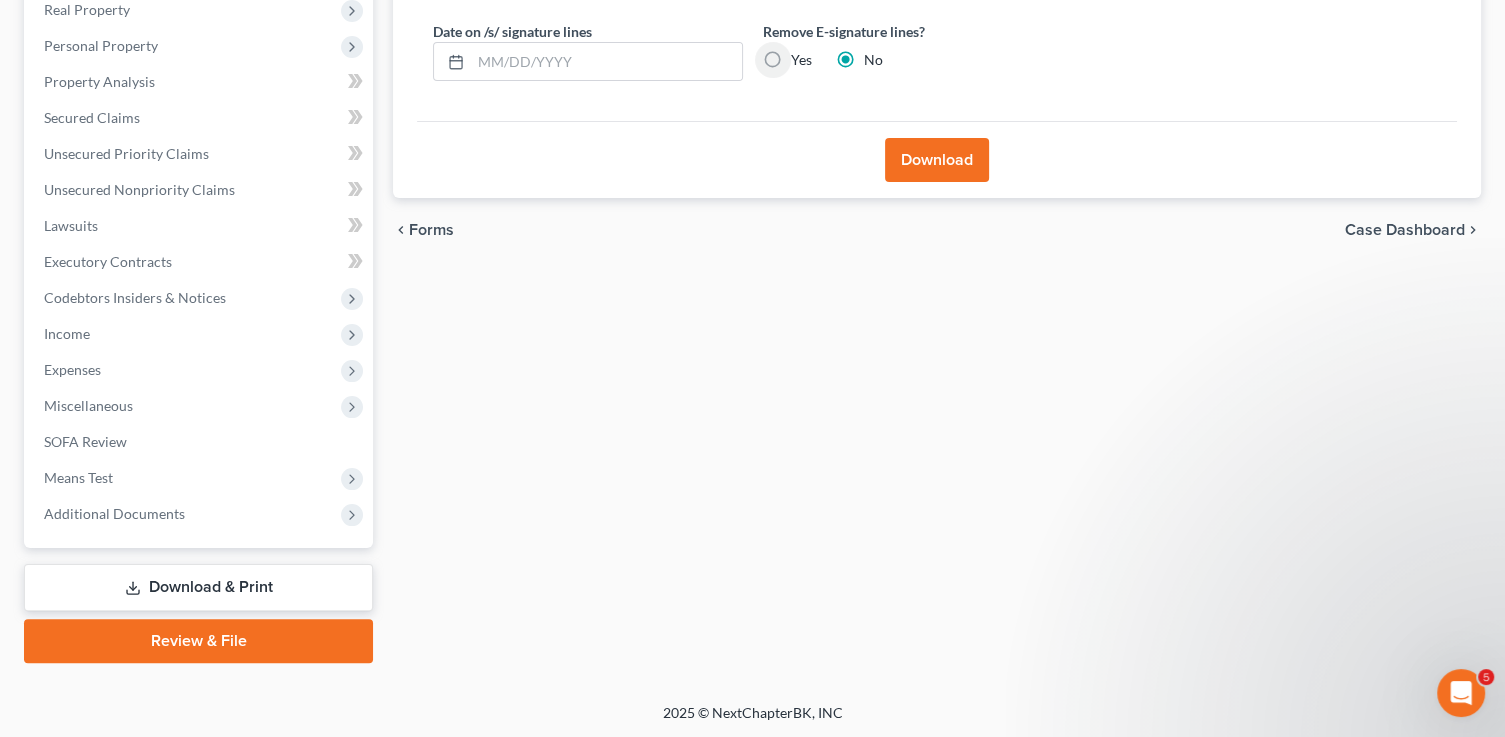 click on "Yes" at bounding box center [805, 56] 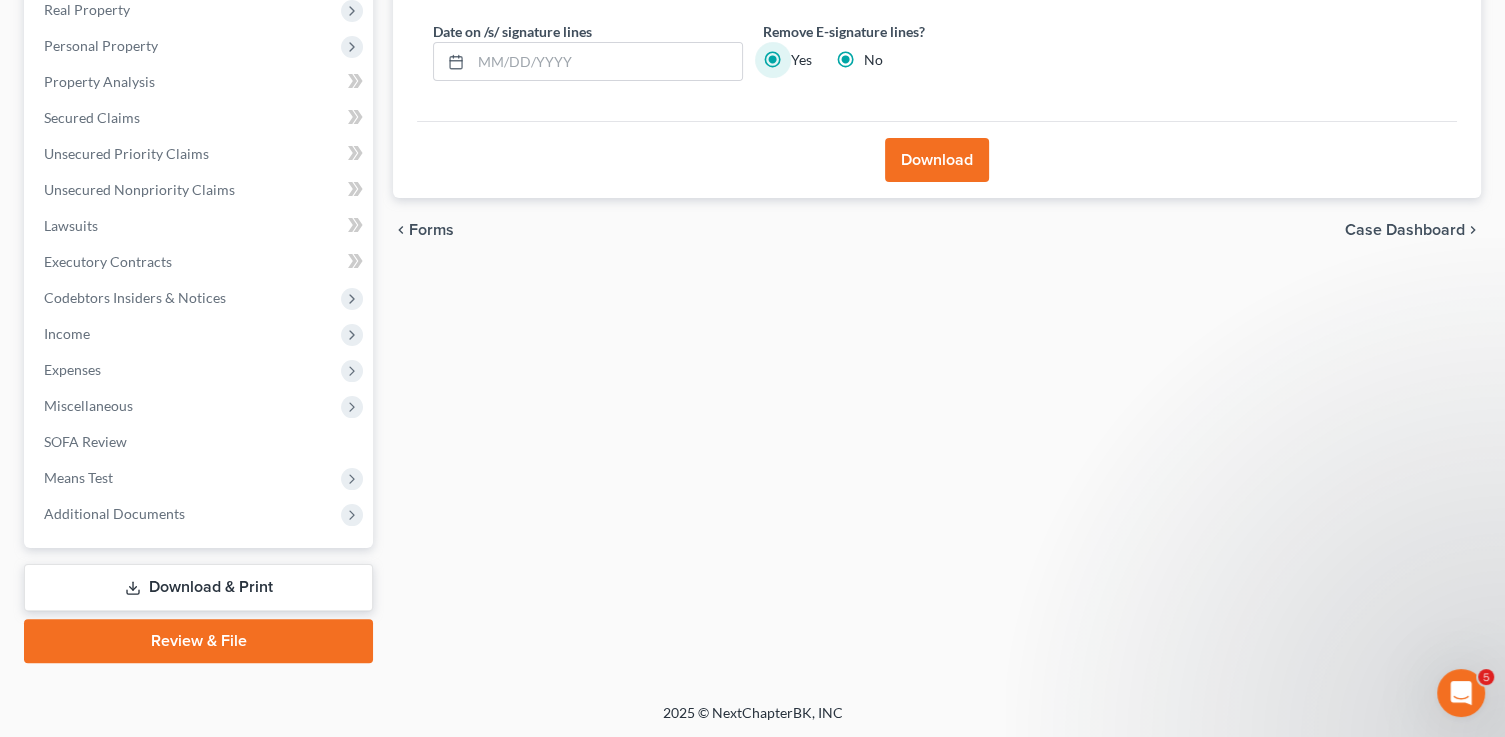 radio on "false" 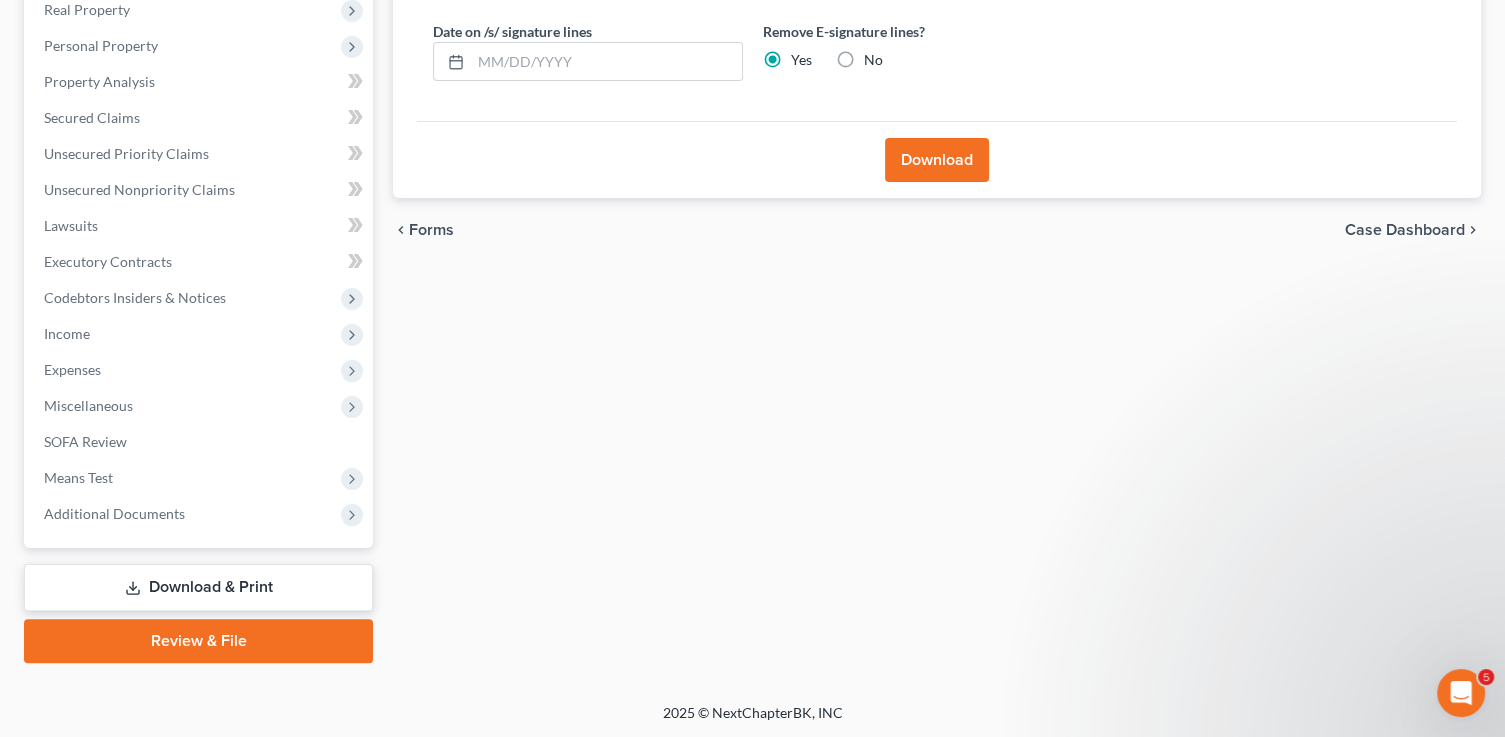 drag, startPoint x: 960, startPoint y: 159, endPoint x: 944, endPoint y: 180, distance: 26.400757 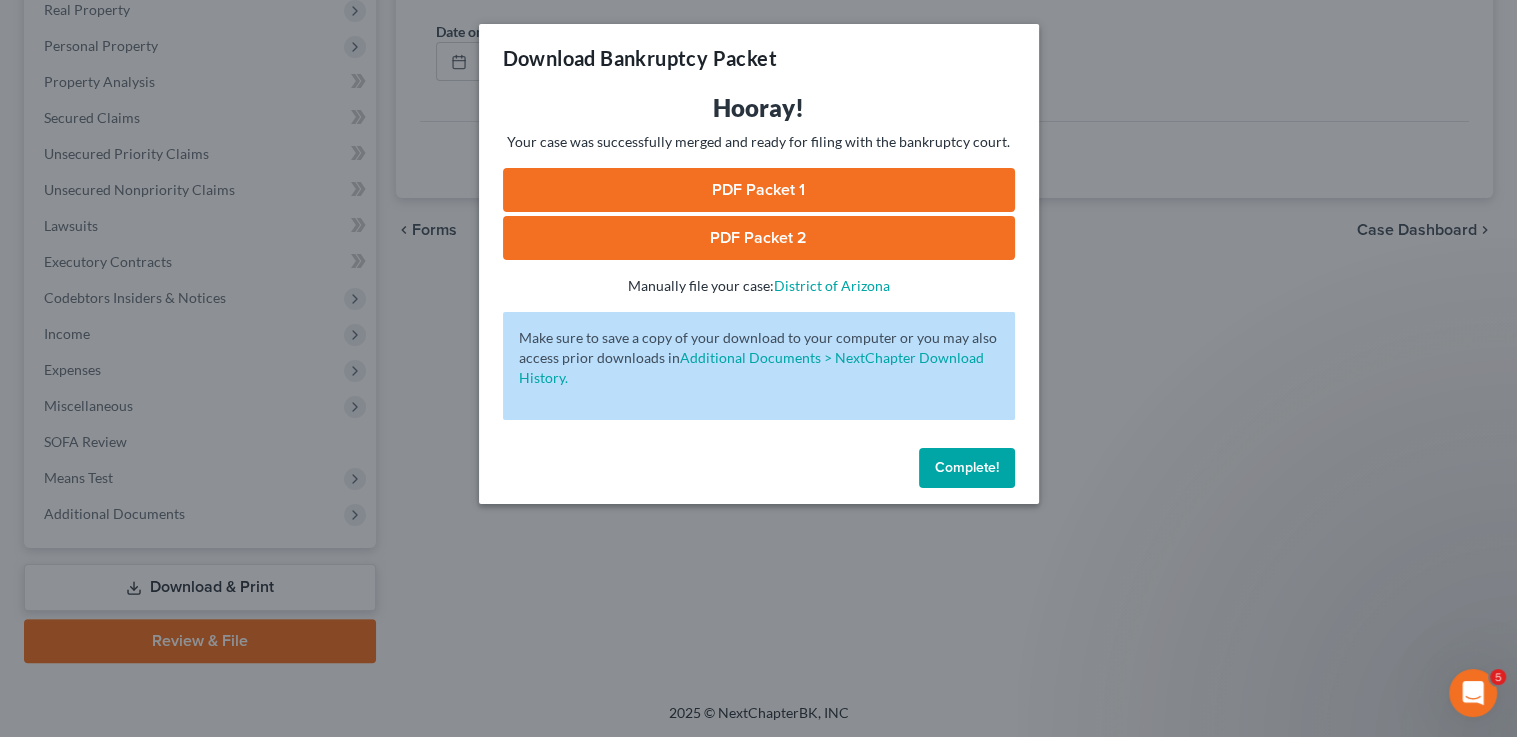 click on "PDF Packet 1" at bounding box center (759, 190) 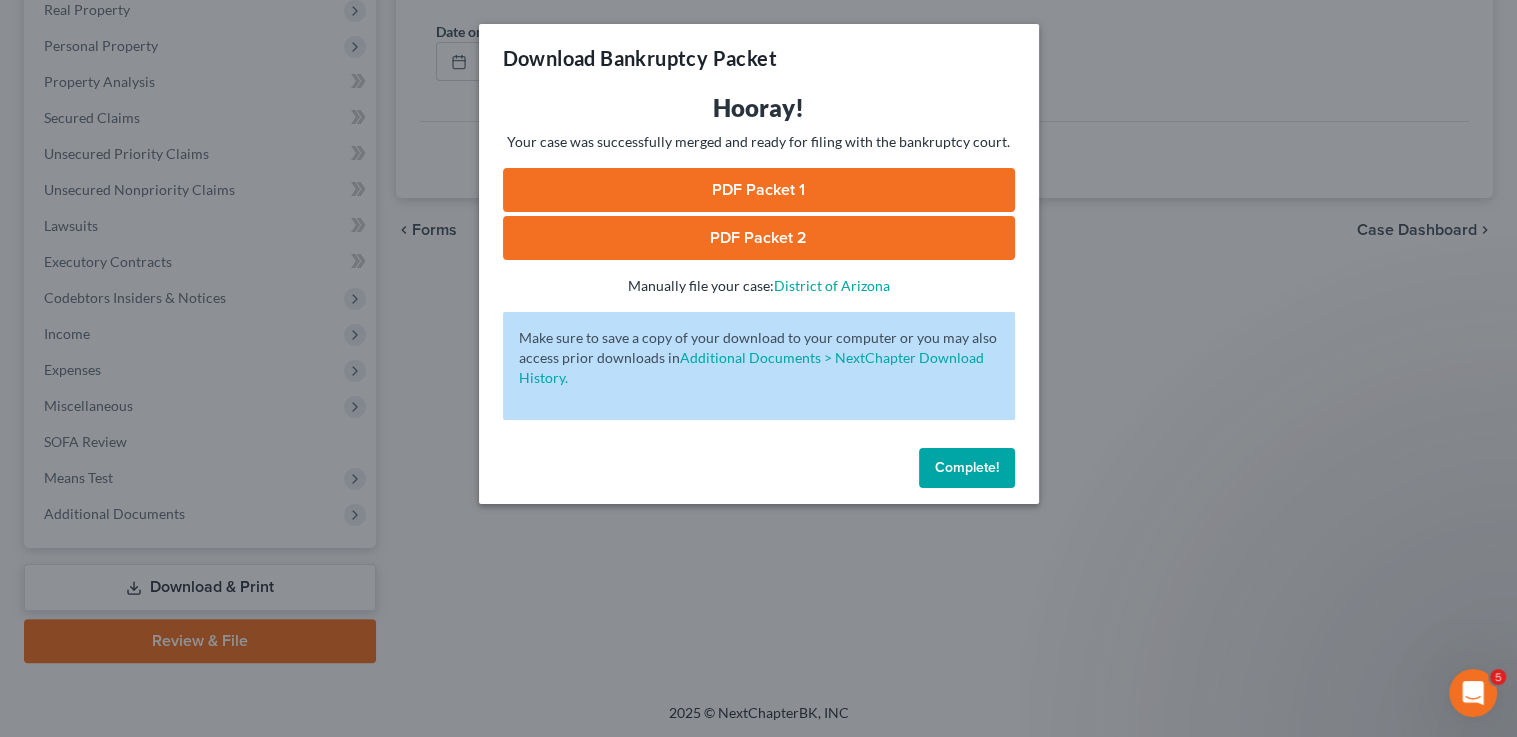 click on "PDF Packet 2" at bounding box center (759, 238) 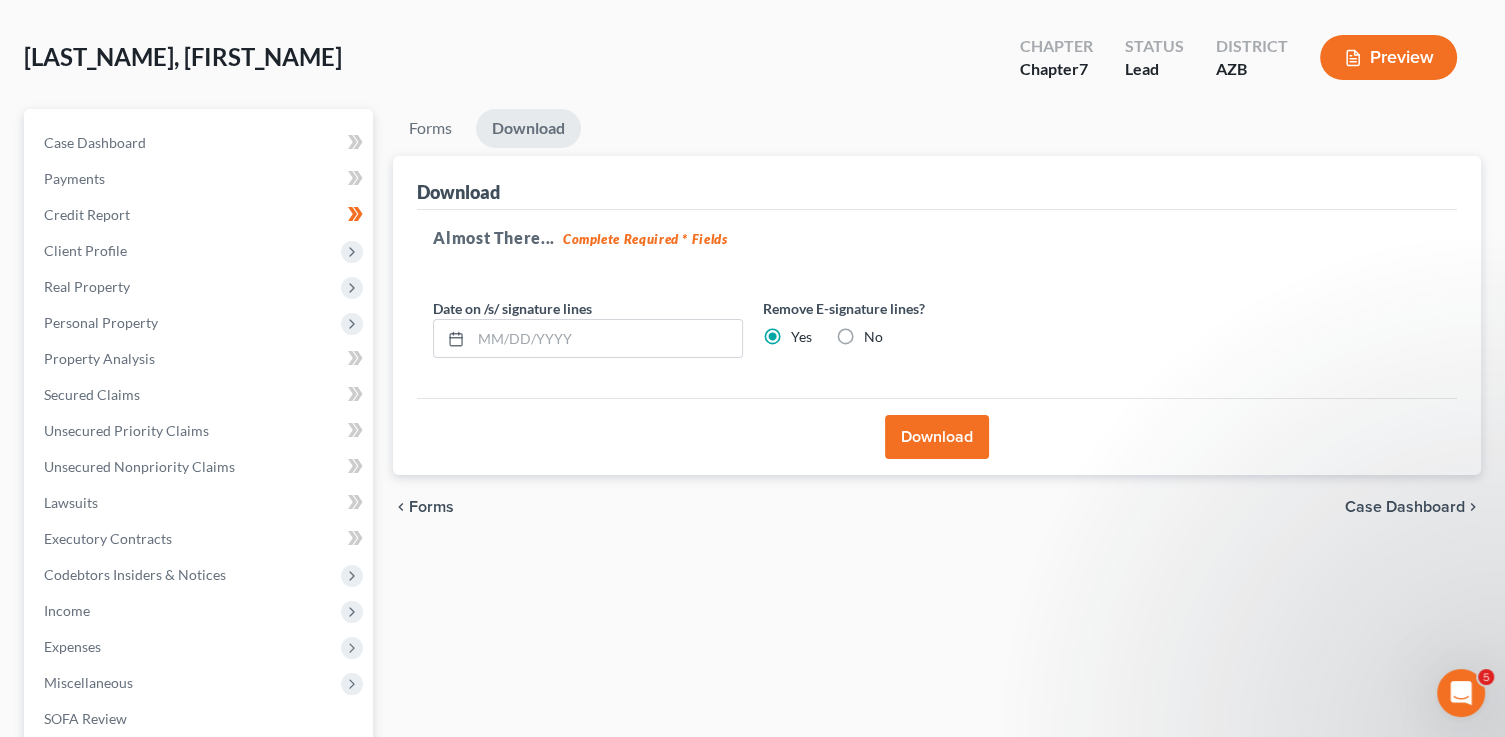 scroll, scrollTop: 0, scrollLeft: 0, axis: both 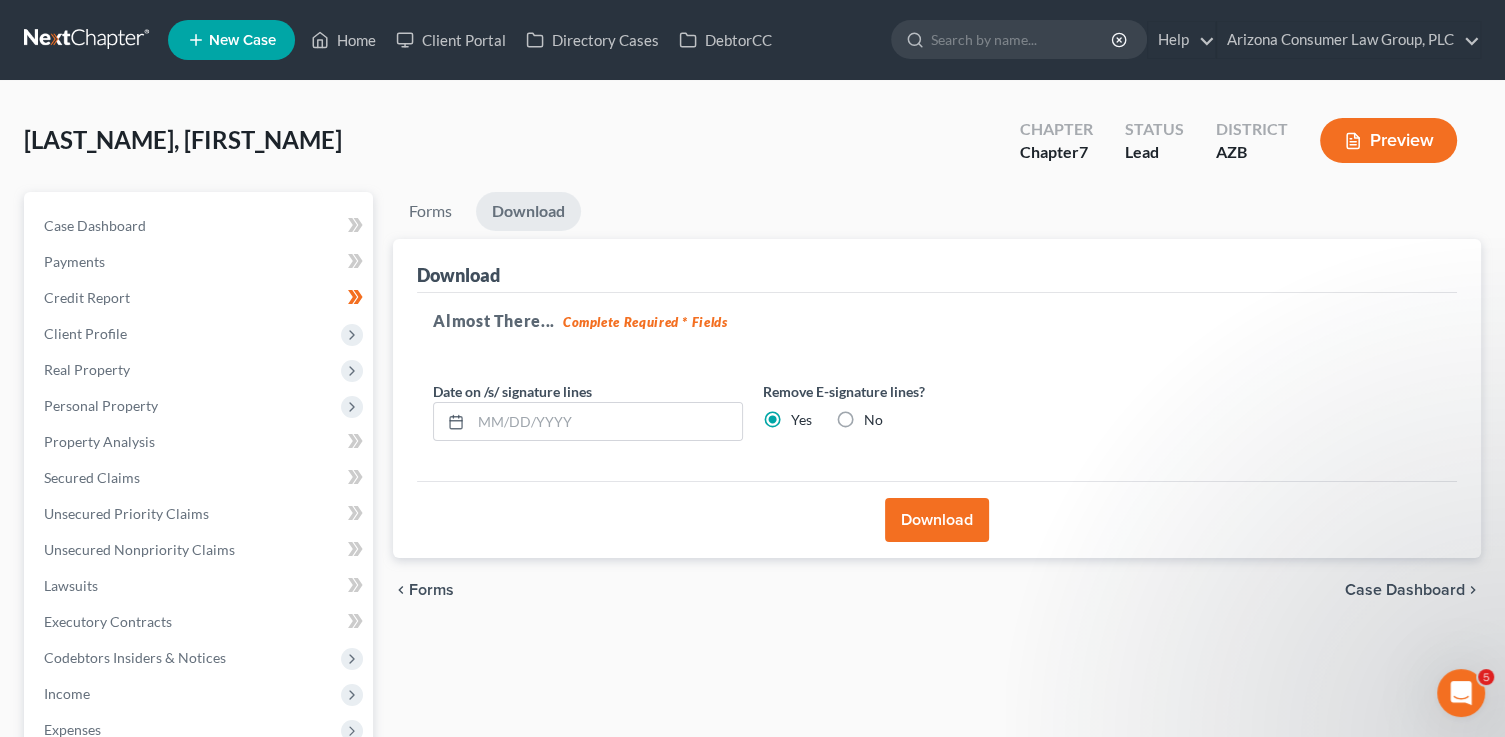 drag, startPoint x: 325, startPoint y: 85, endPoint x: 341, endPoint y: 73, distance: 20 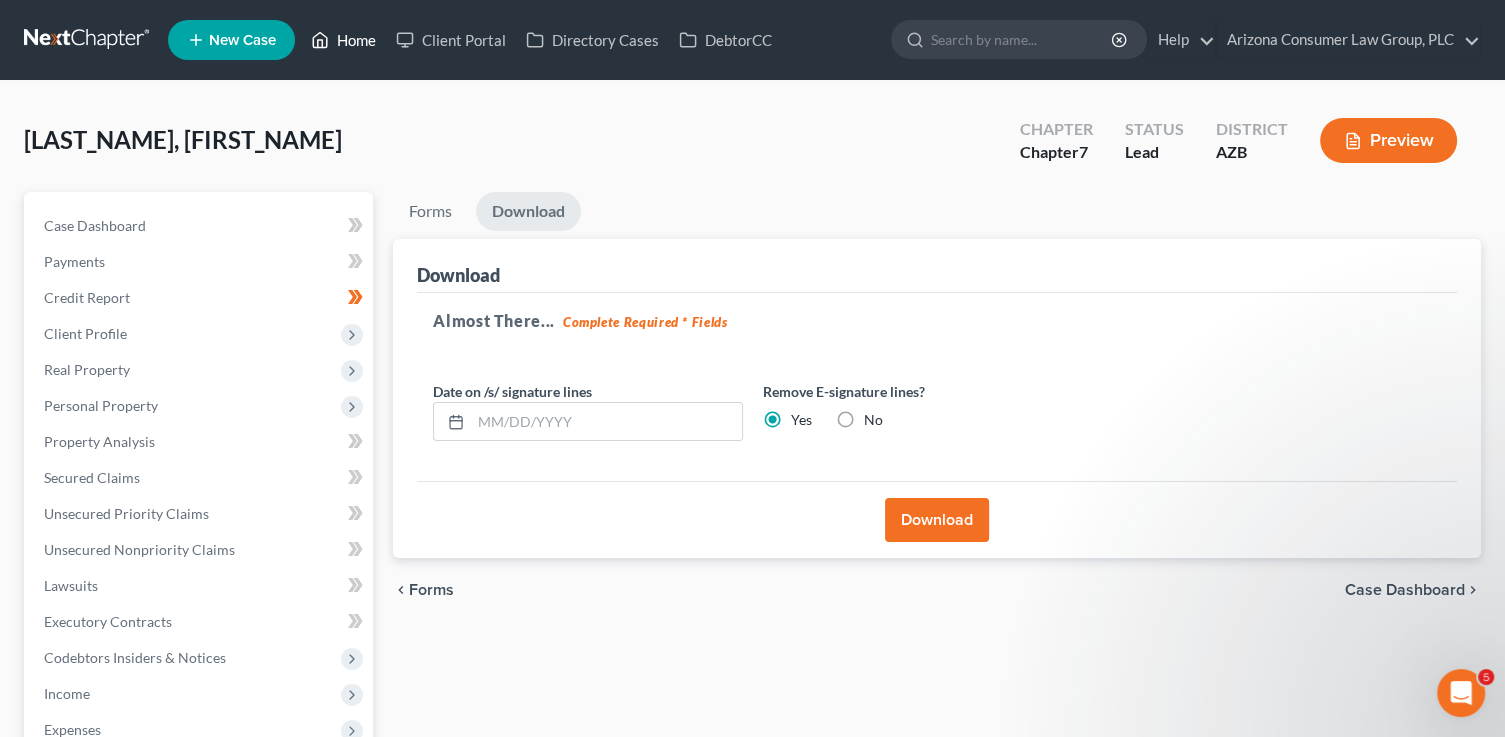 click on "Home" at bounding box center [343, 40] 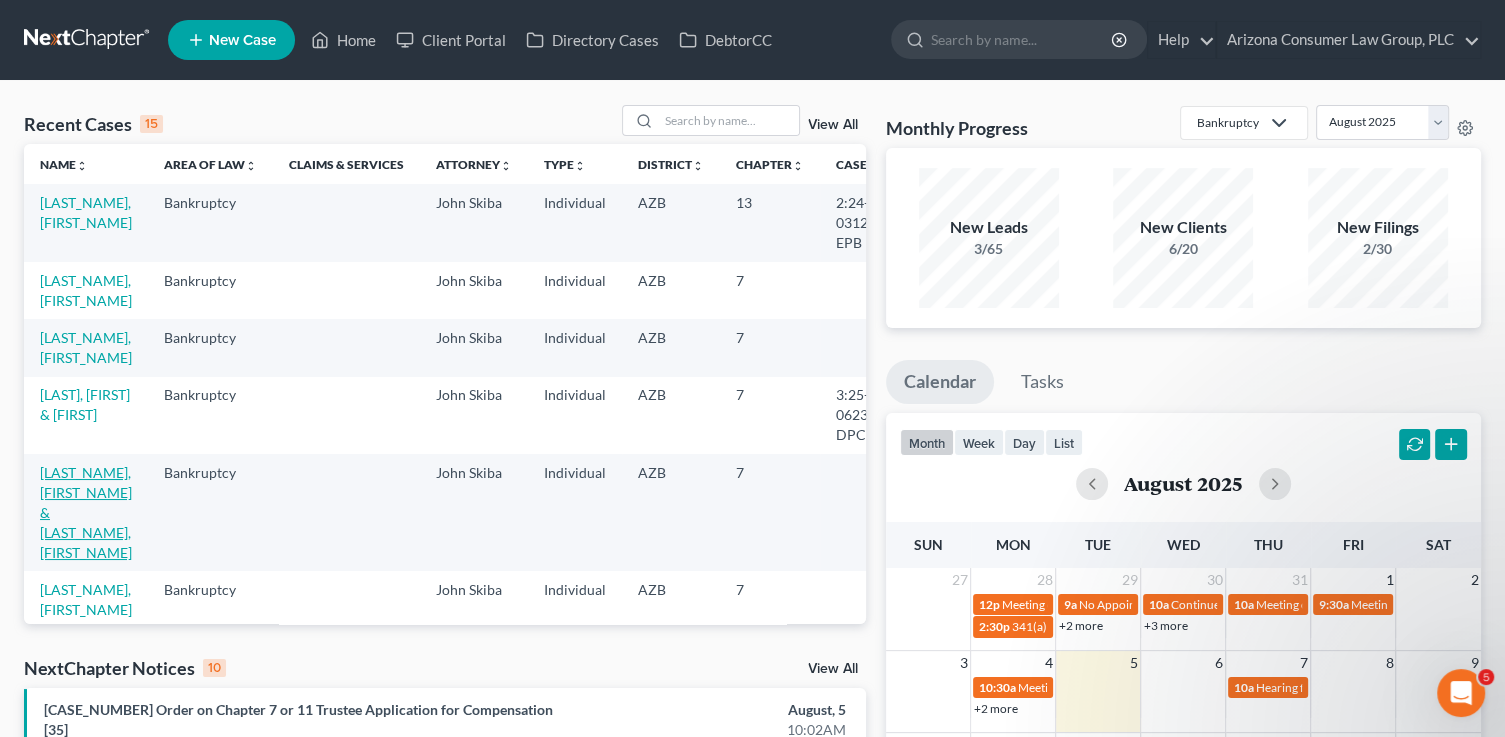 click on "[LAST_NAME], [FIRST_NAME] & [LAST_NAME], [FIRST_NAME]" at bounding box center [86, 512] 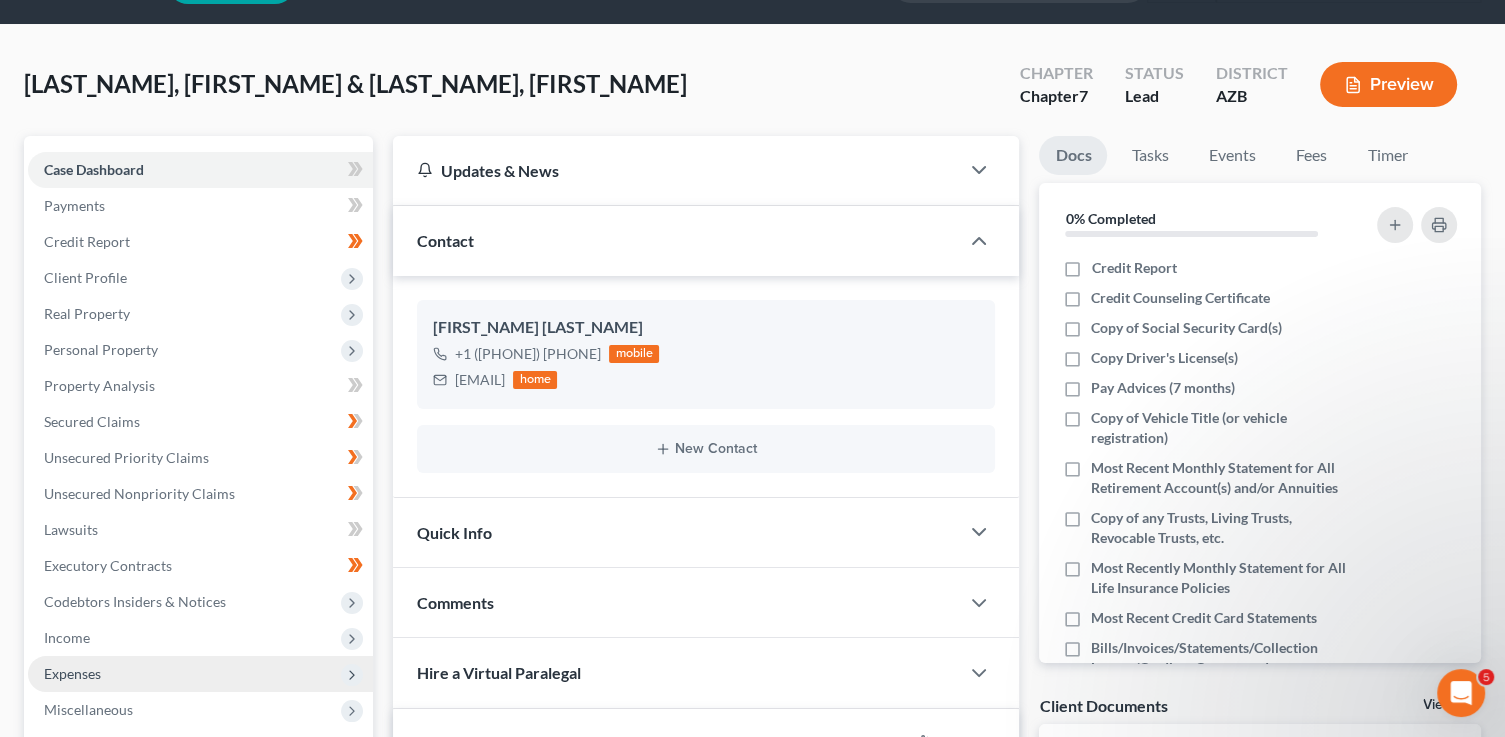 scroll, scrollTop: 70, scrollLeft: 0, axis: vertical 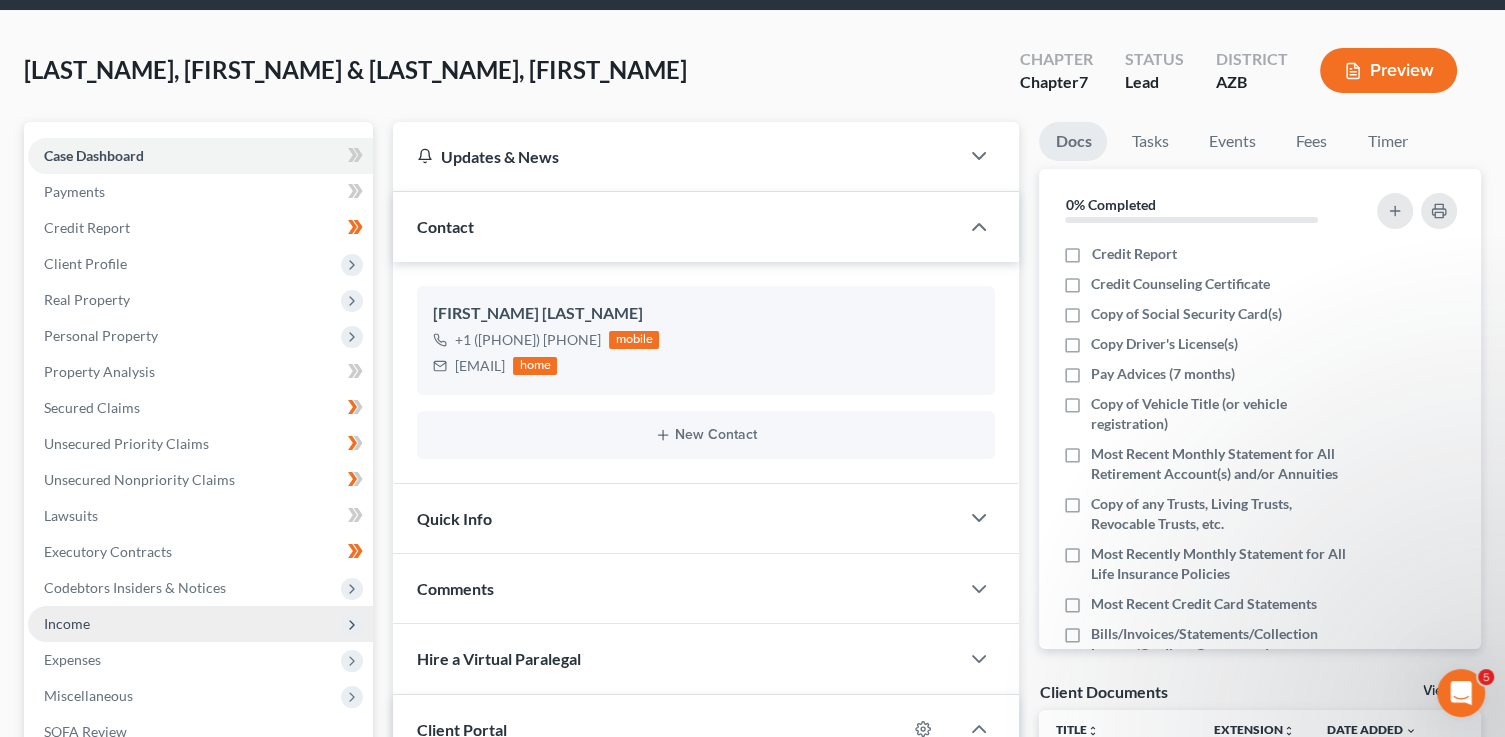 click on "Income" at bounding box center [200, 624] 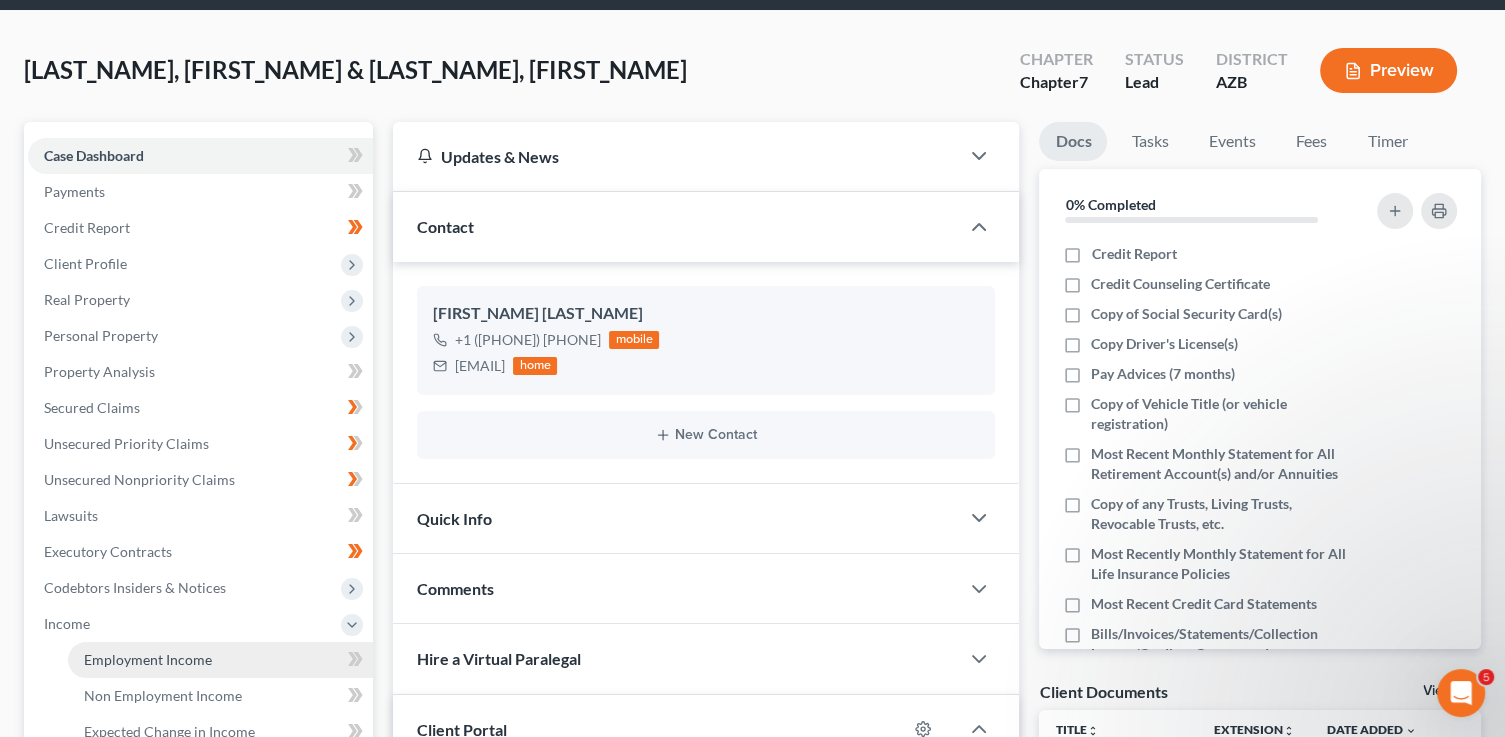 click on "Employment Income" at bounding box center [220, 660] 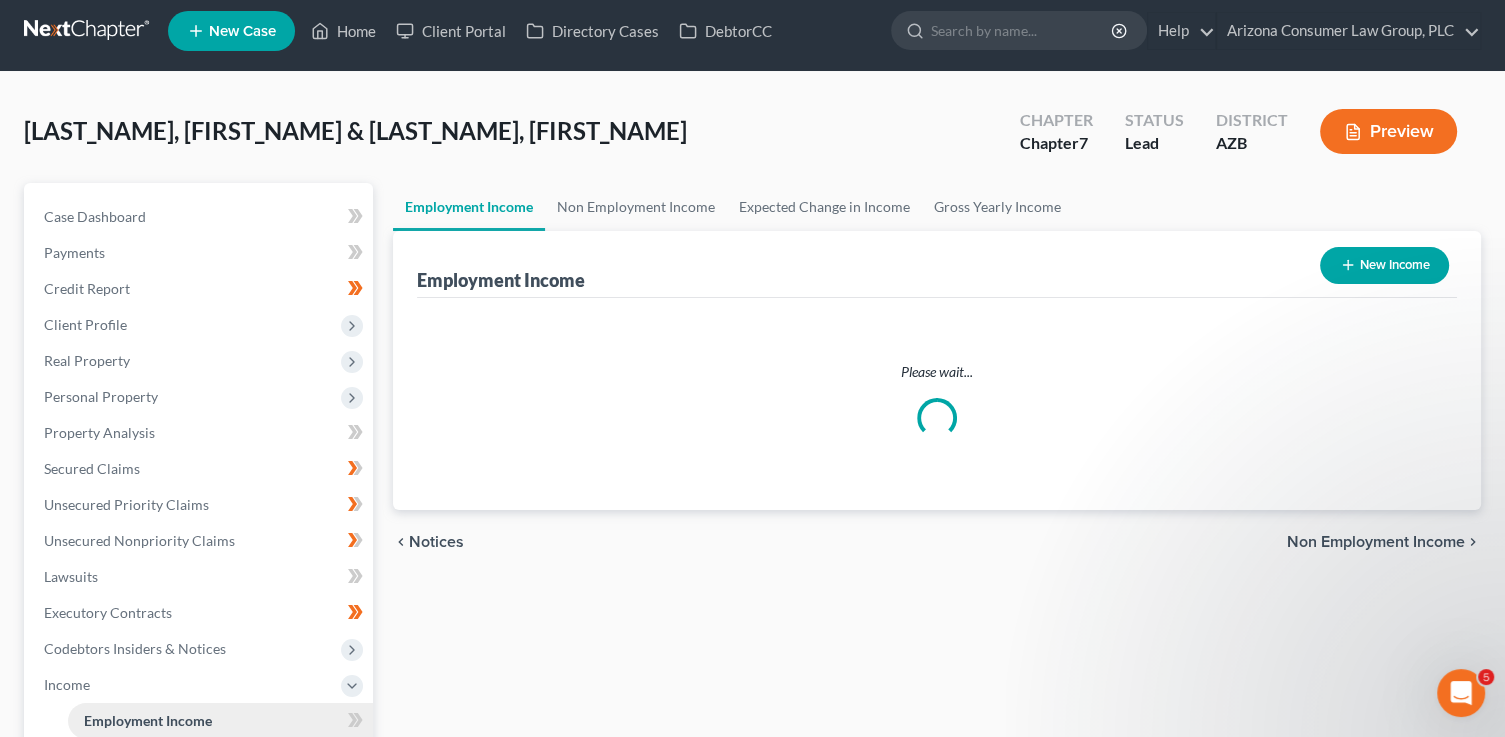 scroll, scrollTop: 0, scrollLeft: 0, axis: both 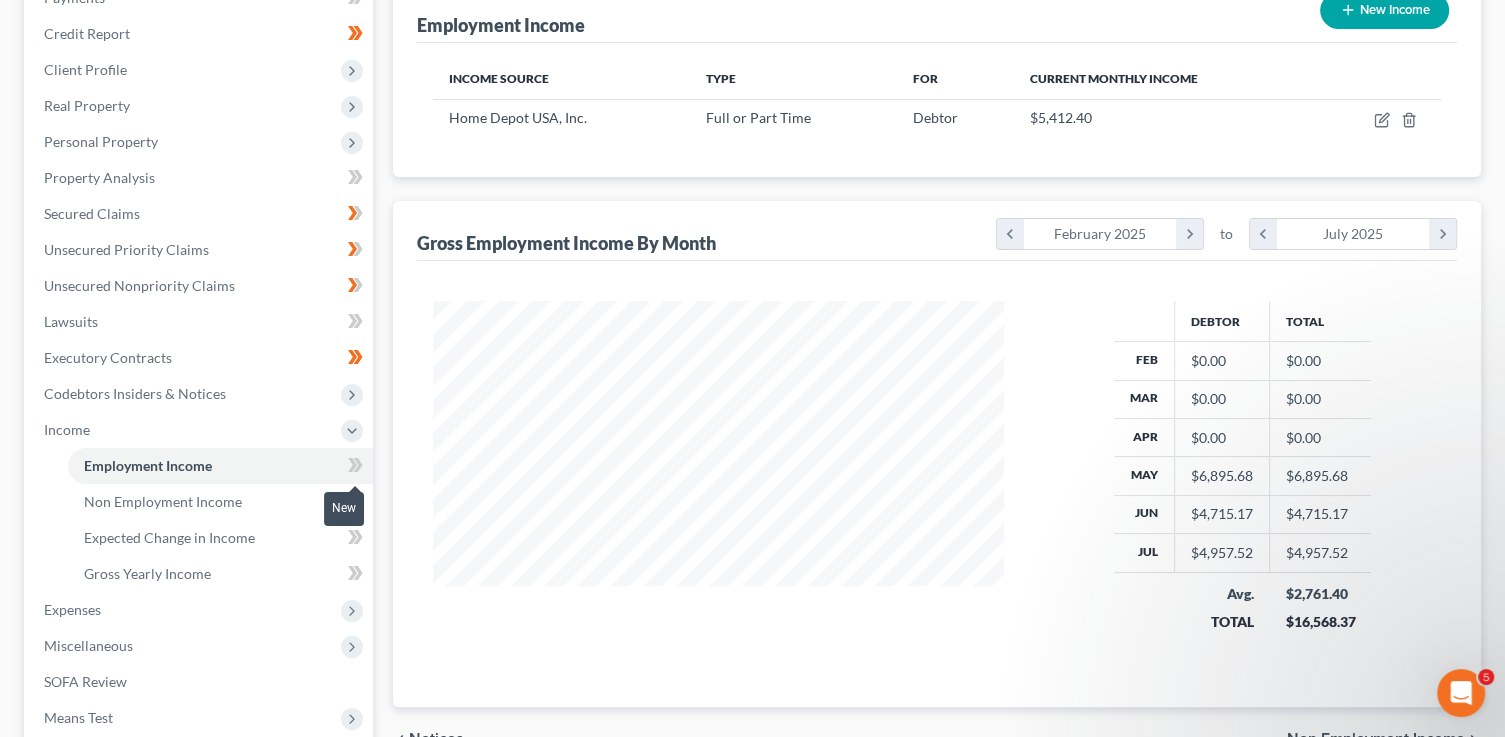 click 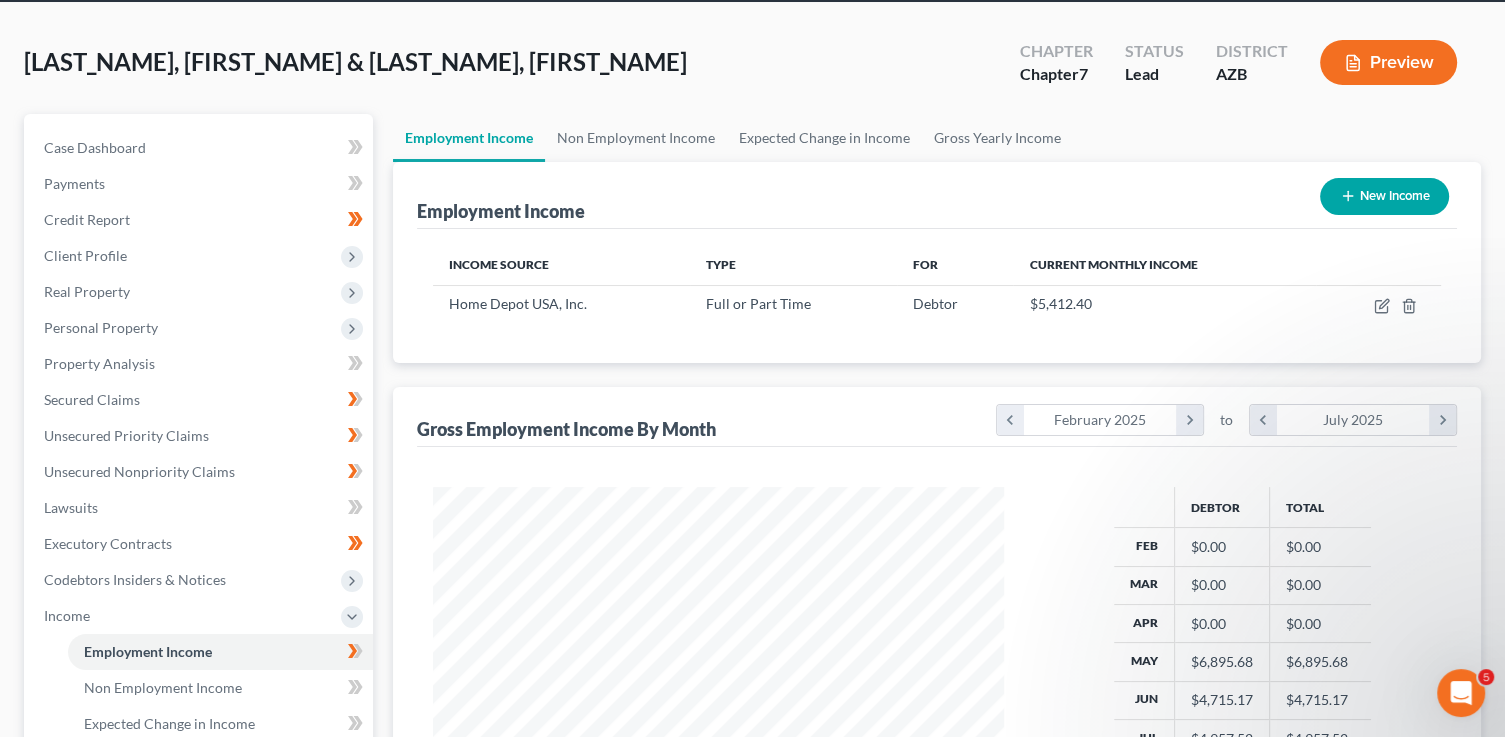 scroll, scrollTop: 0, scrollLeft: 0, axis: both 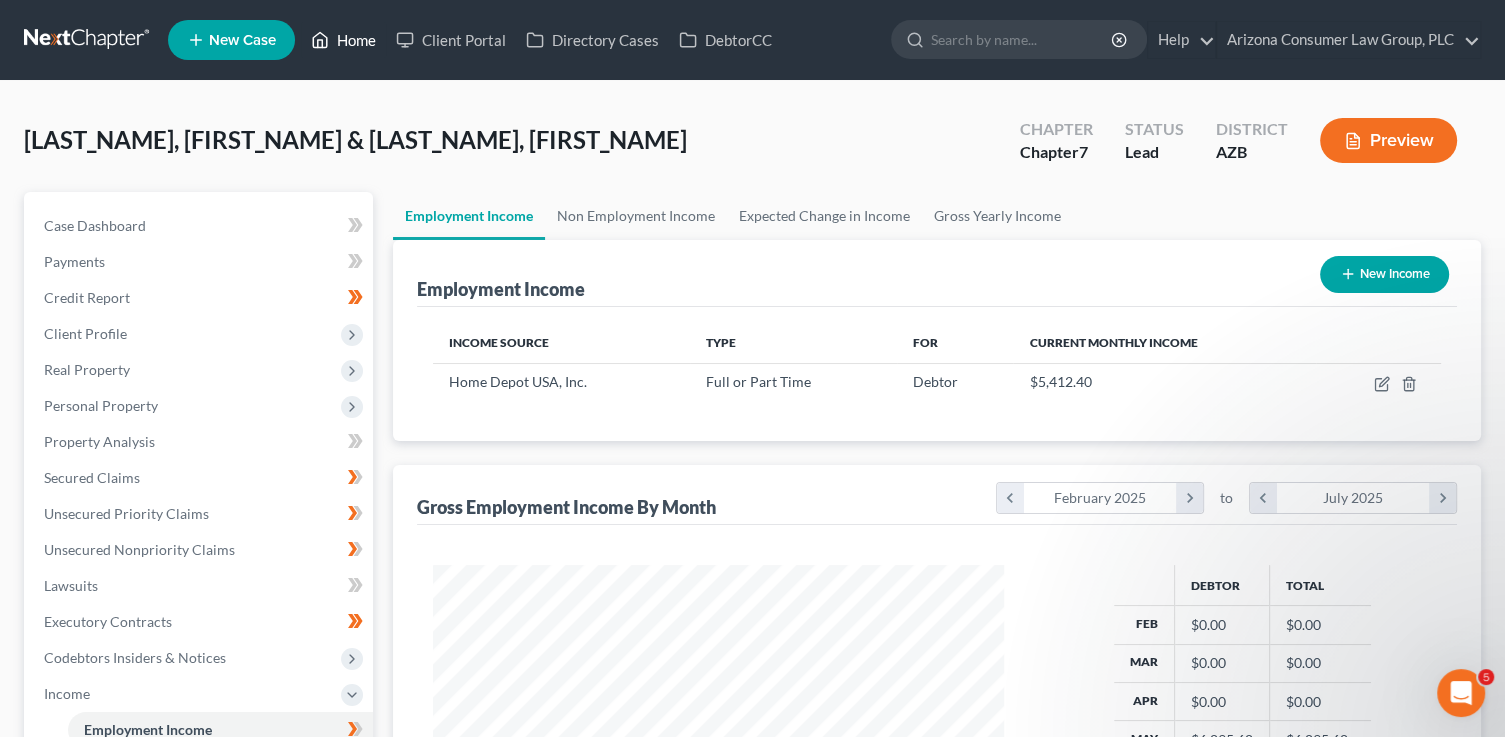 click on "Home" at bounding box center [343, 40] 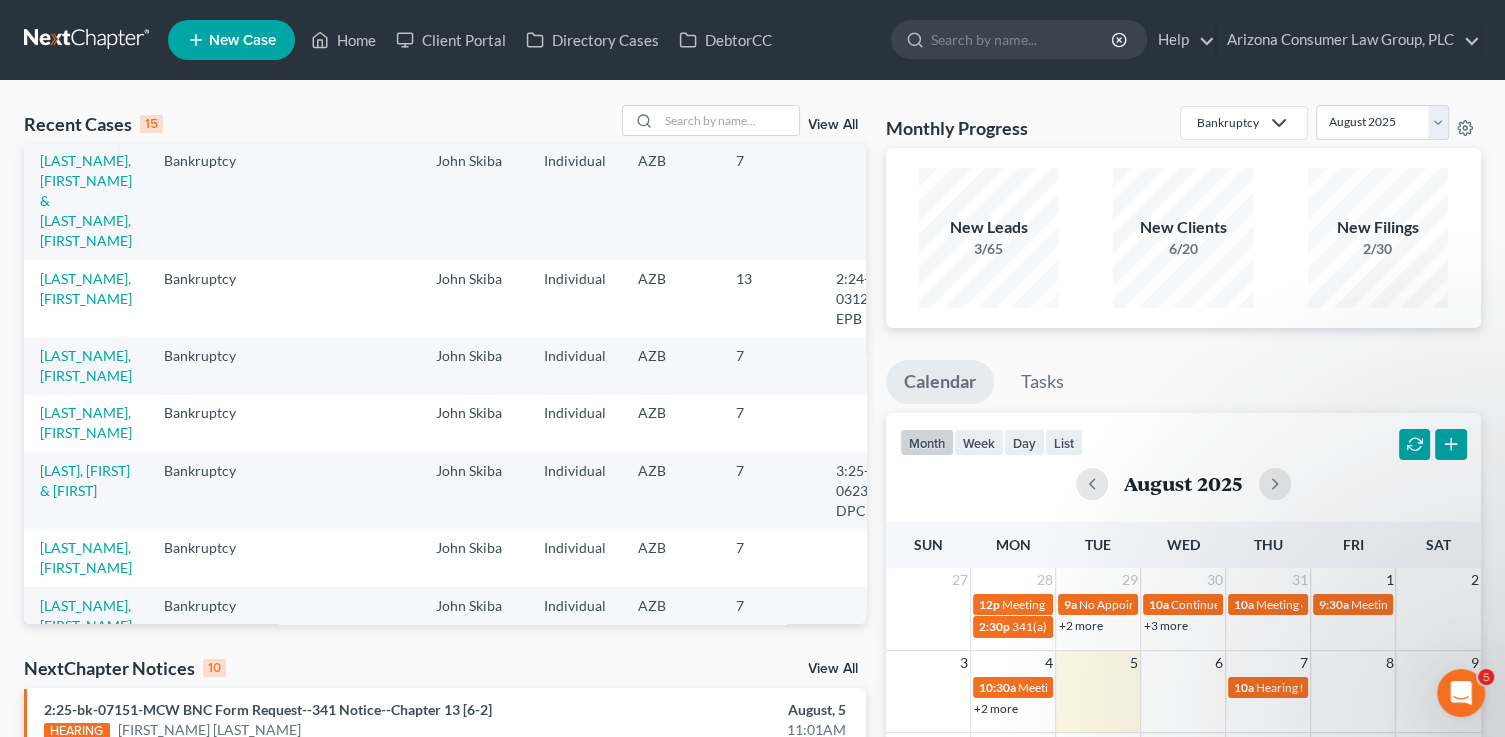 scroll, scrollTop: 64, scrollLeft: 0, axis: vertical 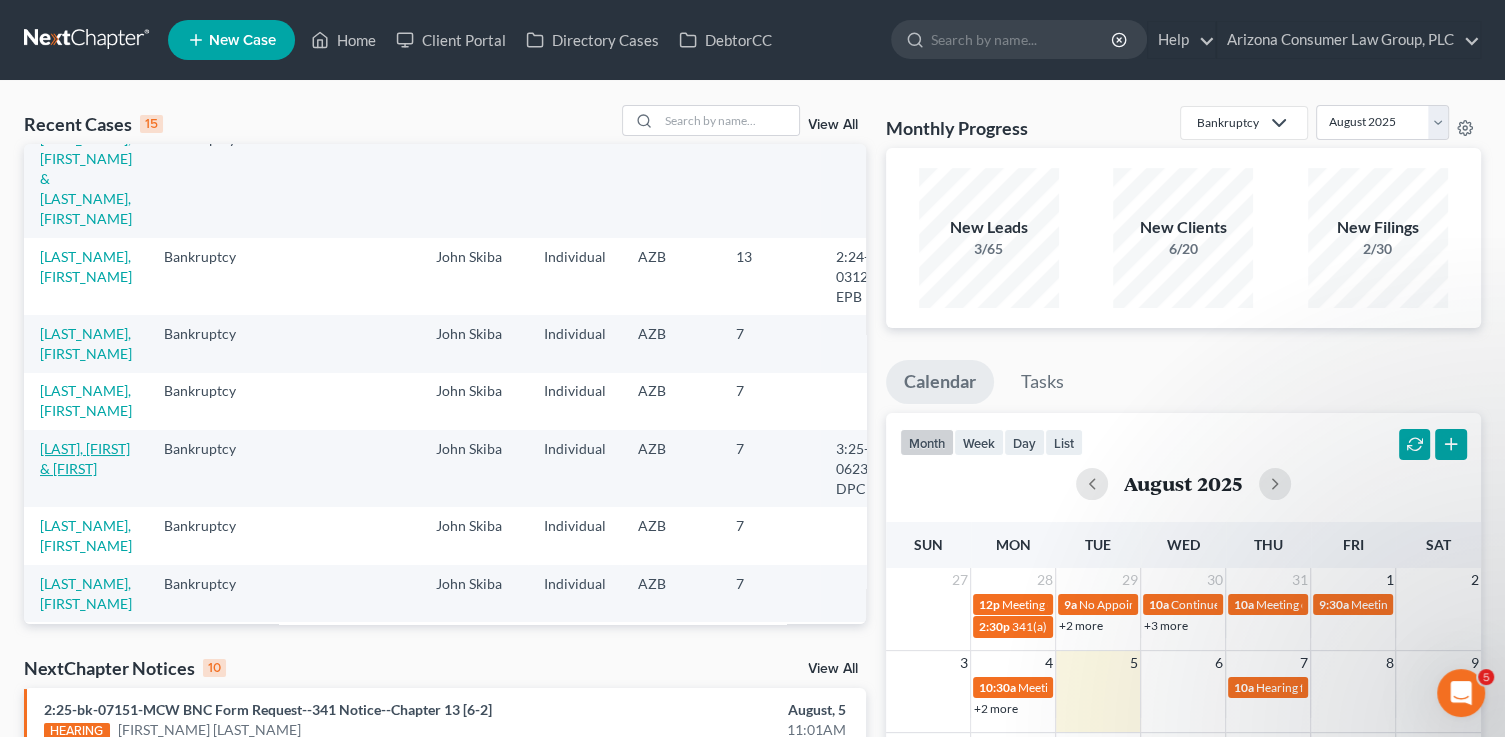 click on "[LAST], [FIRST] & [FIRST]" at bounding box center (85, 458) 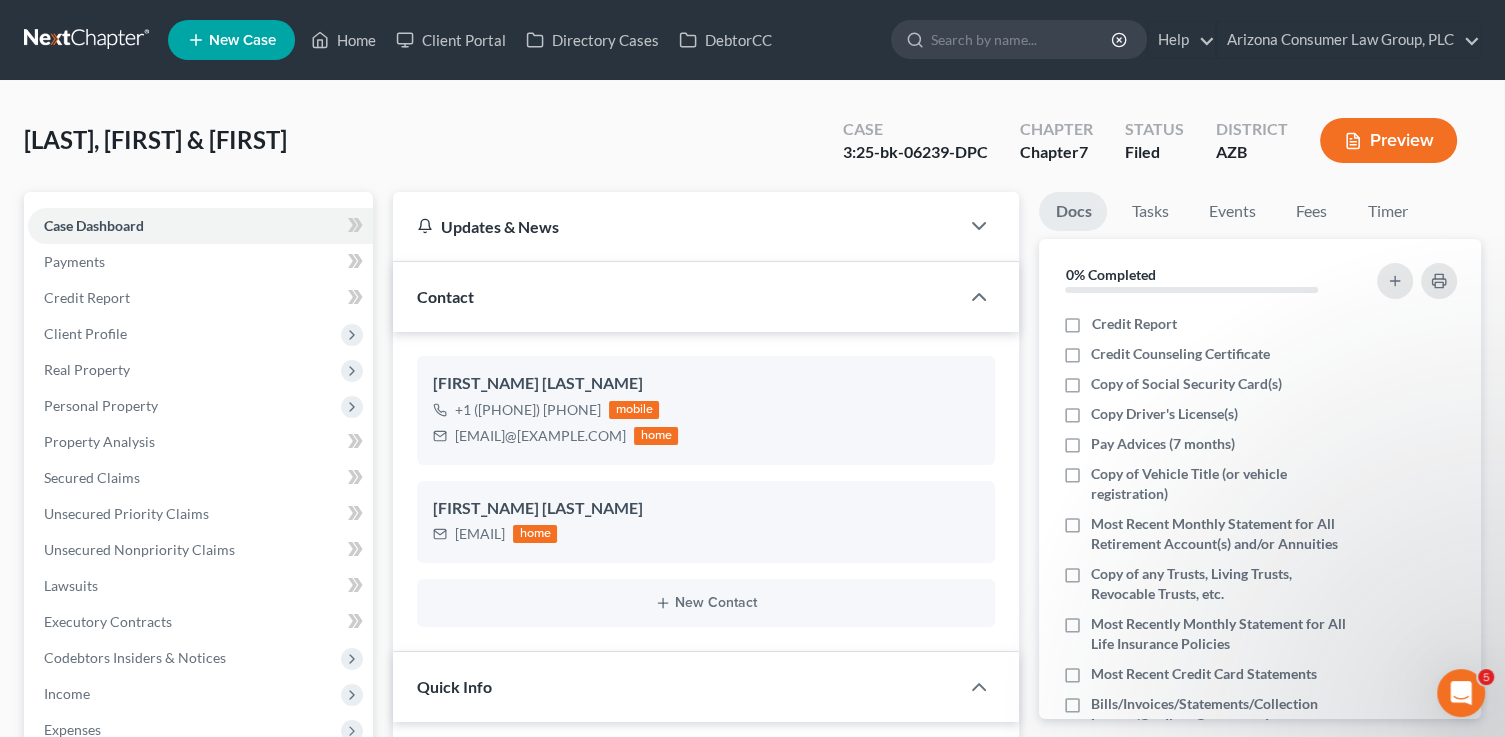 scroll, scrollTop: 707, scrollLeft: 0, axis: vertical 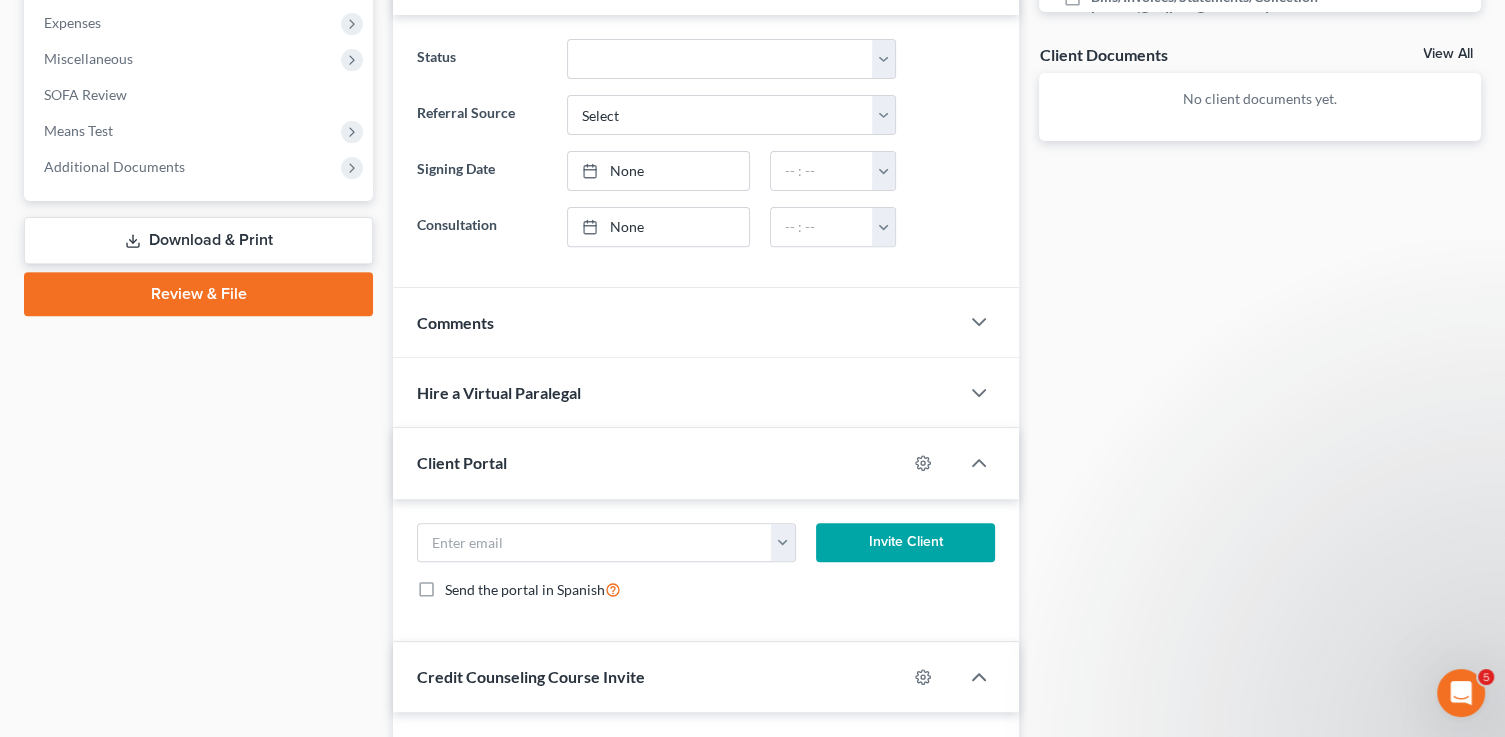 click on "Additional Documents" at bounding box center [114, 166] 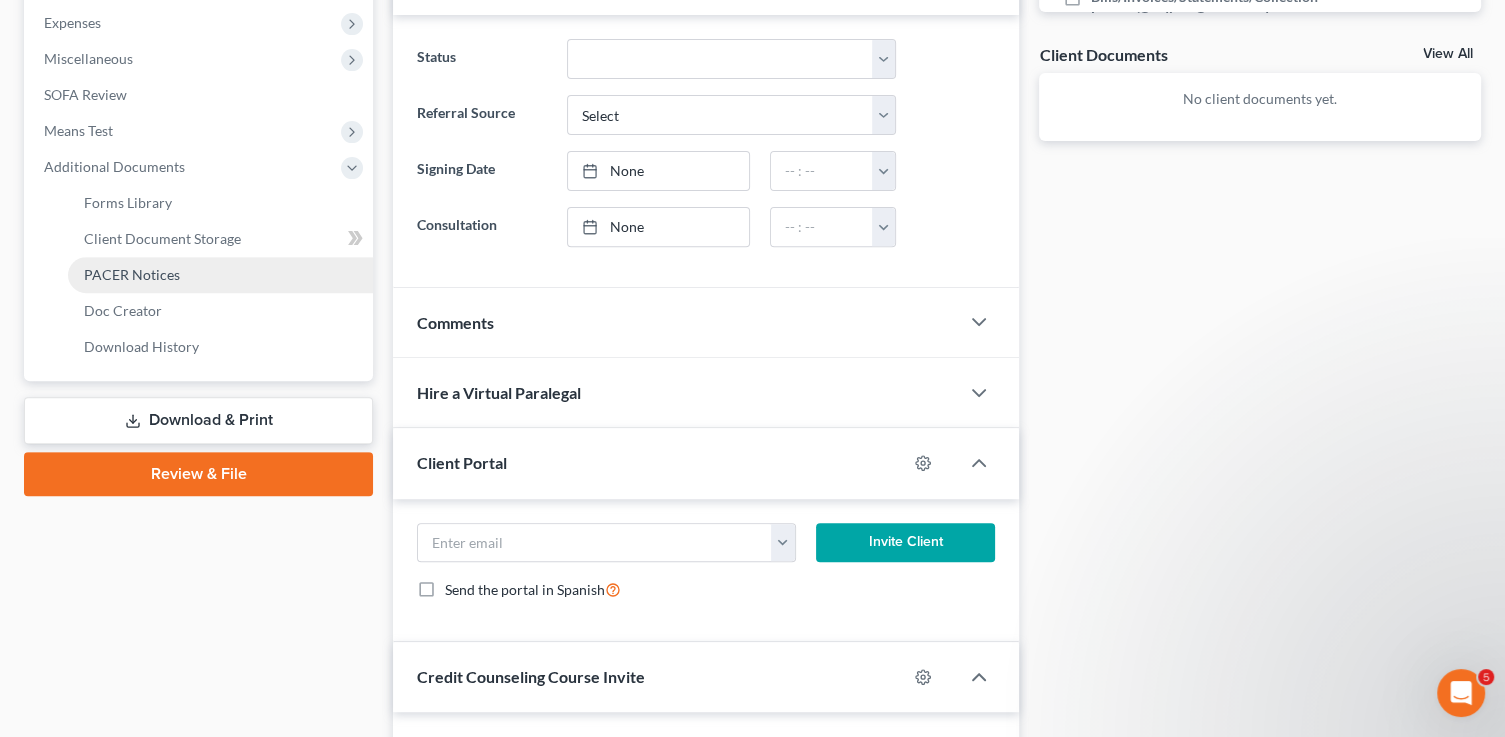 click on "PACER Notices" at bounding box center (132, 274) 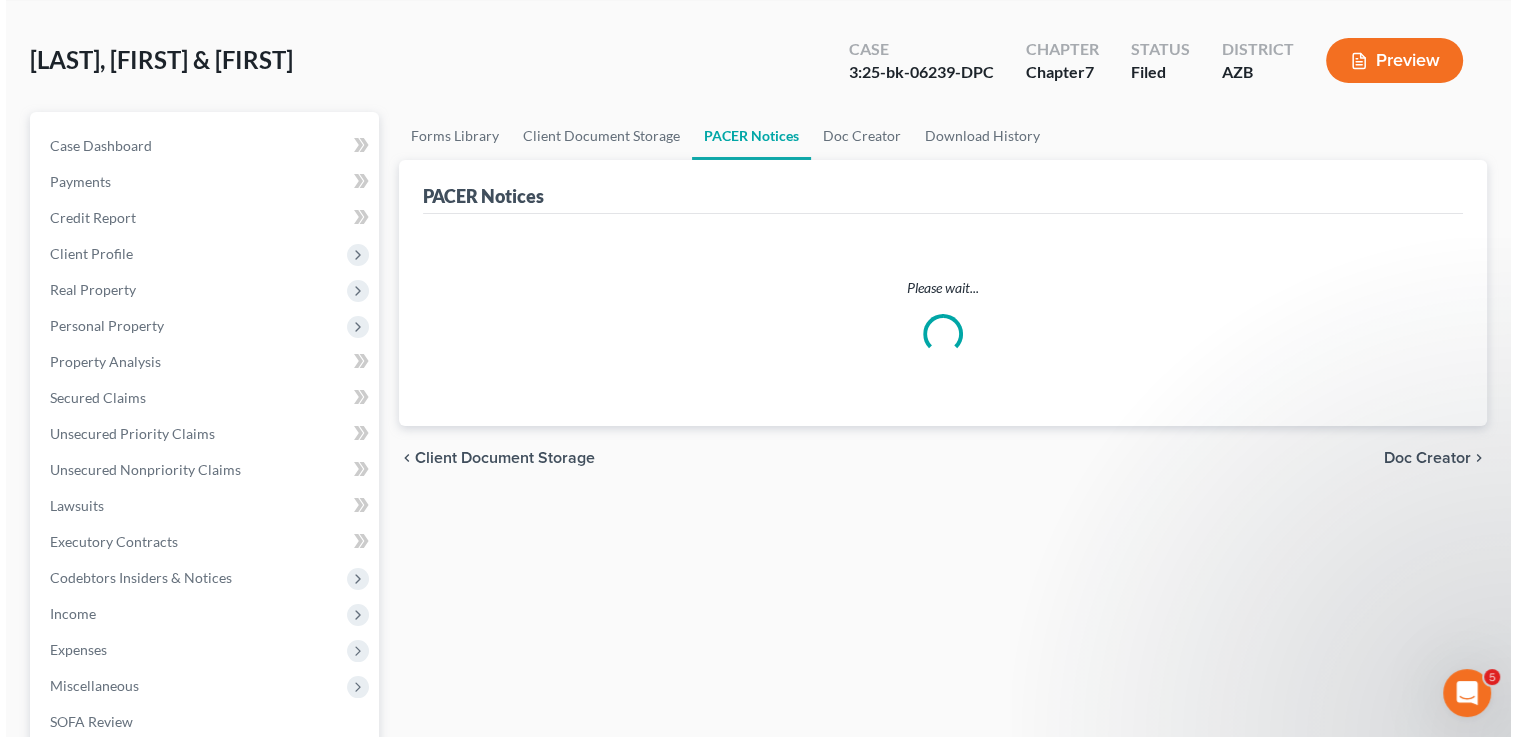 scroll, scrollTop: 0, scrollLeft: 0, axis: both 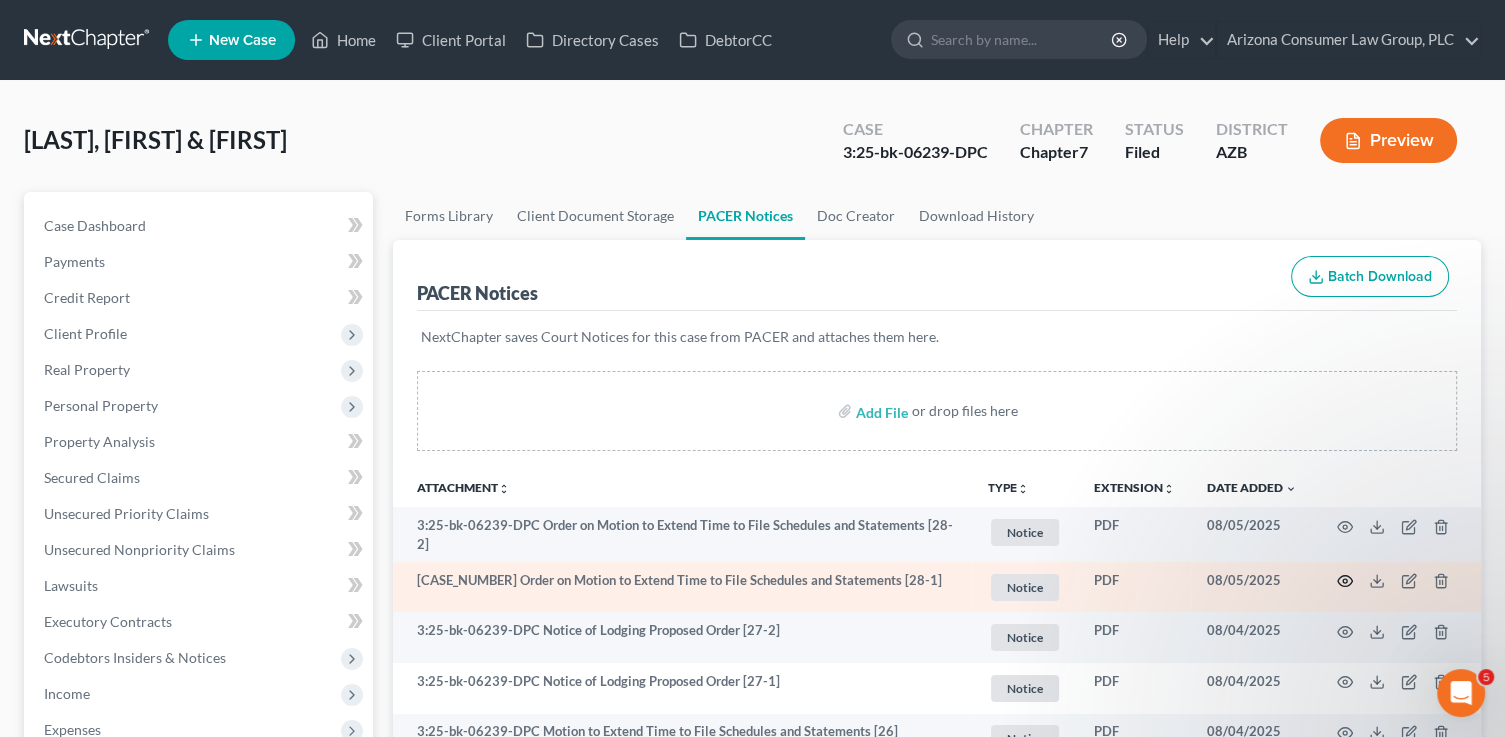 click 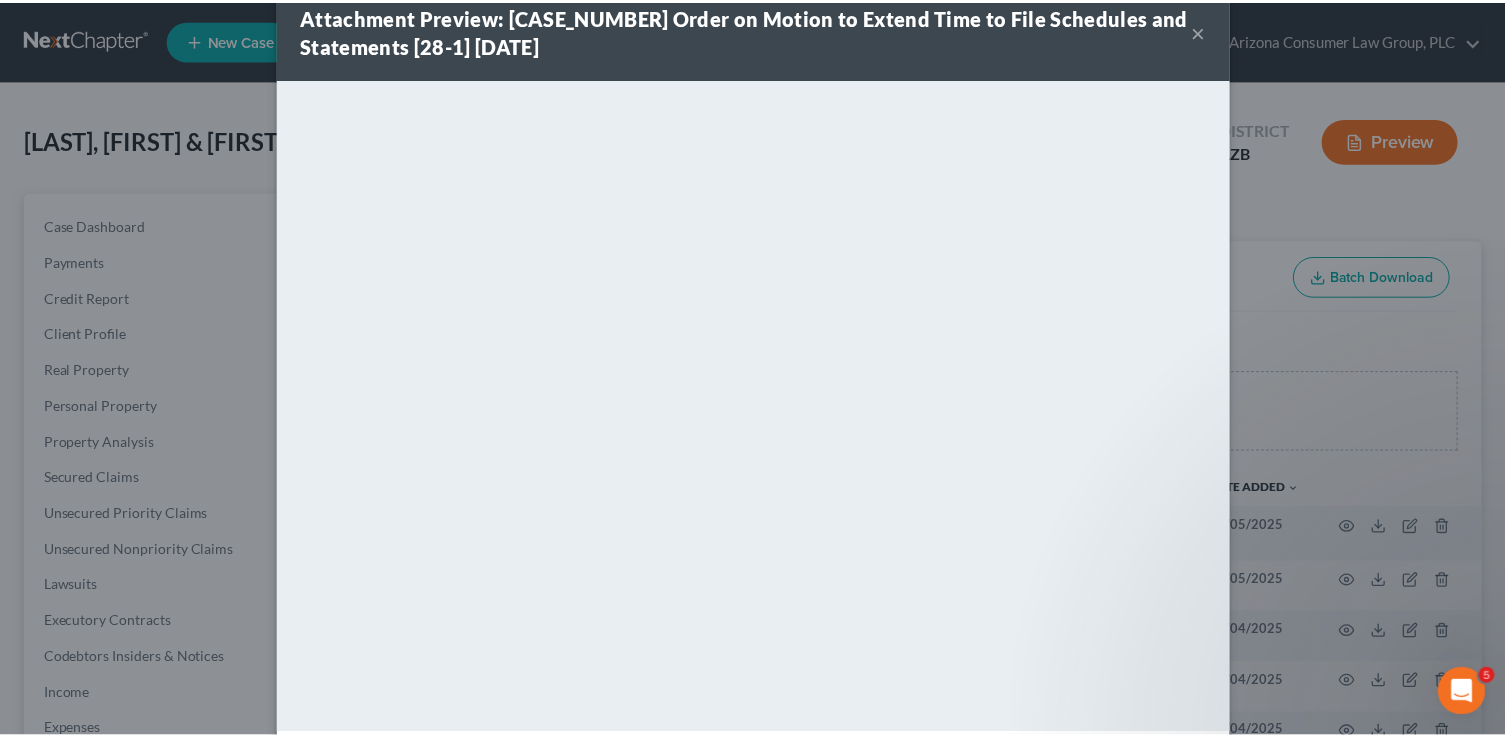 scroll, scrollTop: 0, scrollLeft: 0, axis: both 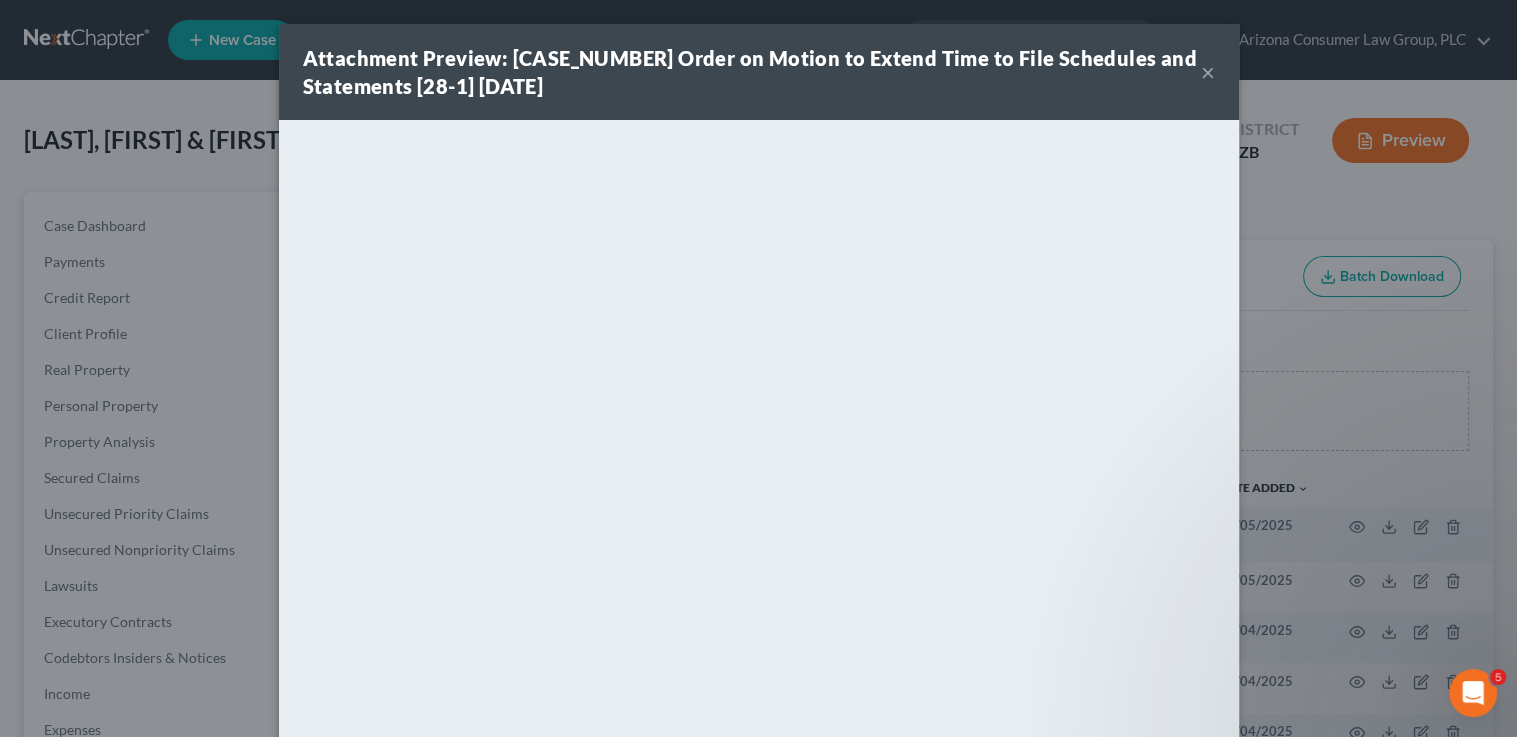 click on "×" at bounding box center (1208, 72) 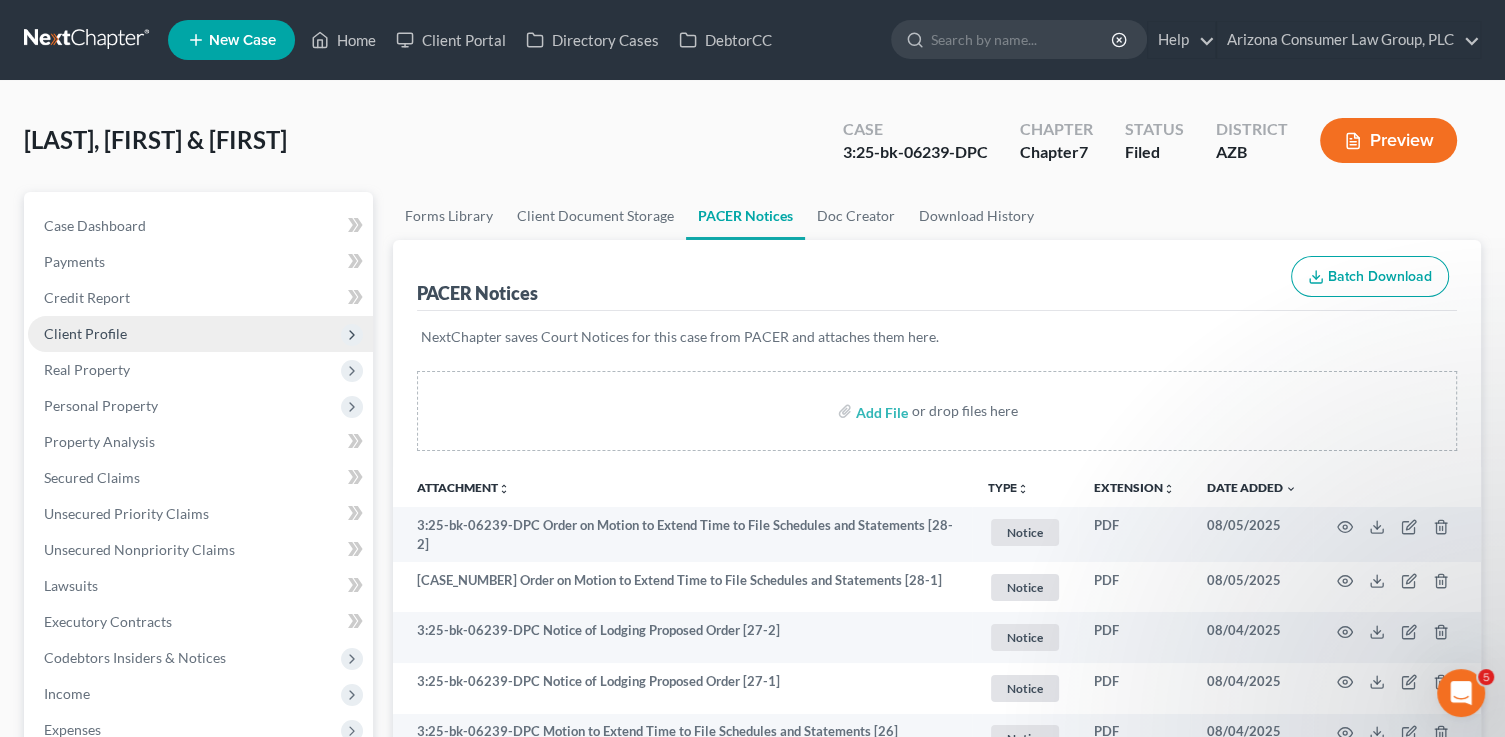 click on "Client Profile" at bounding box center (200, 334) 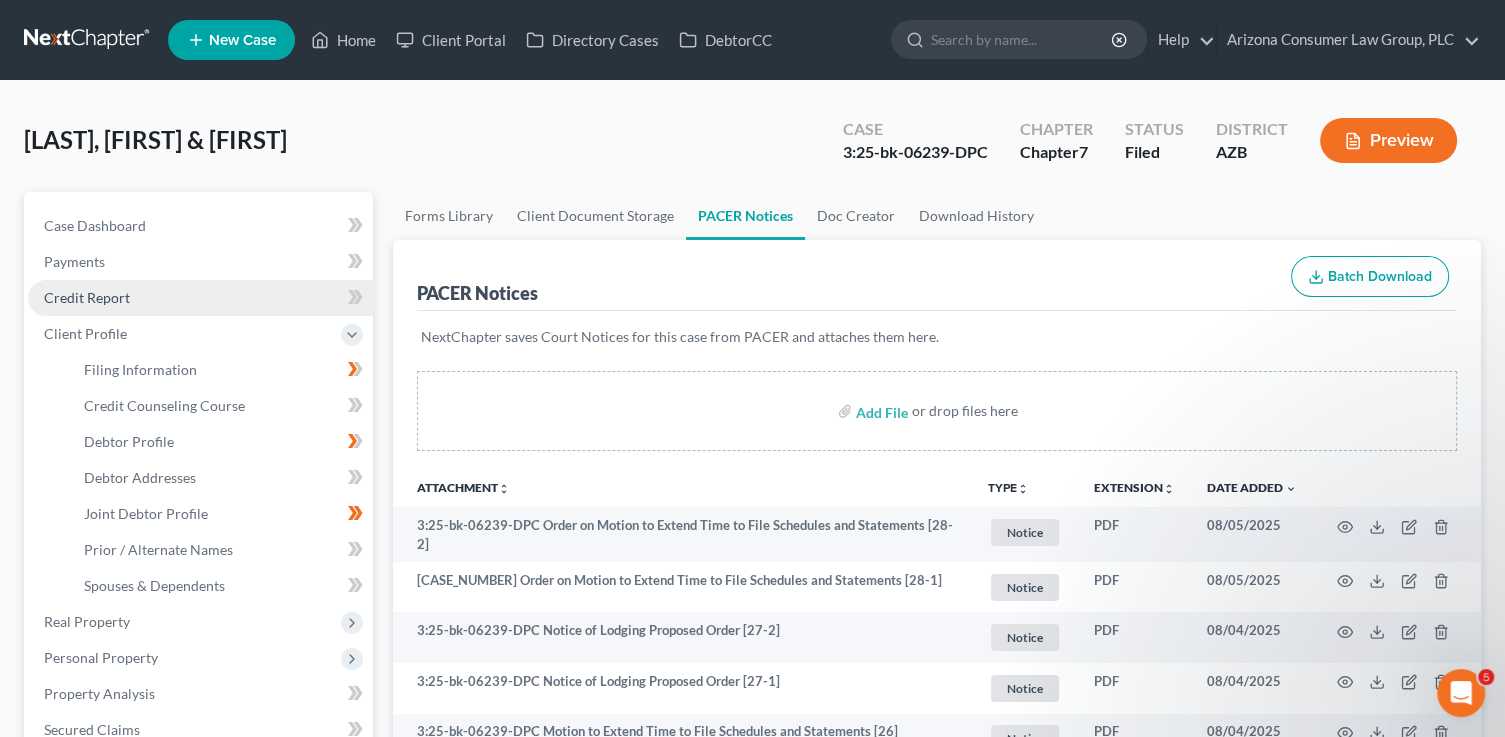 click on "Credit Report" at bounding box center [200, 298] 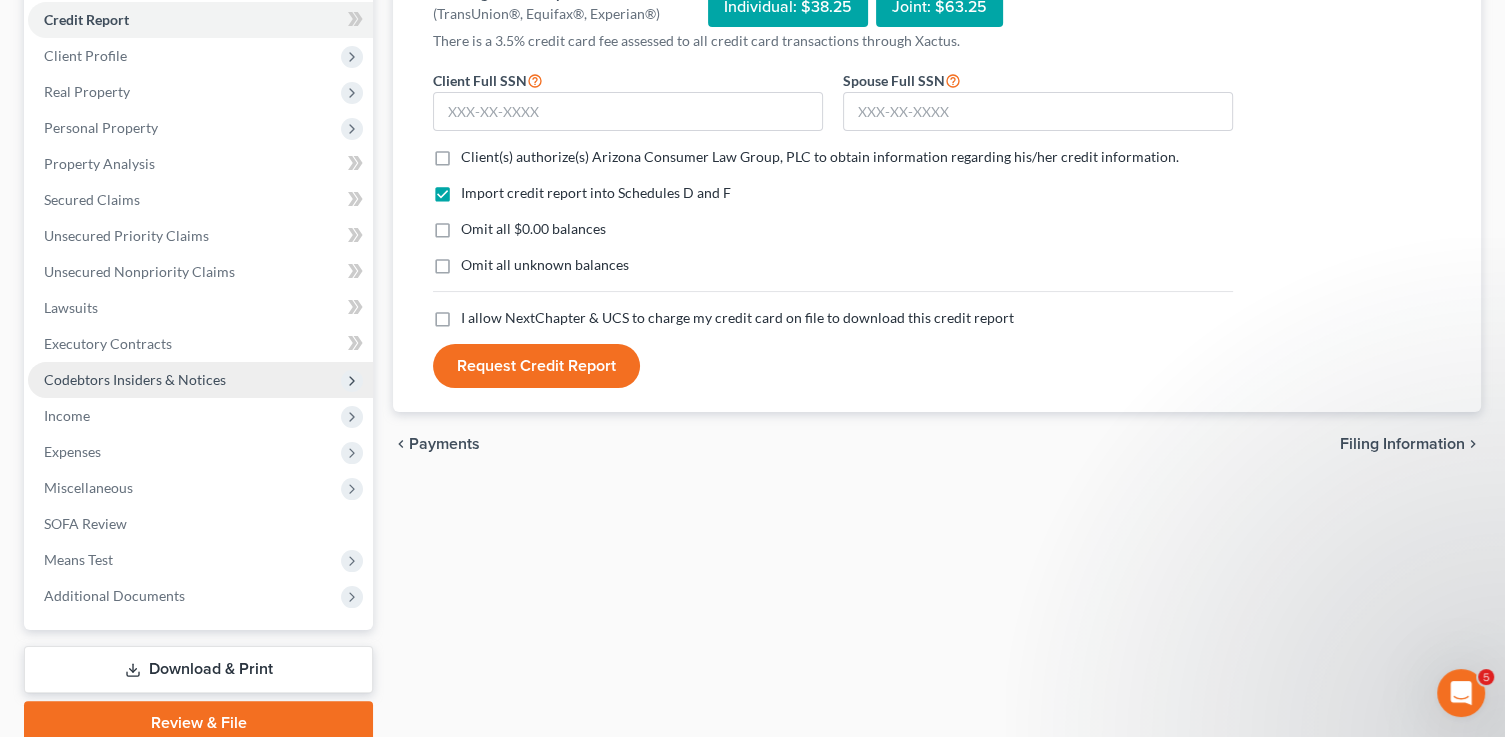 scroll, scrollTop: 0, scrollLeft: 0, axis: both 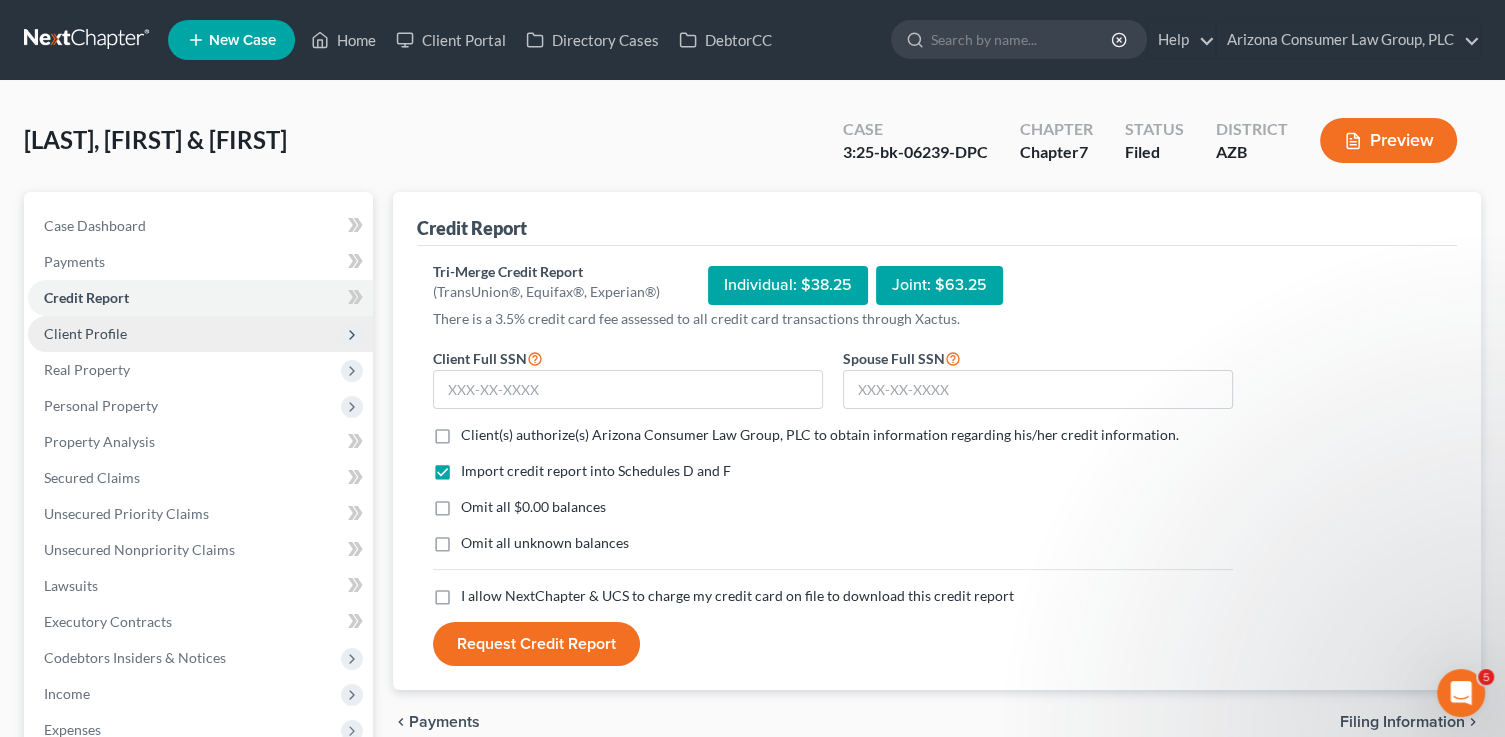 click on "Client Profile" at bounding box center (85, 333) 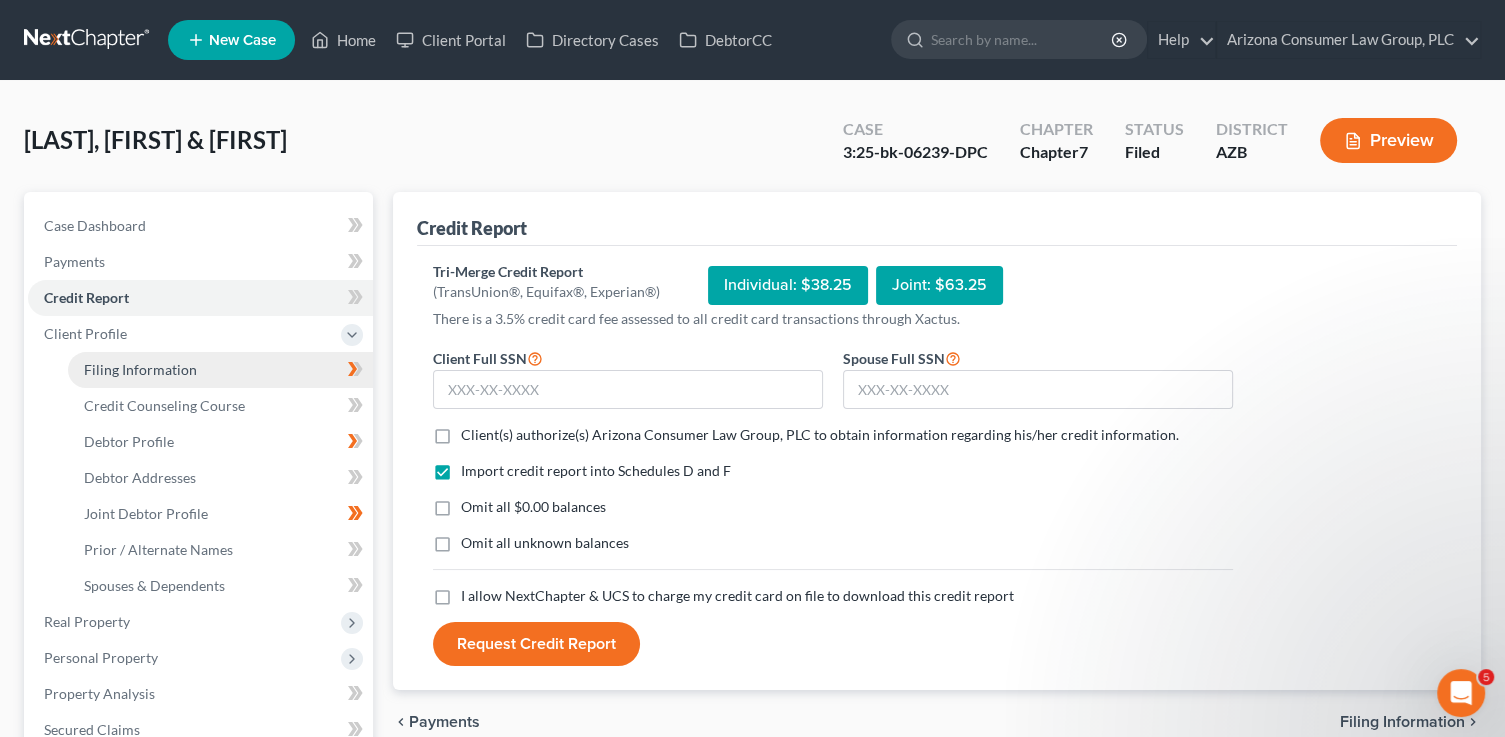 click on "Filing Information" at bounding box center (220, 370) 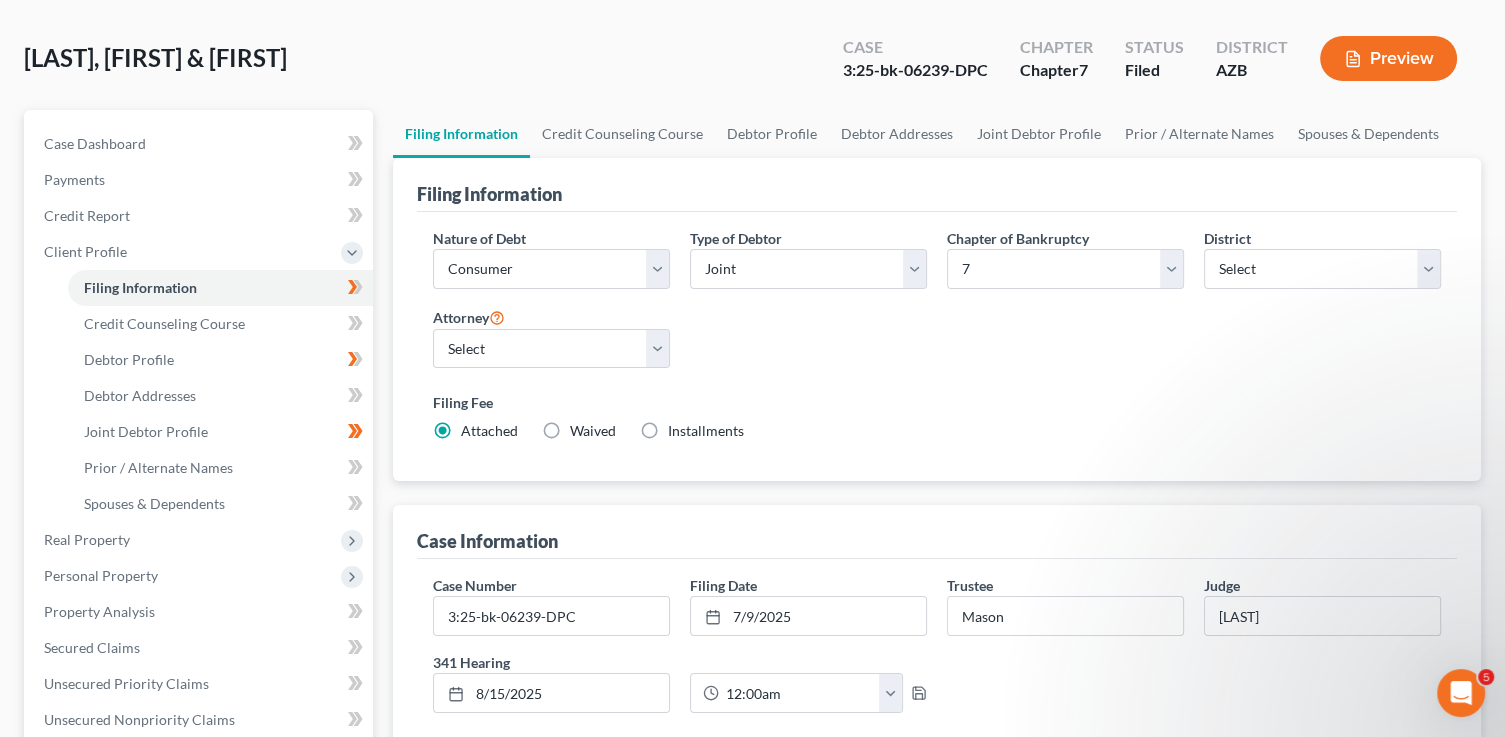 scroll, scrollTop: 0, scrollLeft: 0, axis: both 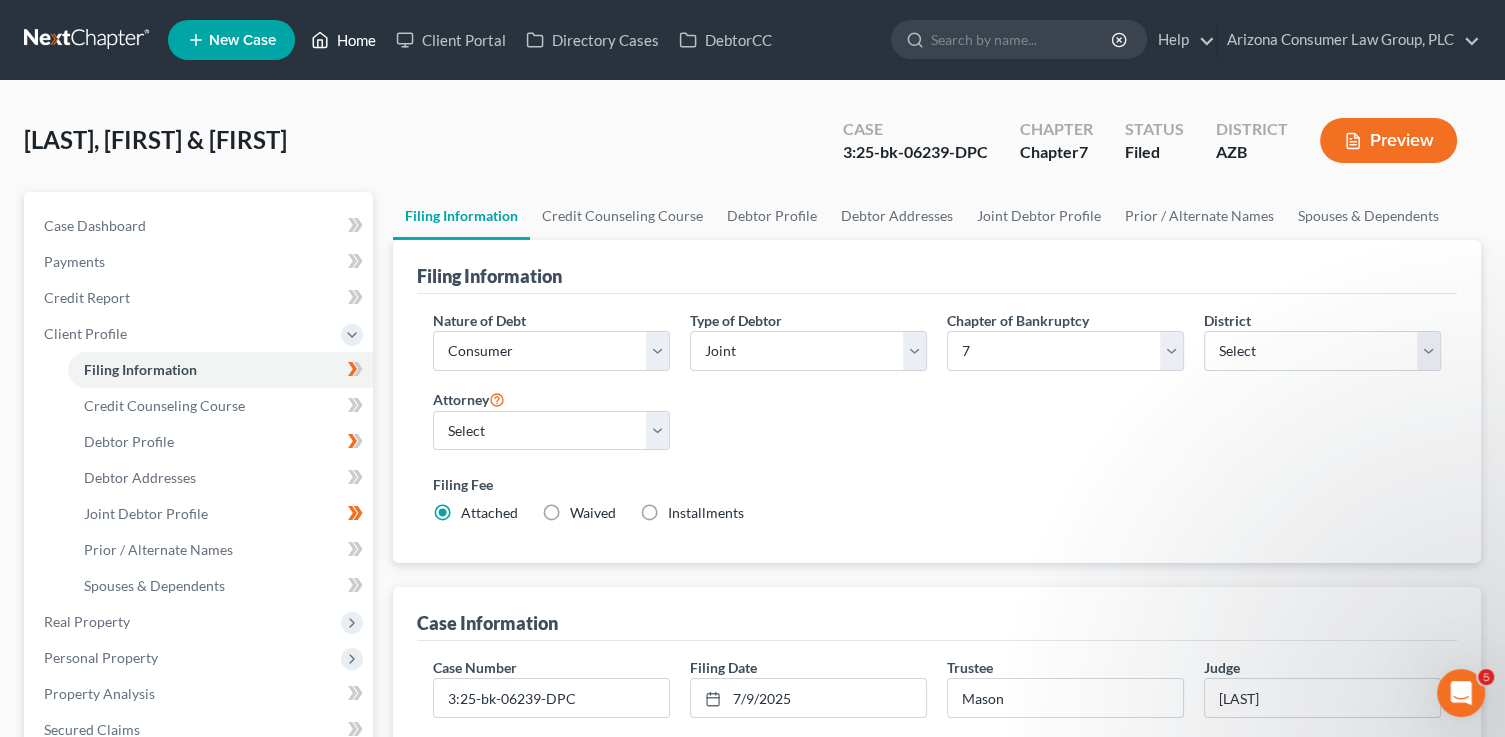 click on "Home" at bounding box center [343, 40] 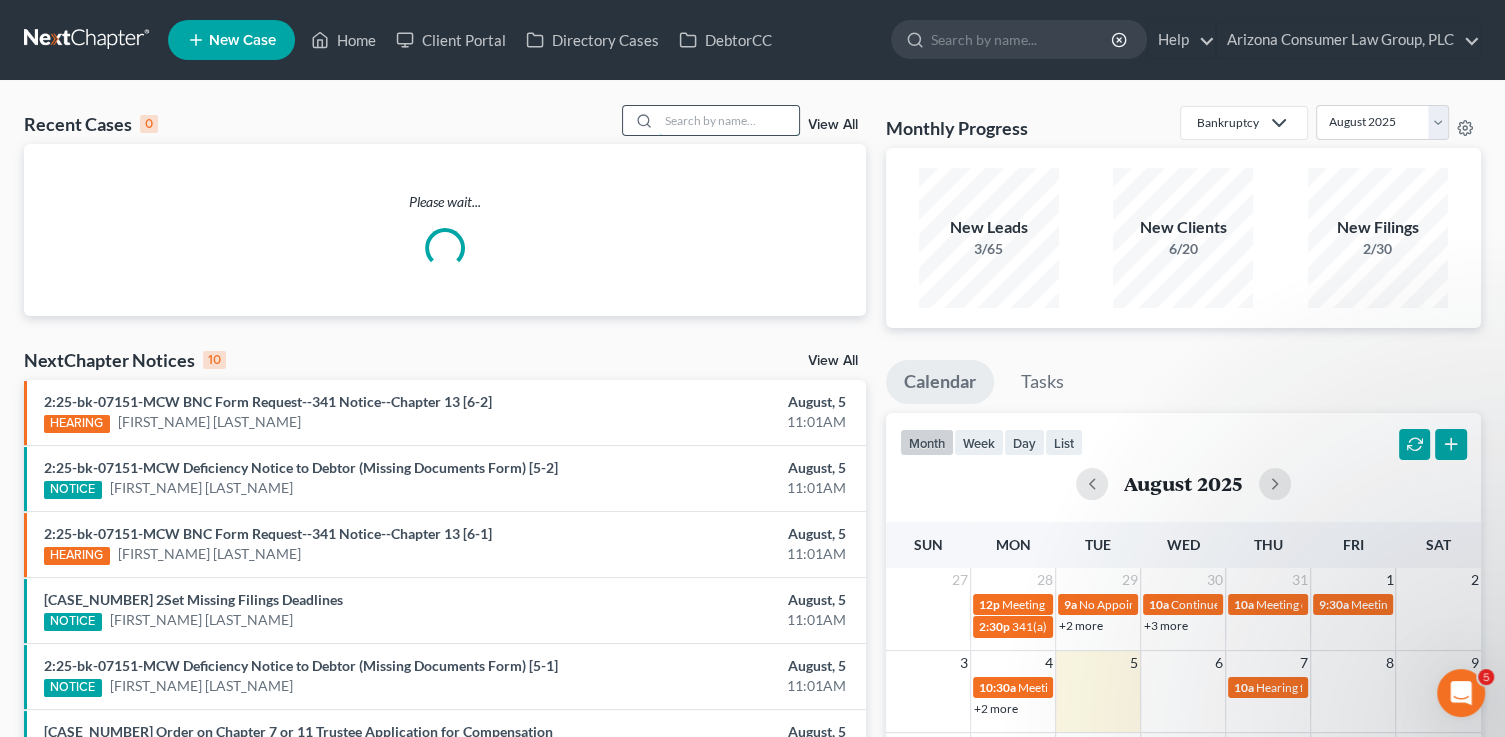 click at bounding box center (729, 120) 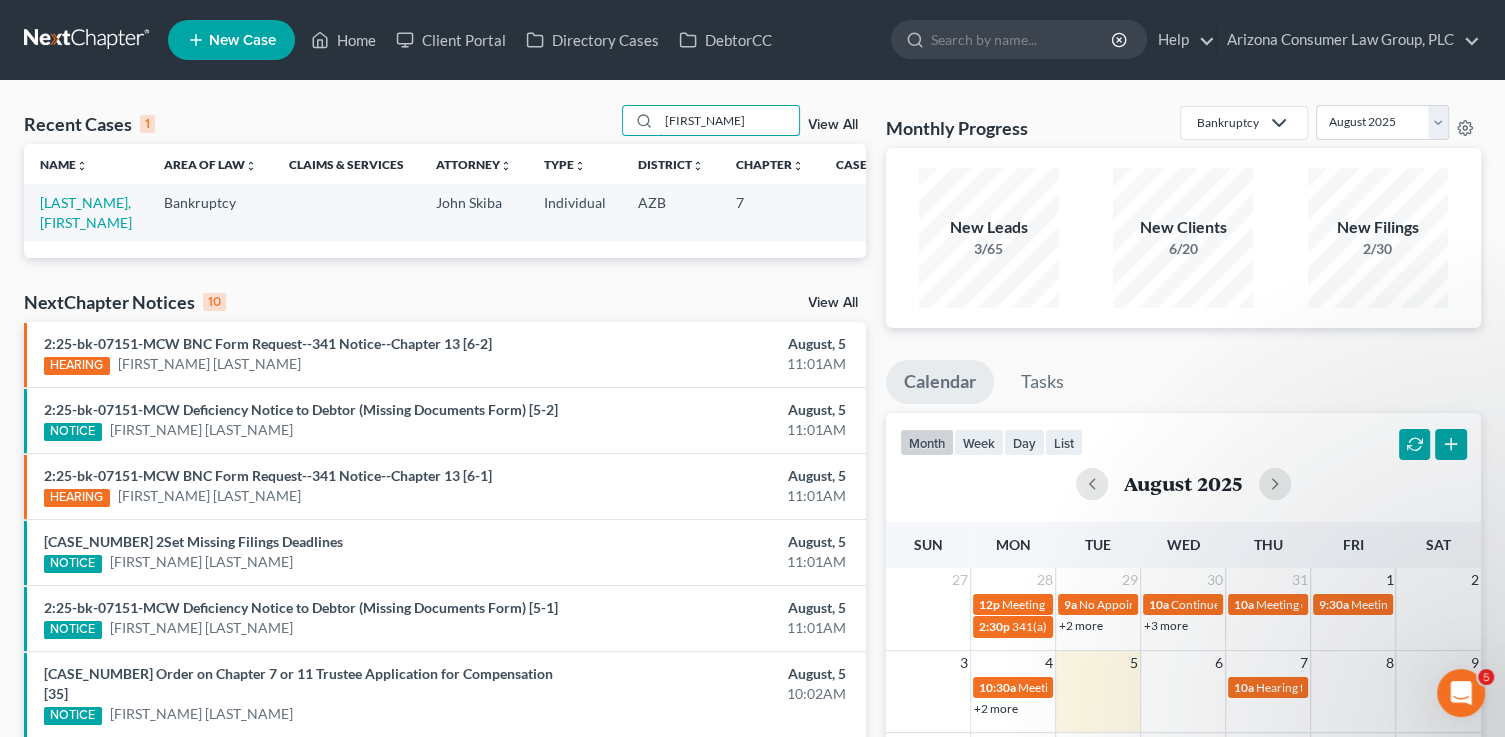 drag, startPoint x: 723, startPoint y: 125, endPoint x: 592, endPoint y: 87, distance: 136.40015 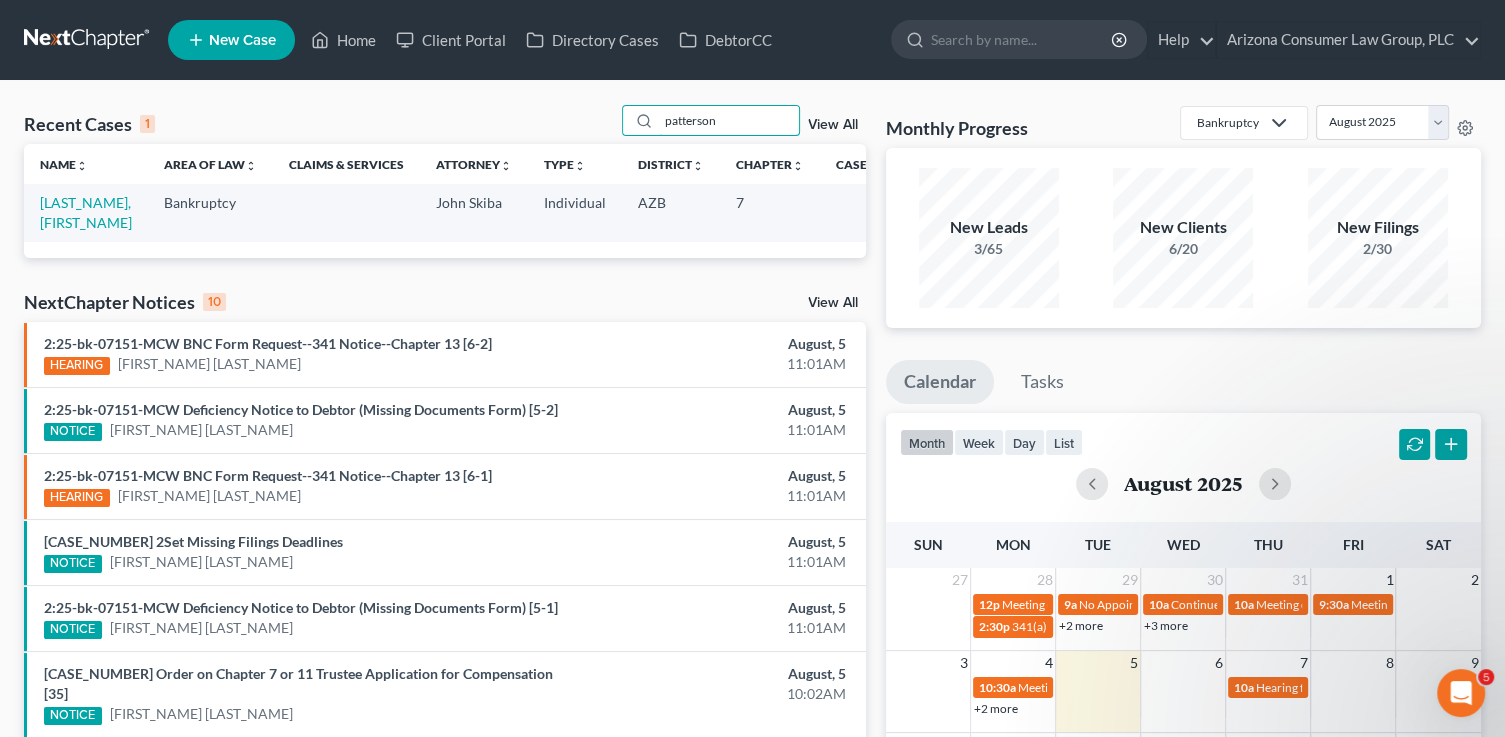 type on "patterson" 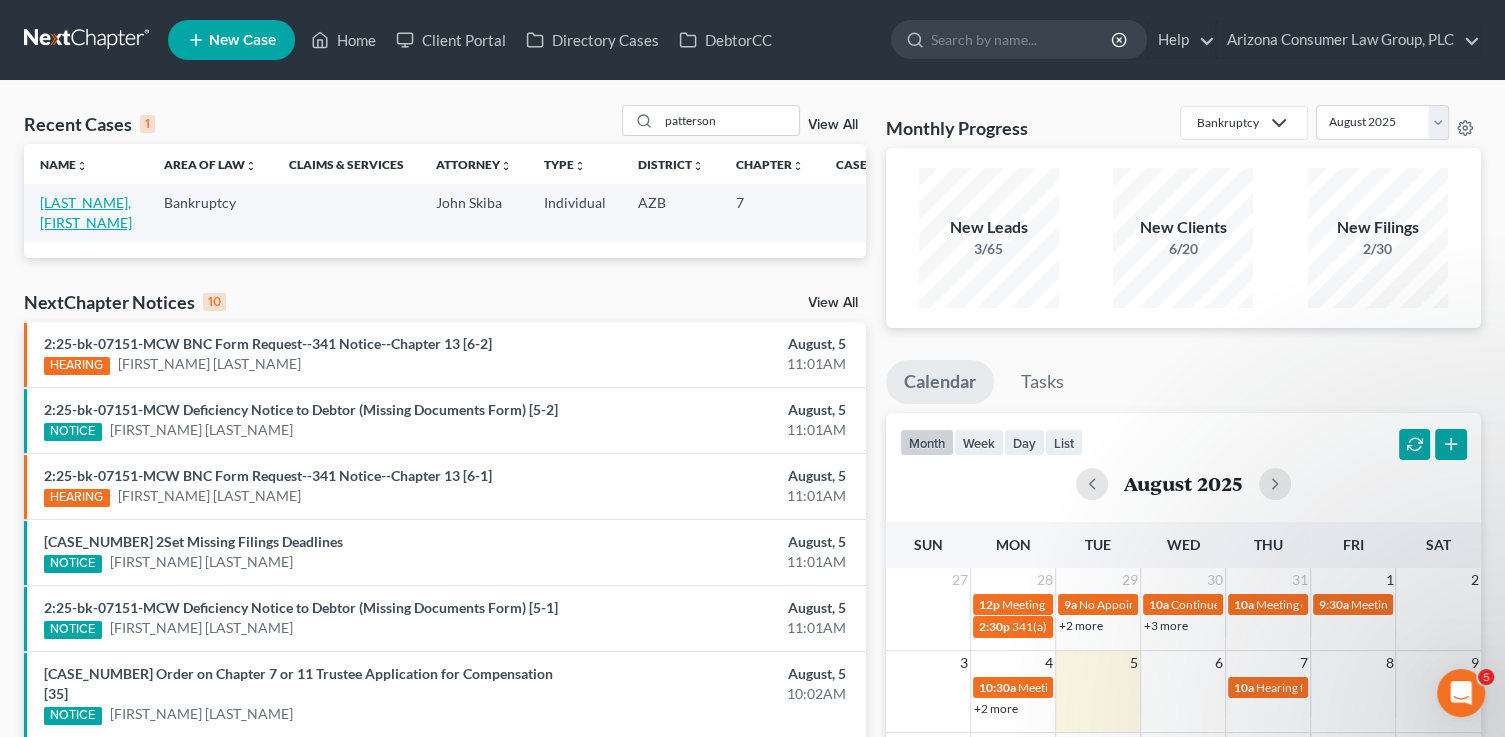 click on "[LAST_NAME], [FIRST_NAME]" at bounding box center (86, 212) 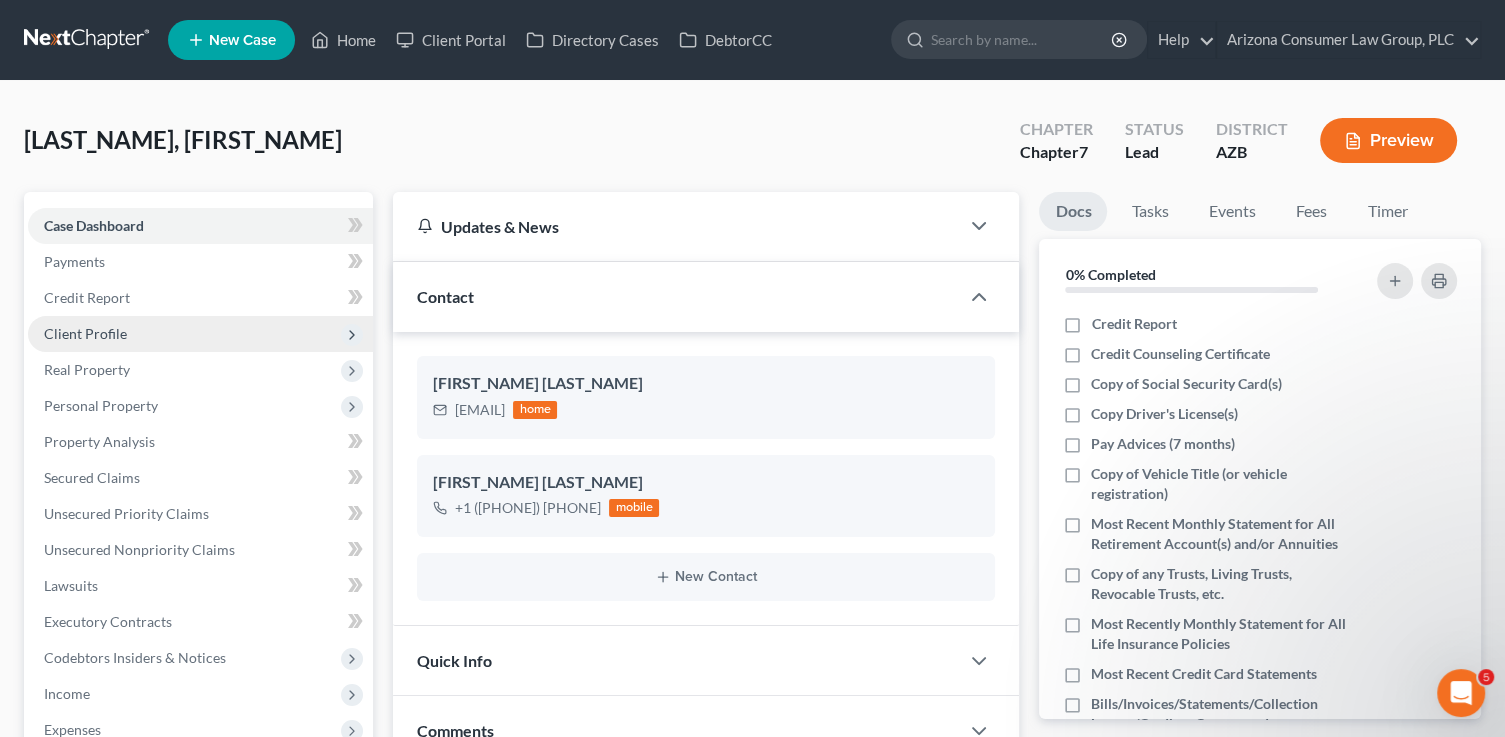 click on "Client Profile" at bounding box center [85, 333] 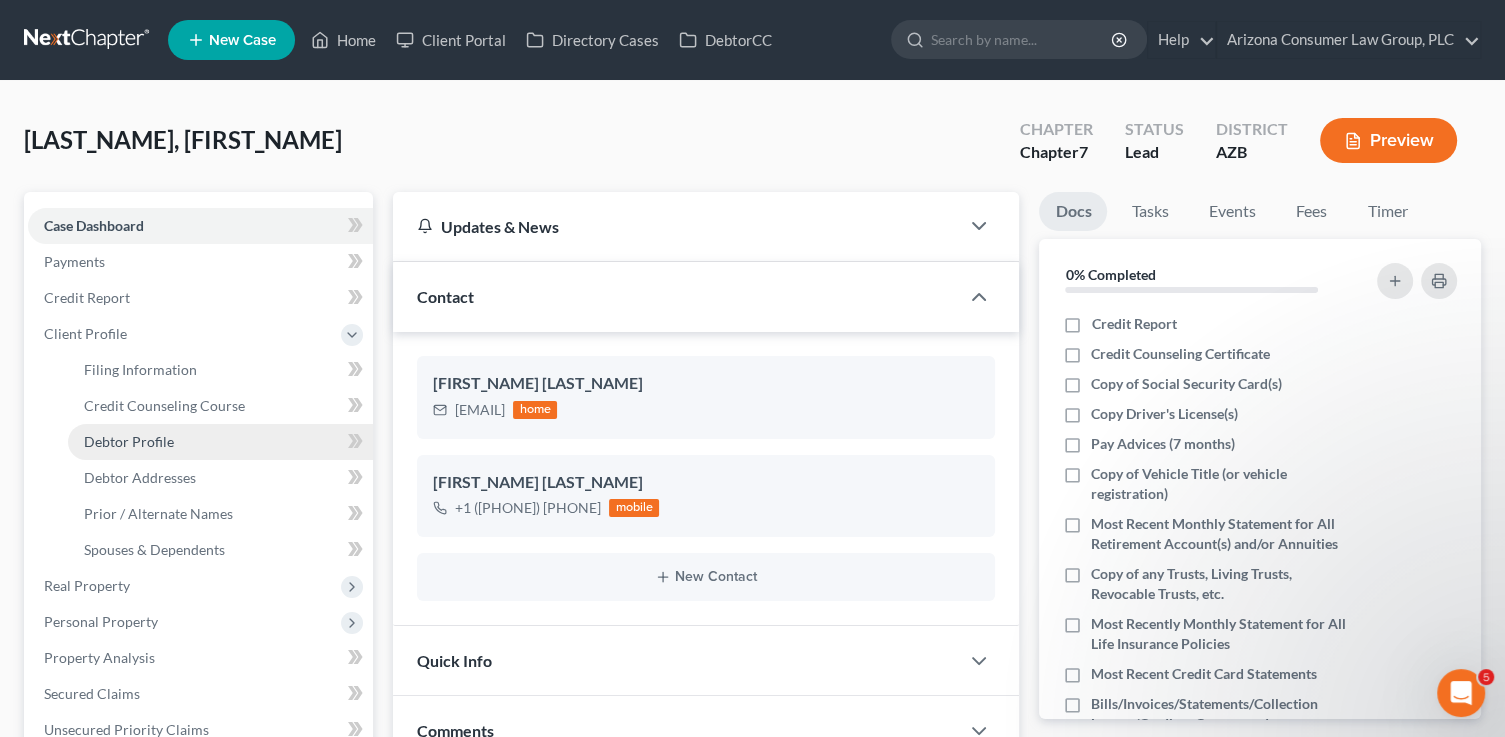 click on "Debtor Profile" at bounding box center [129, 441] 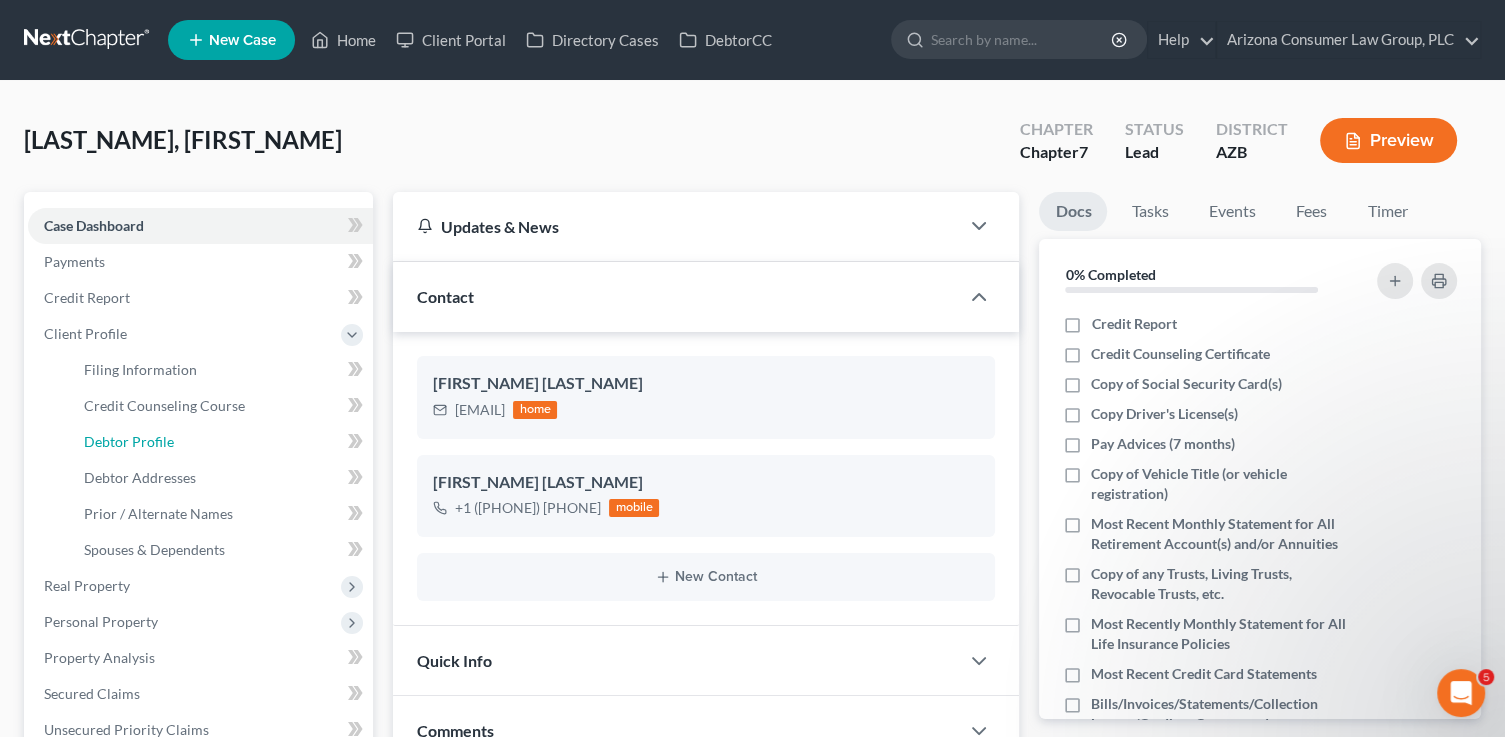 select on "0" 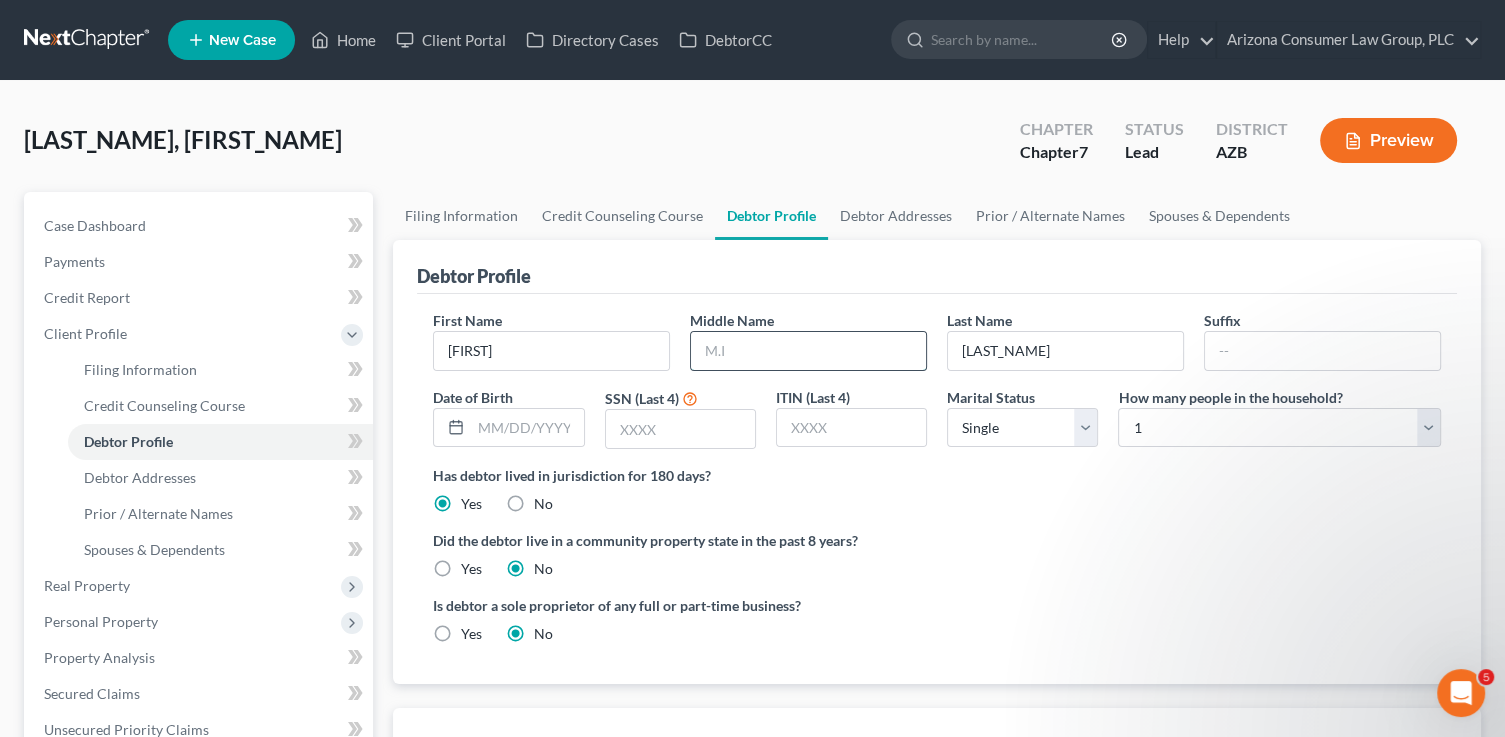 drag, startPoint x: 743, startPoint y: 357, endPoint x: 737, endPoint y: 340, distance: 18.027756 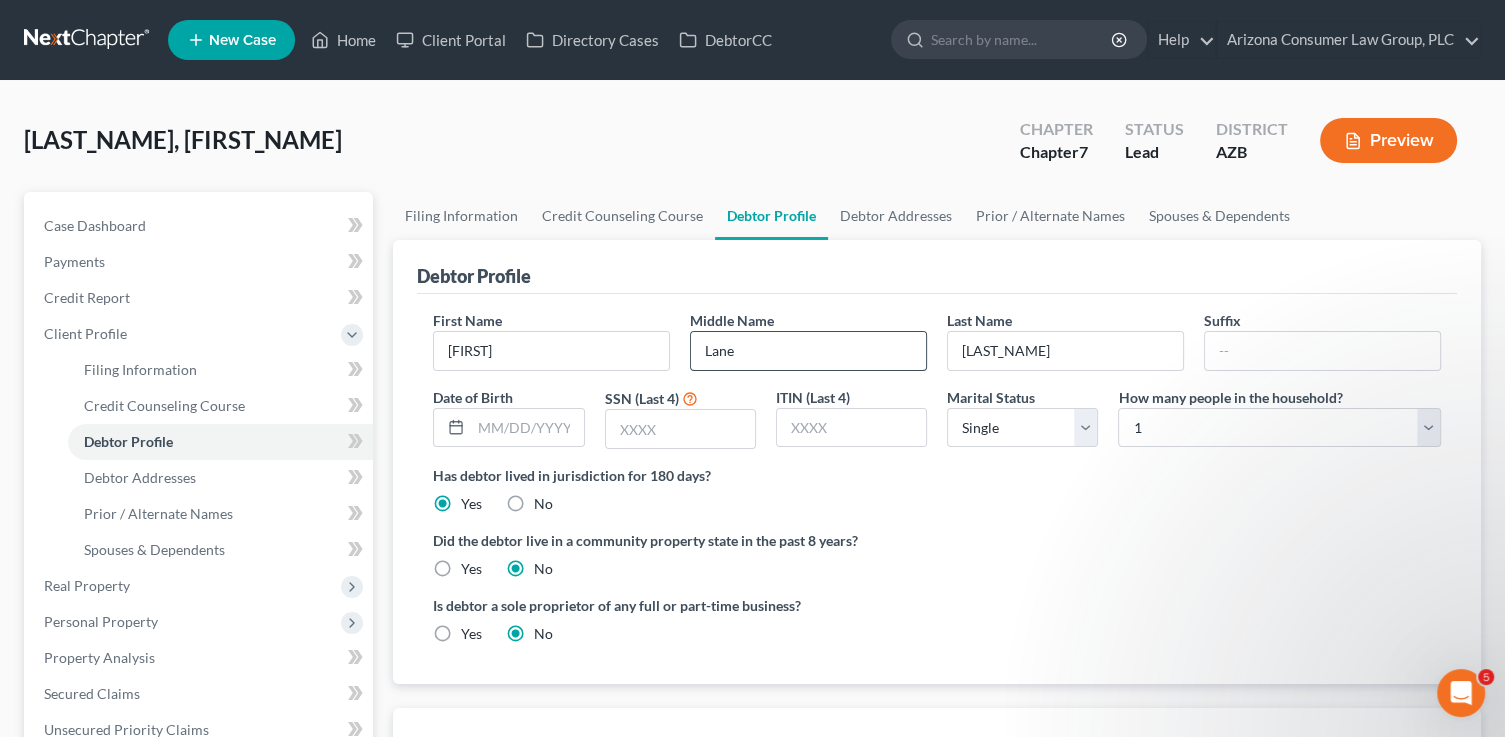 type on "Lane" 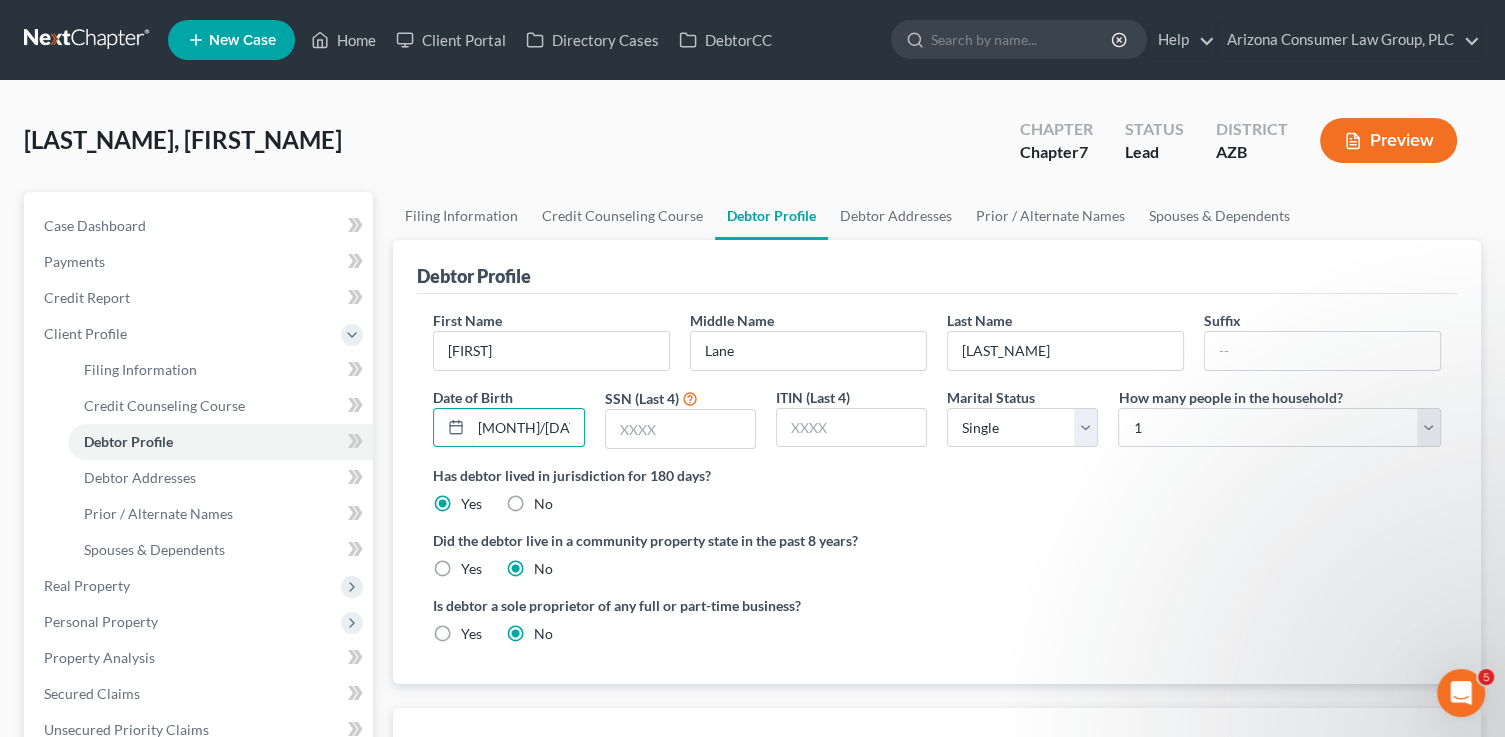 type on "[MONTH]/[DAY]/[YEAR]" 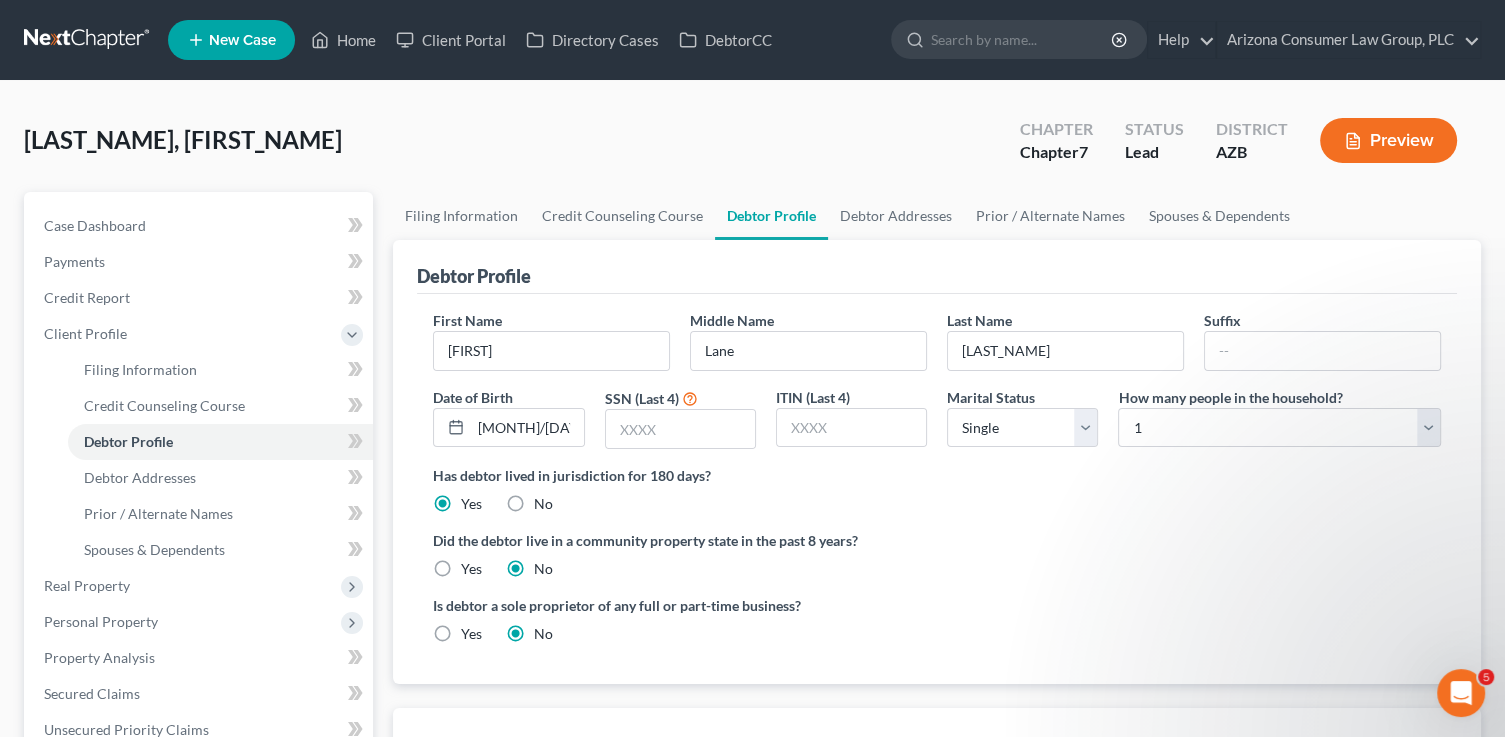 click on "Yes" at bounding box center (471, 569) 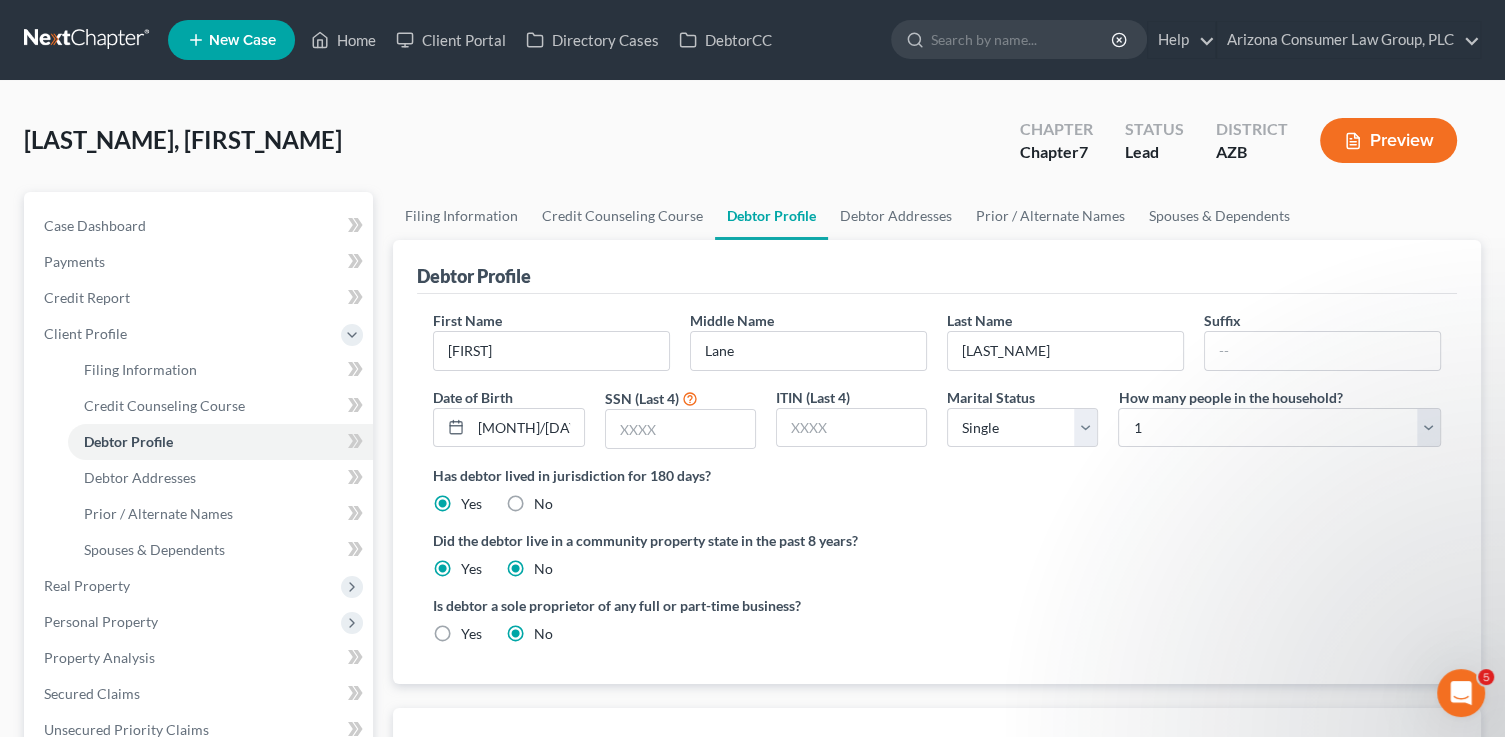 radio on "false" 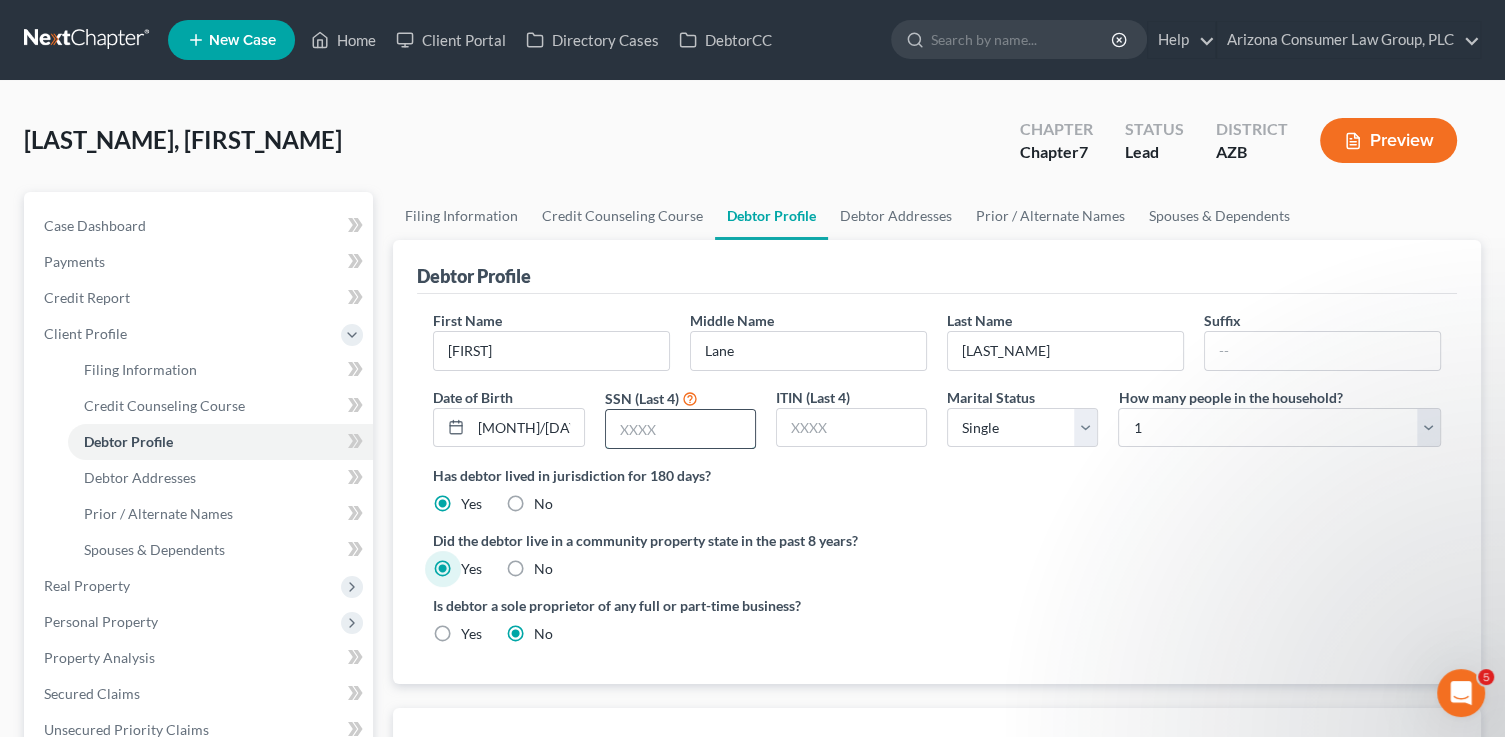 click at bounding box center (680, 429) 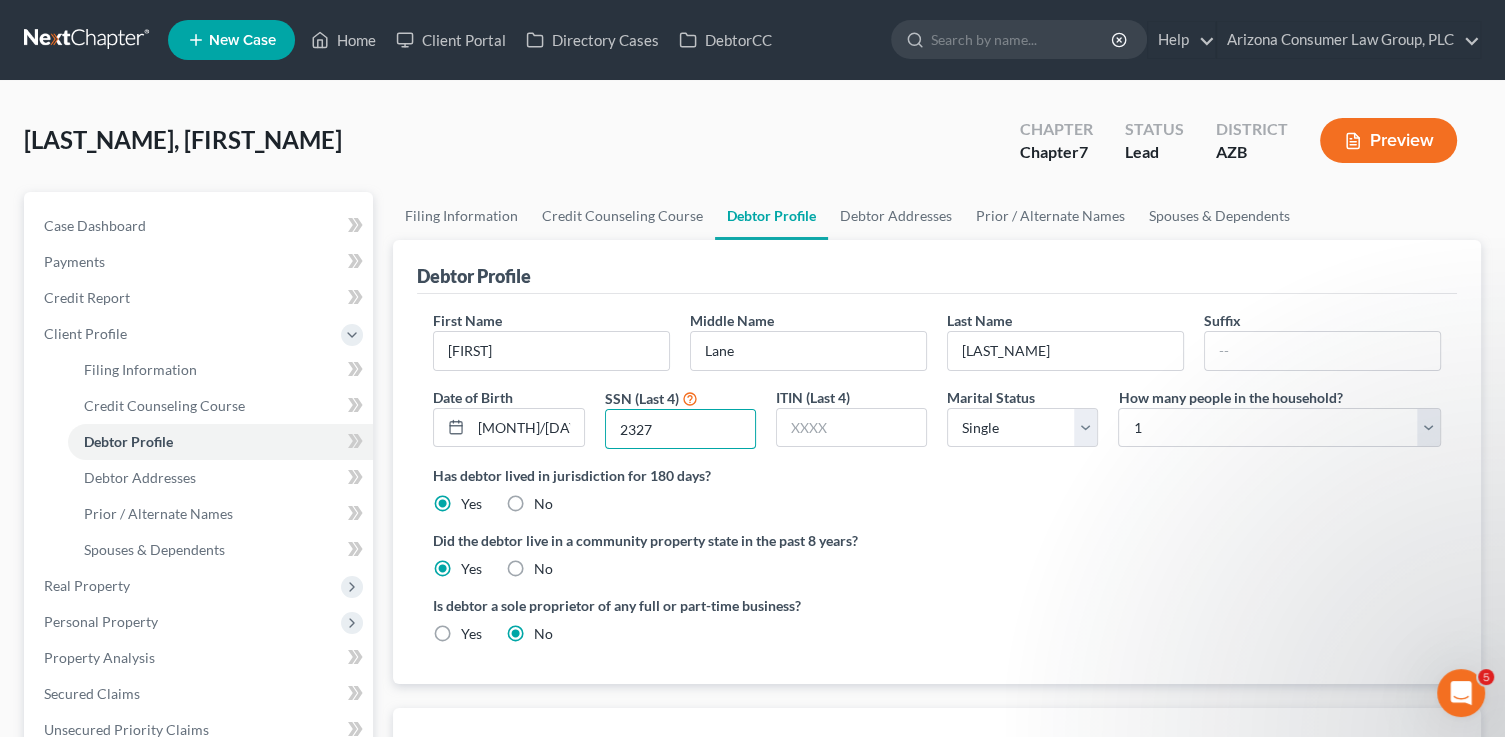 type on "2327" 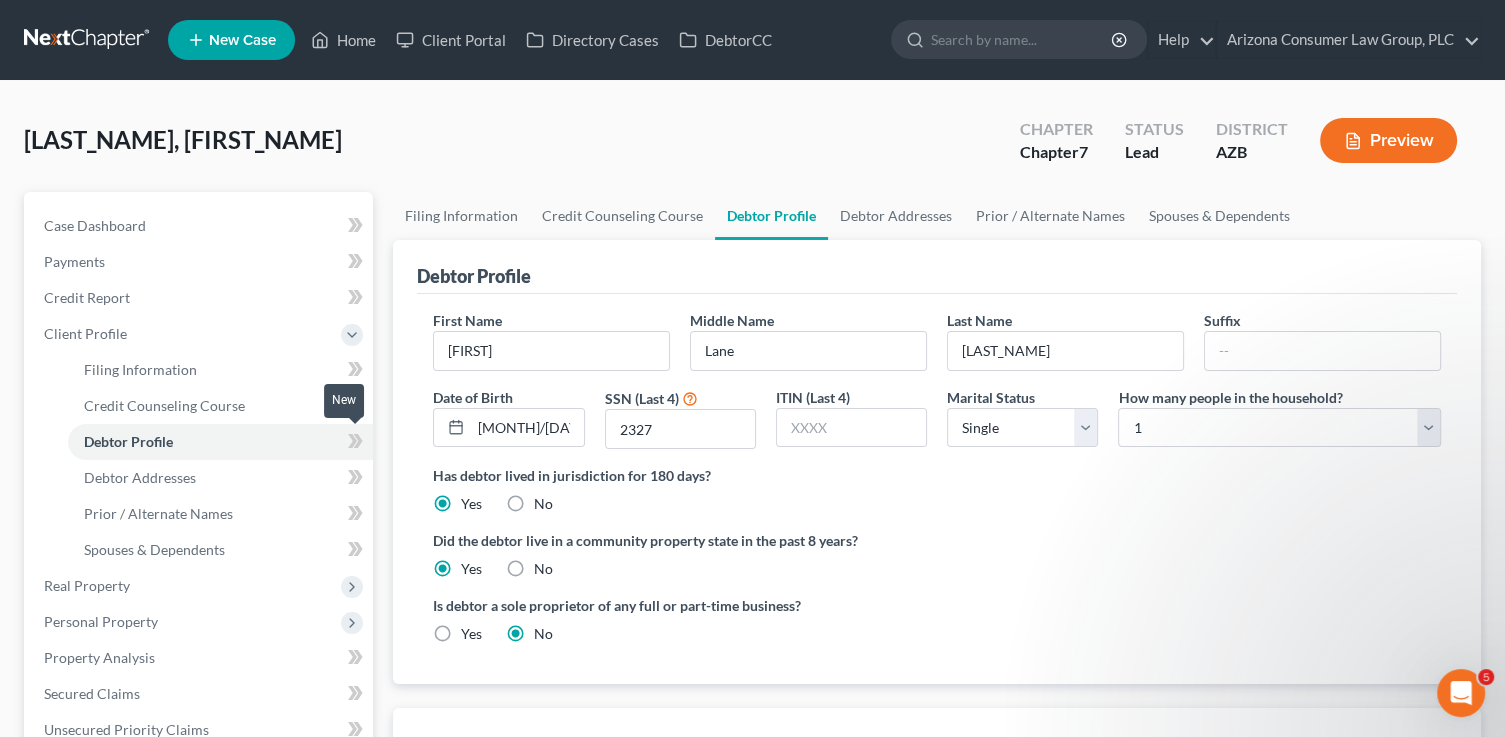 click 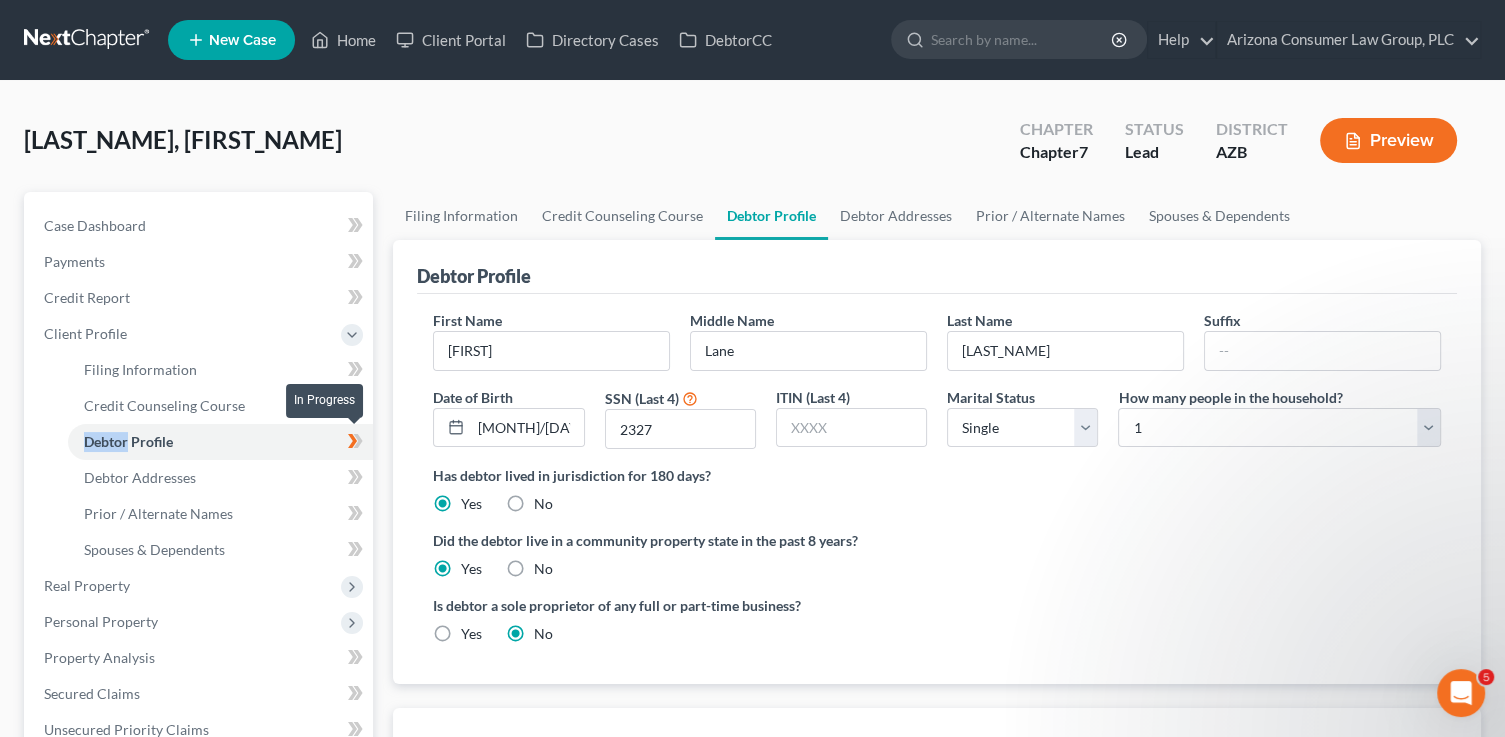 click 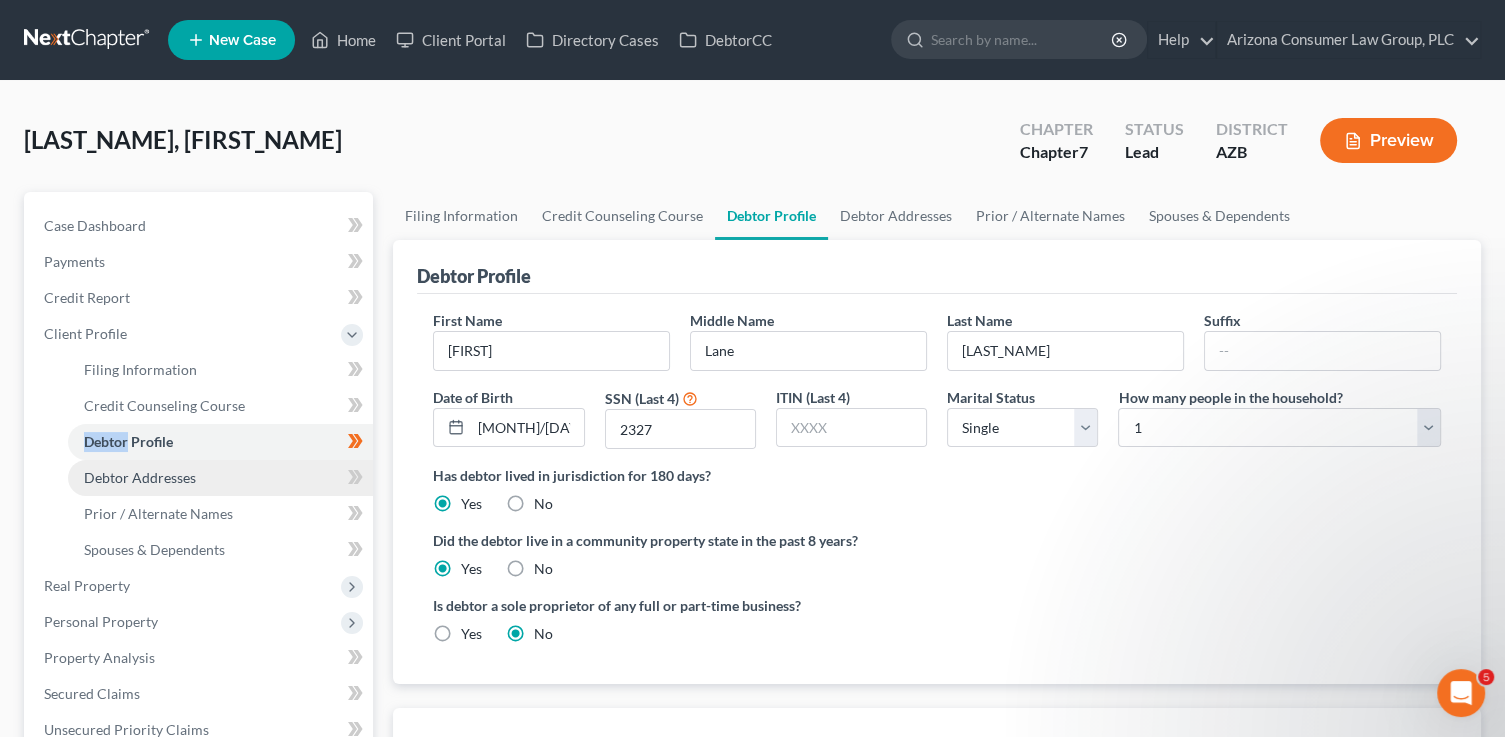 click on "Debtor Addresses" at bounding box center (220, 478) 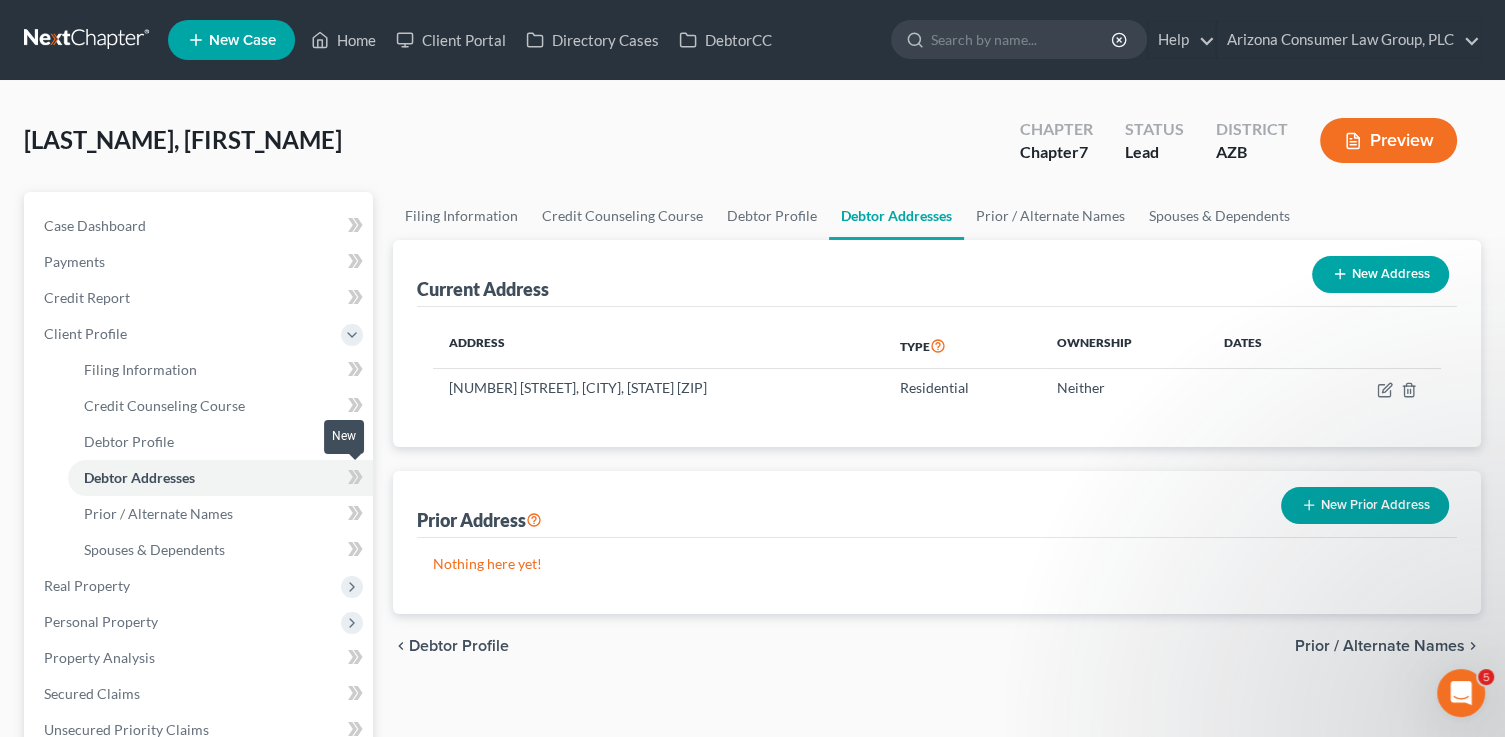 click 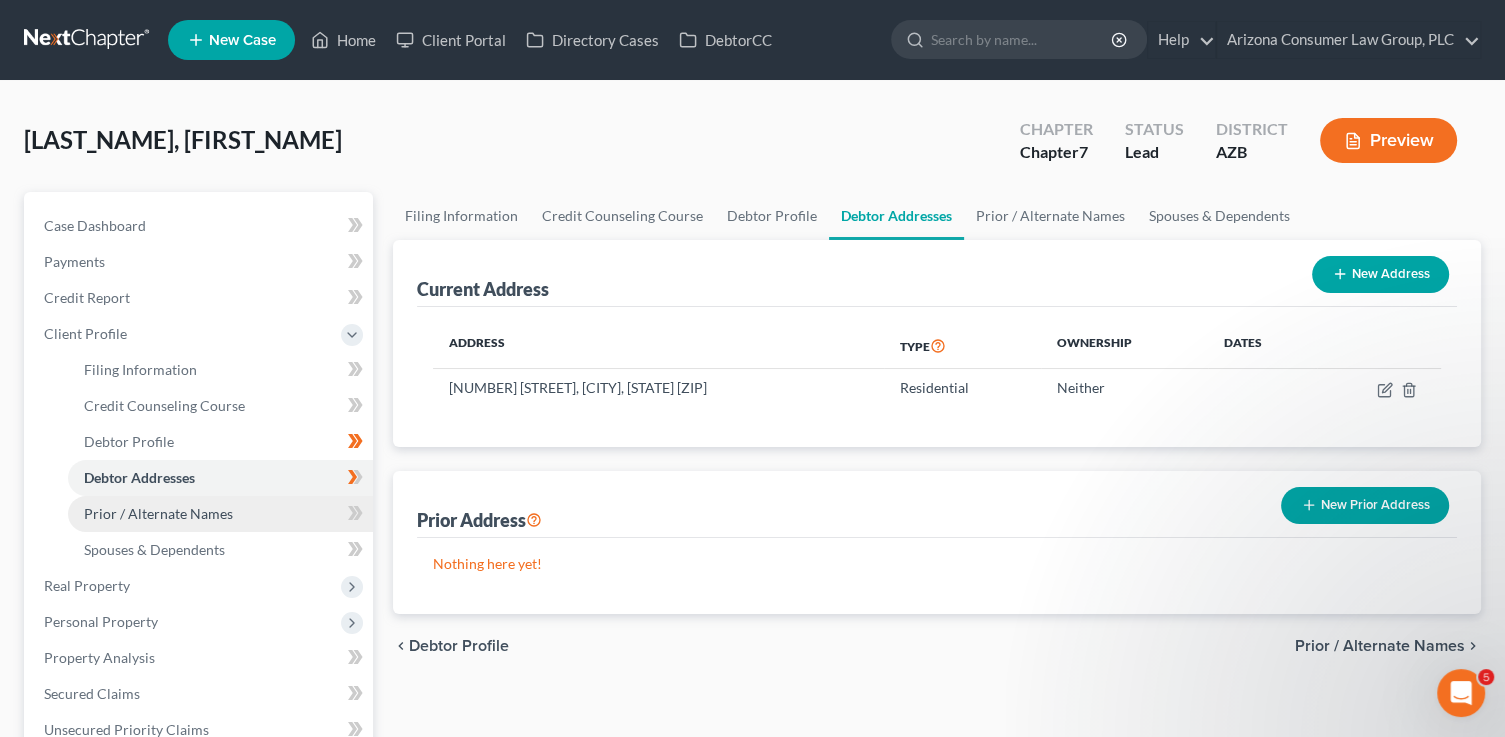 drag, startPoint x: 260, startPoint y: 516, endPoint x: 362, endPoint y: 516, distance: 102 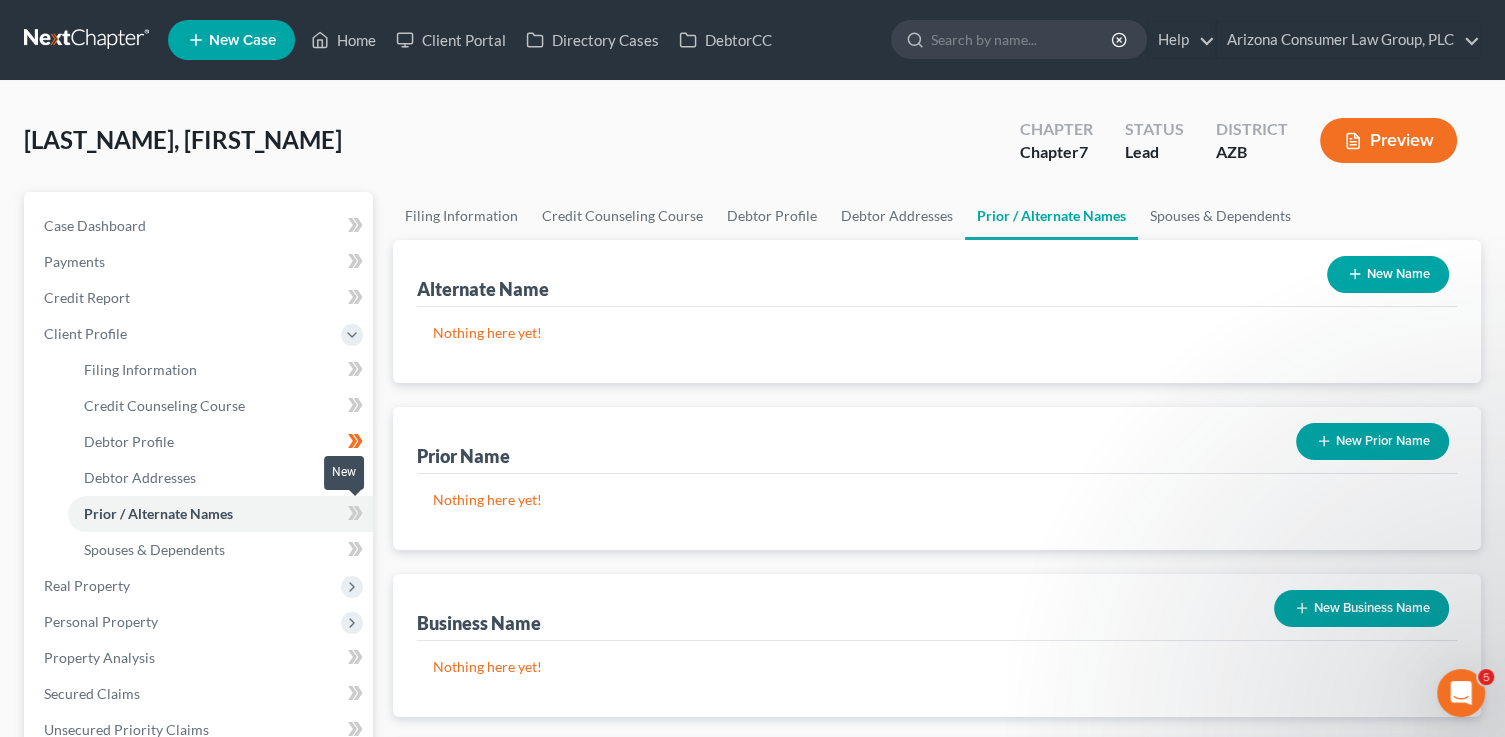click at bounding box center (355, 516) 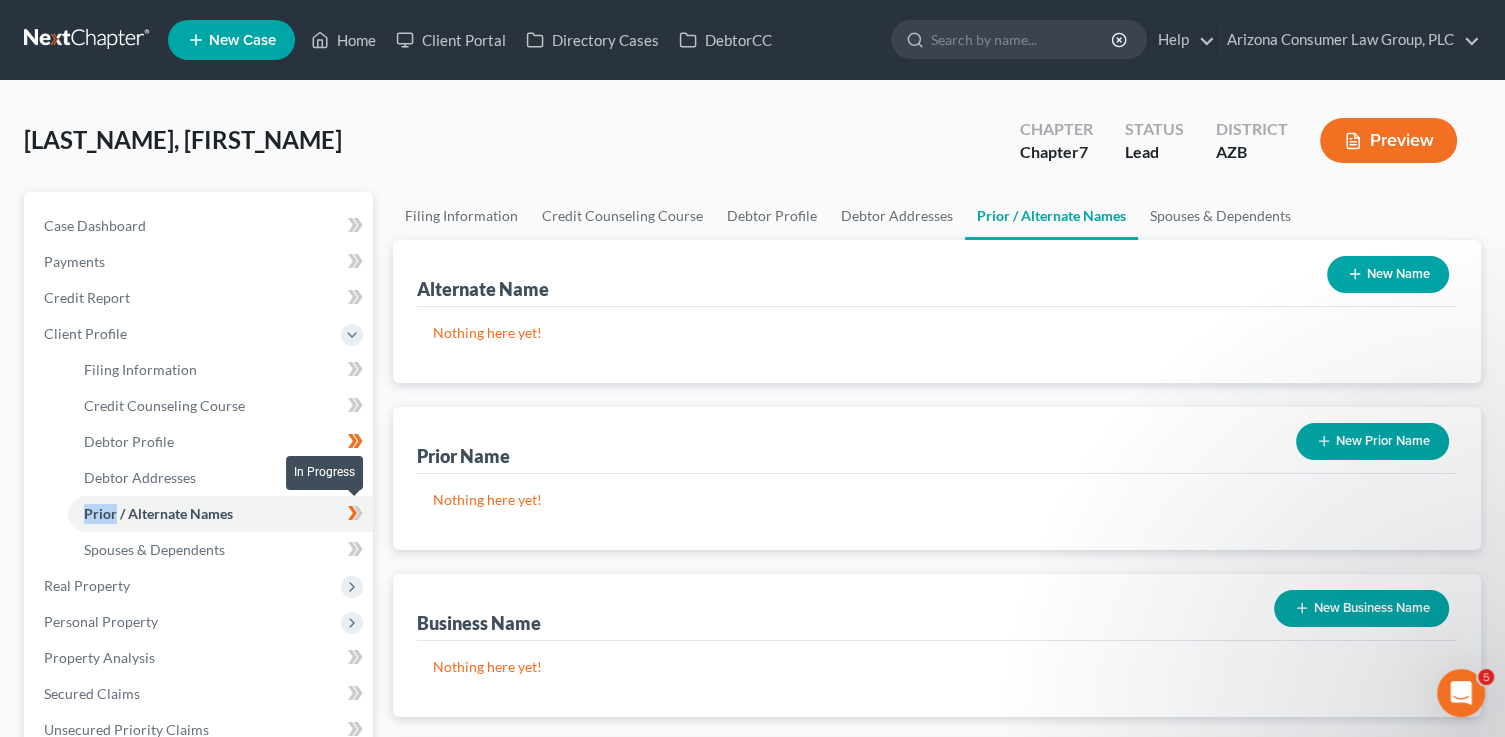 click at bounding box center (355, 516) 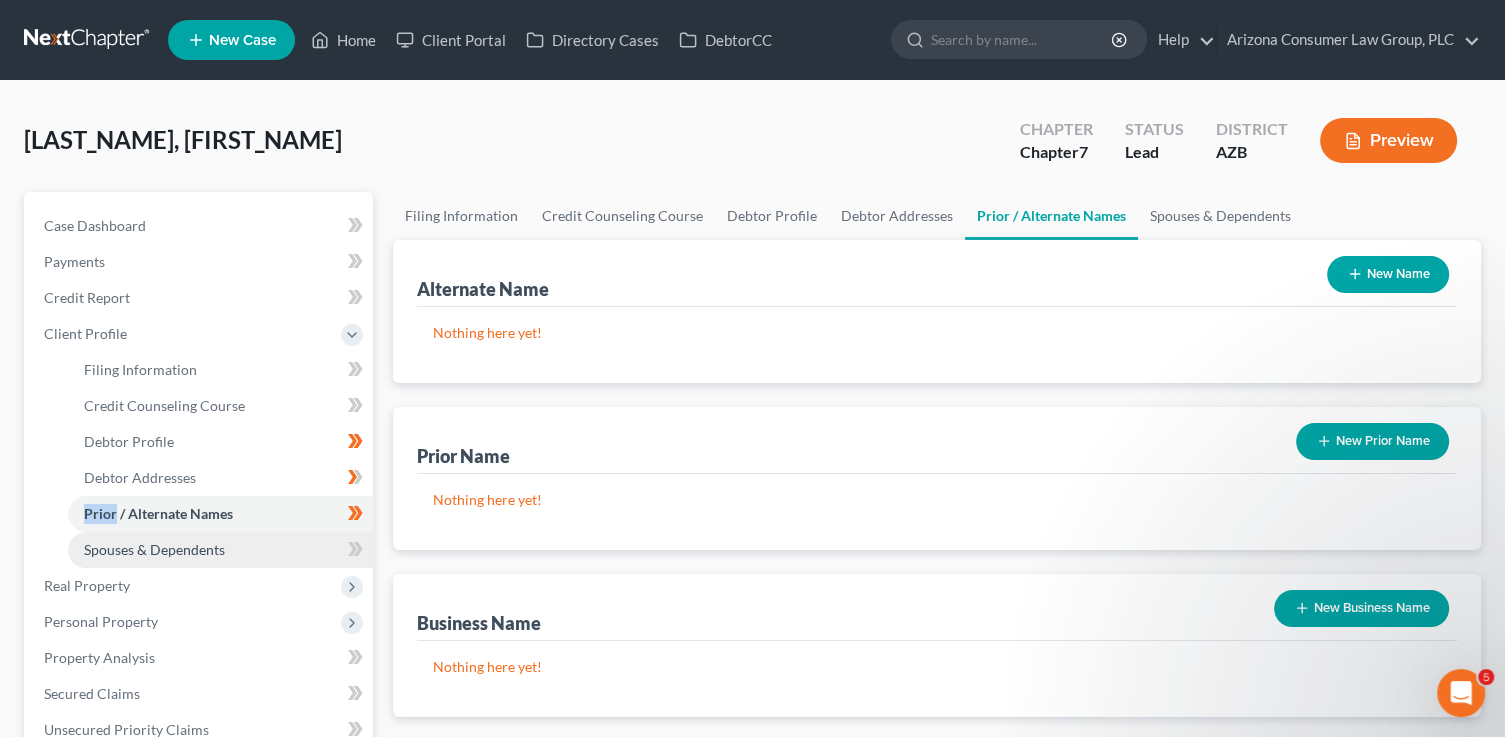 click on "Spouses & Dependents" at bounding box center [220, 550] 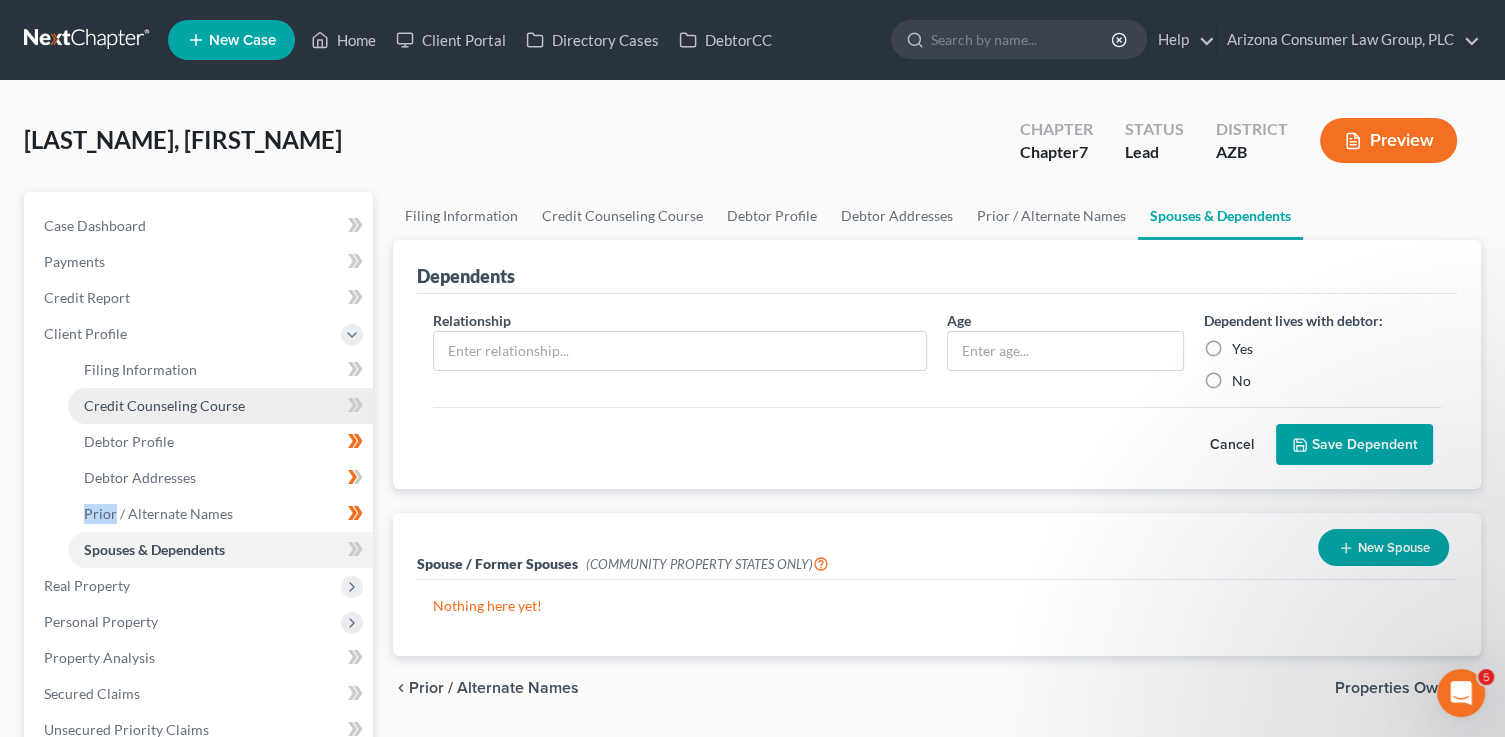 click on "Credit Counseling Course" at bounding box center (220, 406) 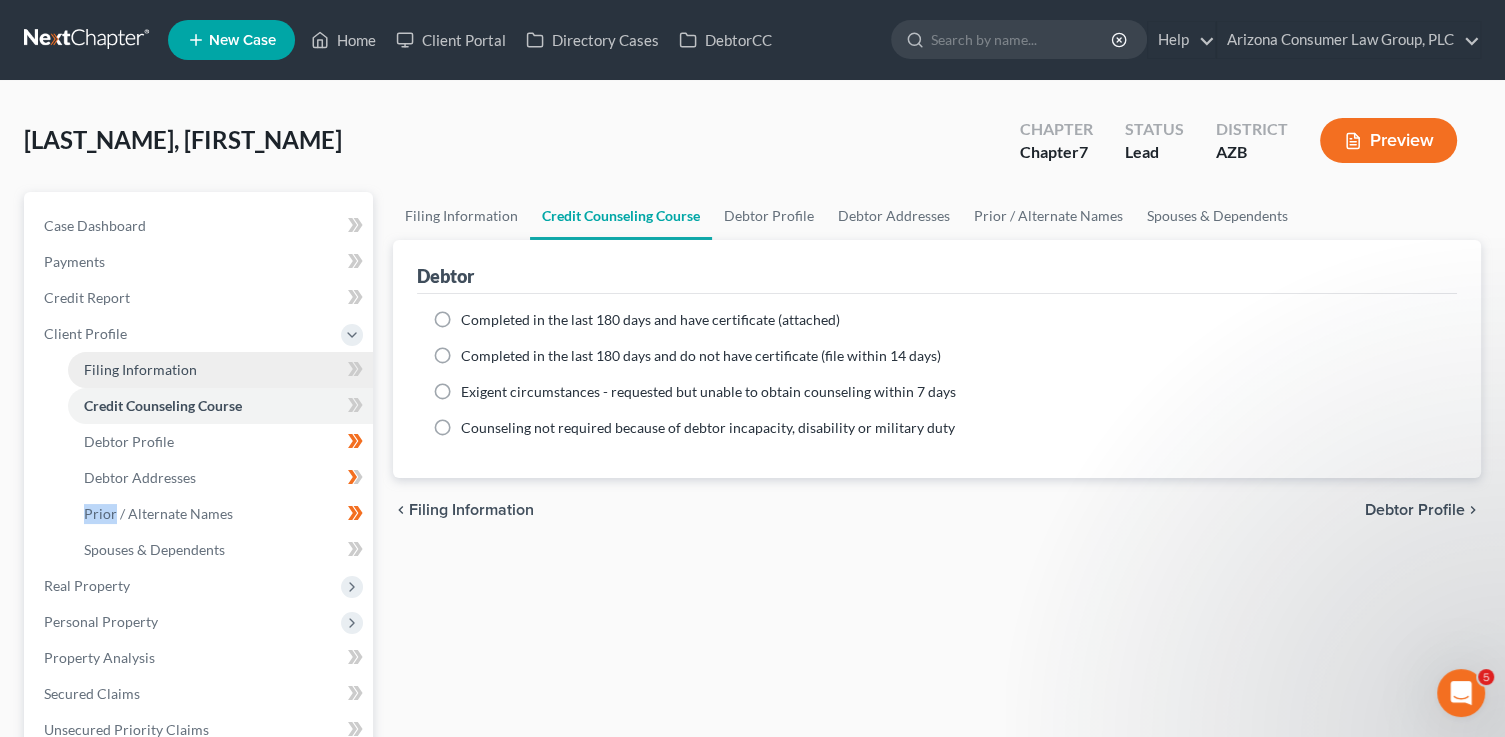 click on "Filing Information" at bounding box center [220, 370] 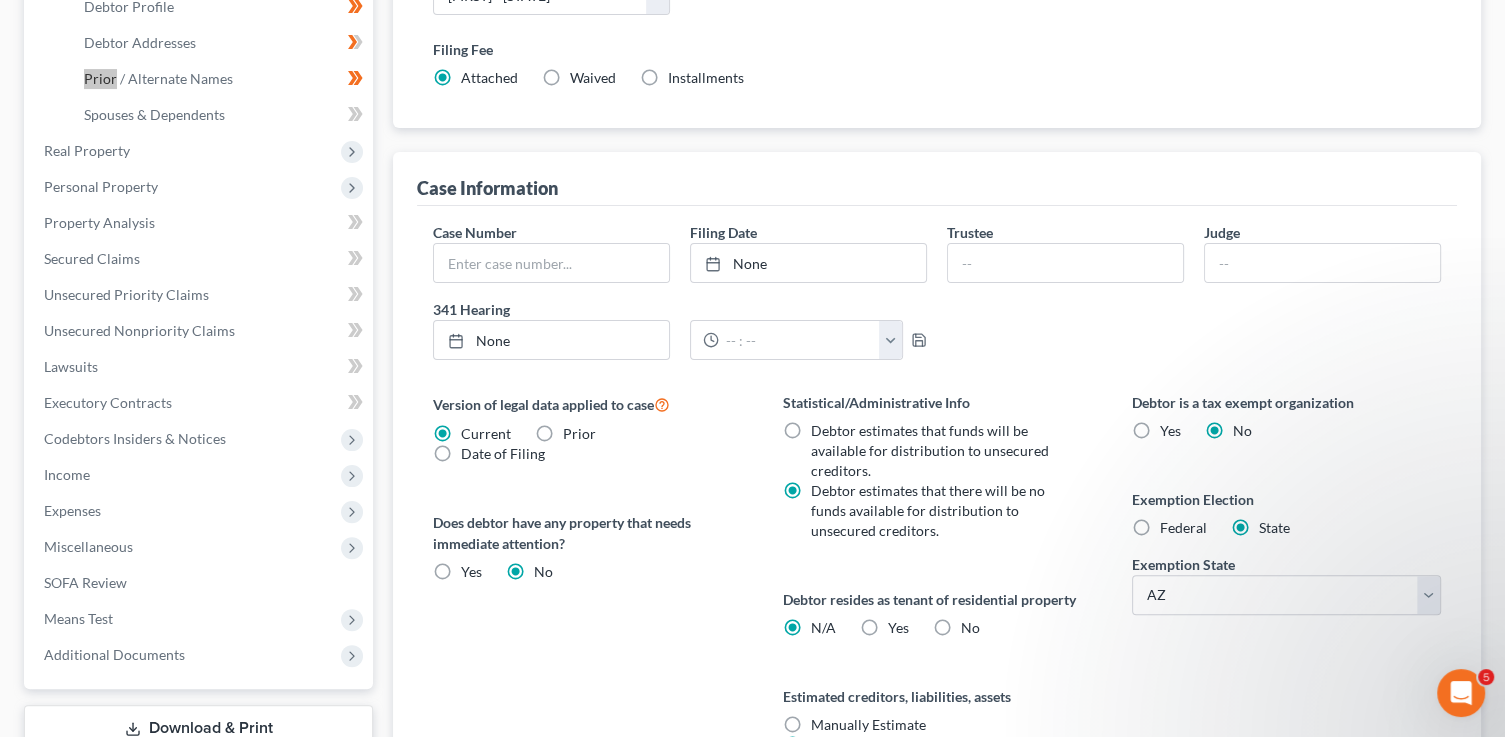 scroll, scrollTop: 470, scrollLeft: 0, axis: vertical 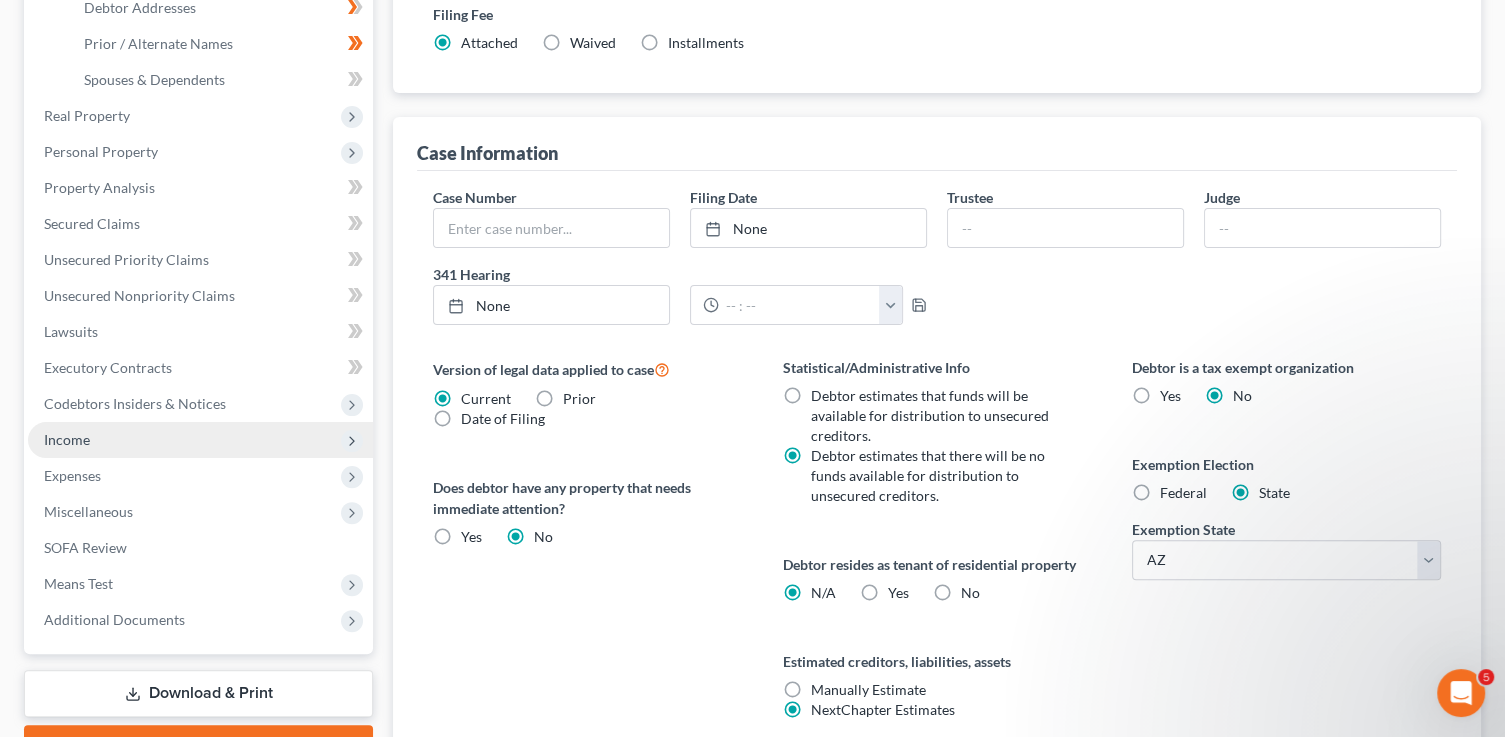 click on "Income" at bounding box center (67, 439) 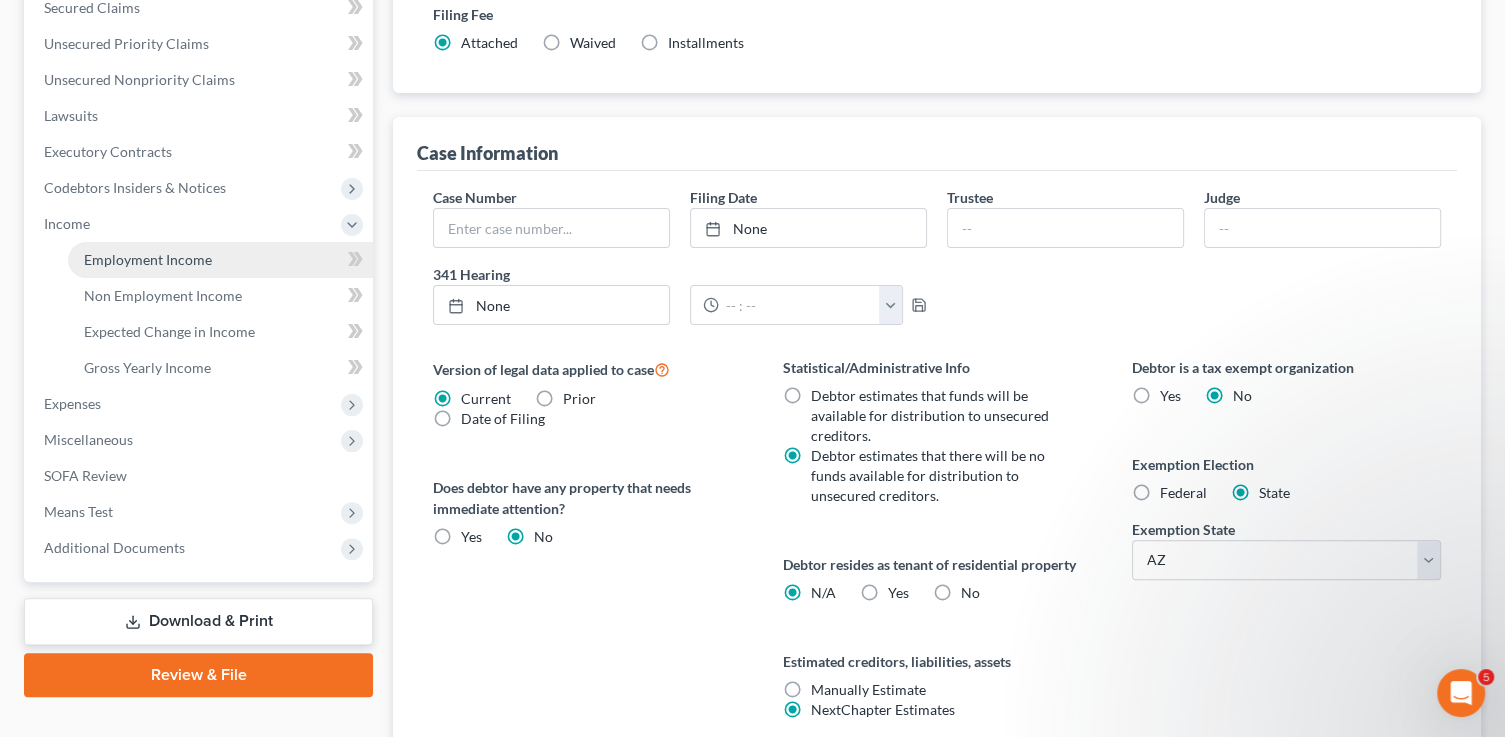 click on "Employment Income" at bounding box center [148, 259] 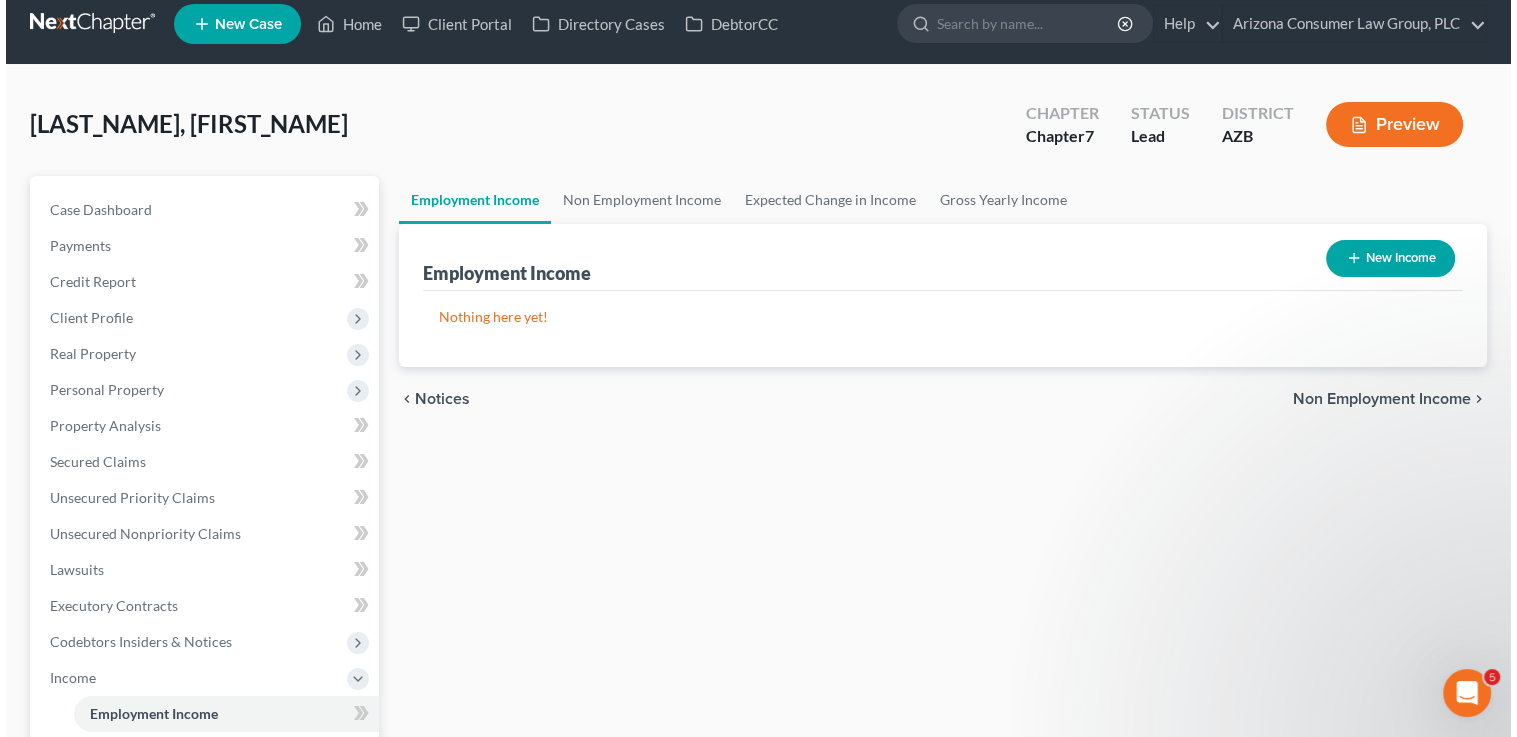 scroll, scrollTop: 0, scrollLeft: 0, axis: both 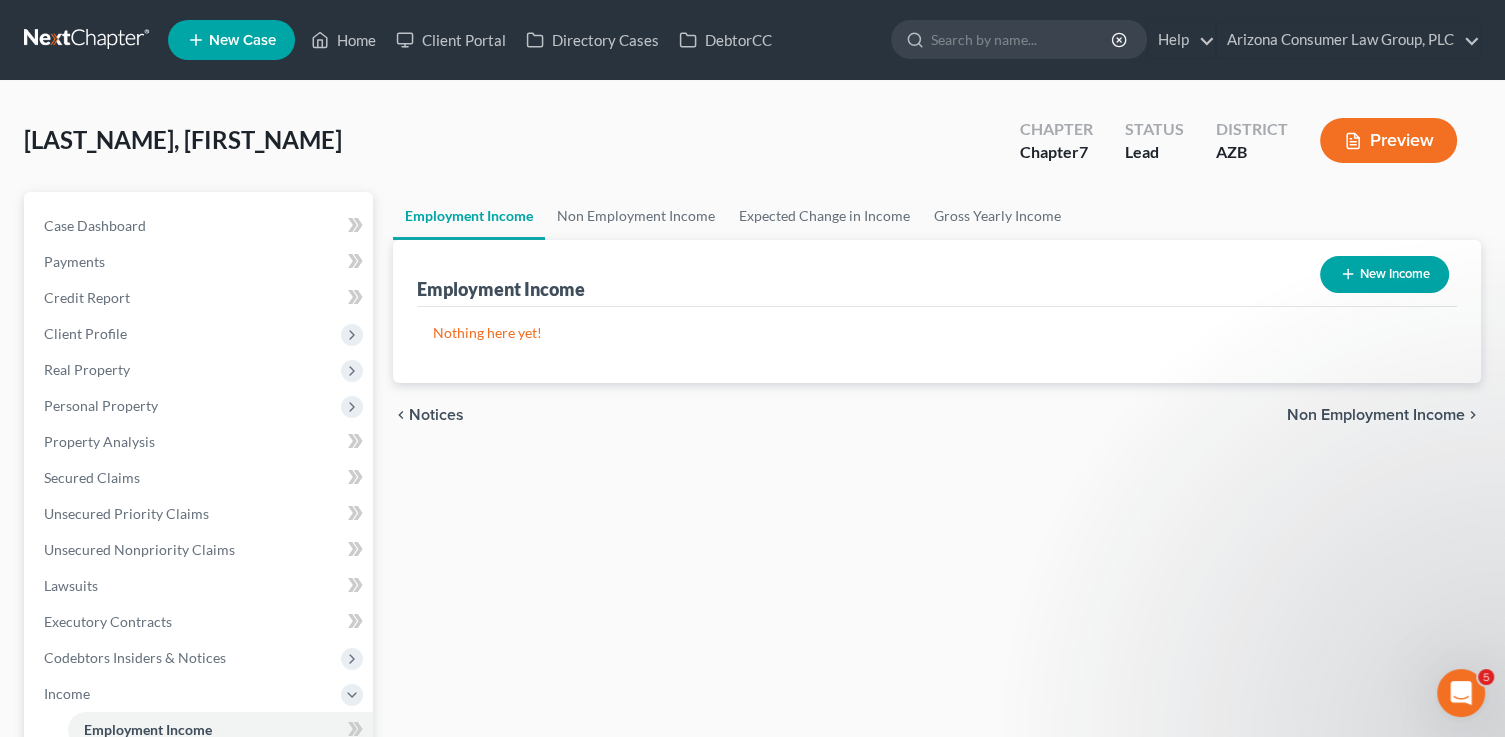 click 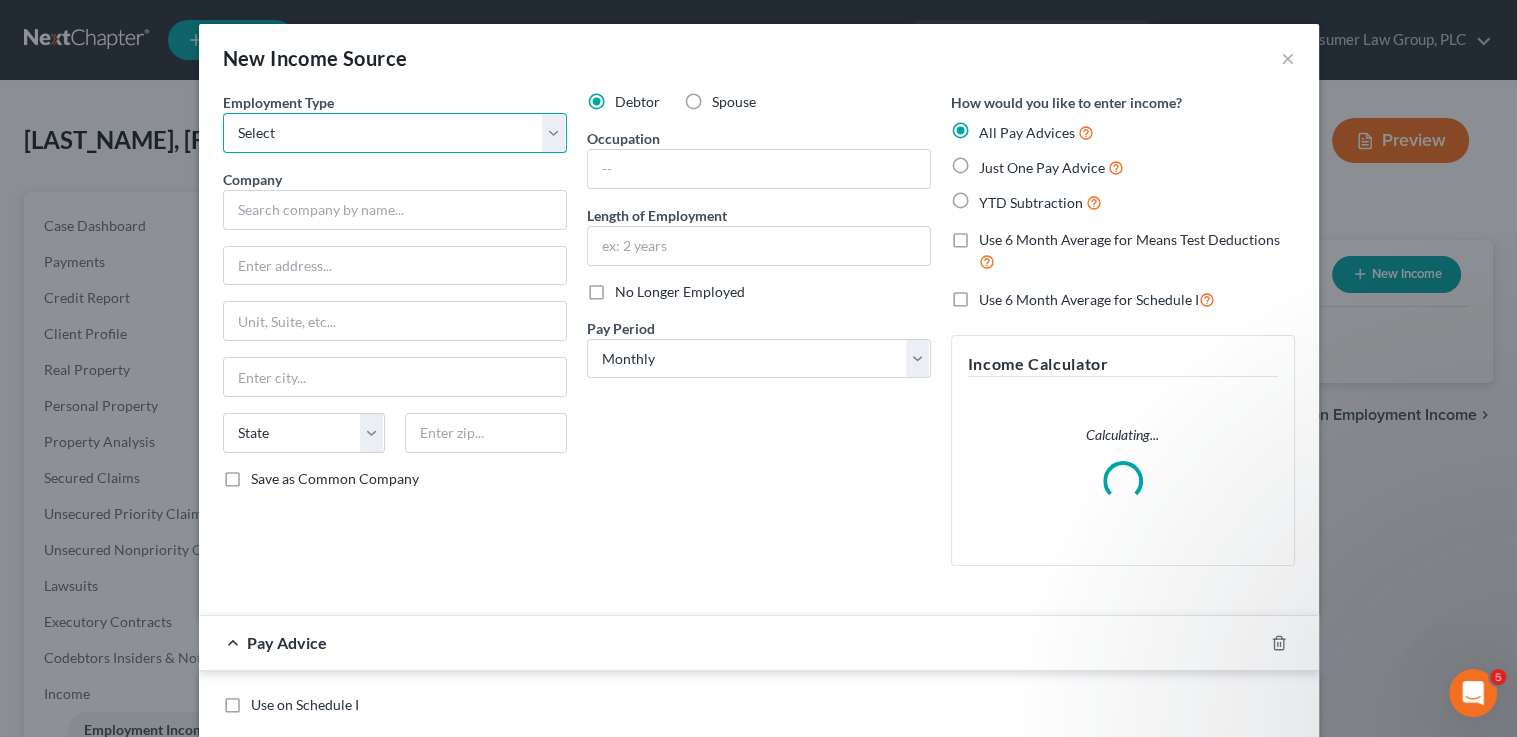 click on "Select Full or Part Time Employment Self Employment" at bounding box center [395, 133] 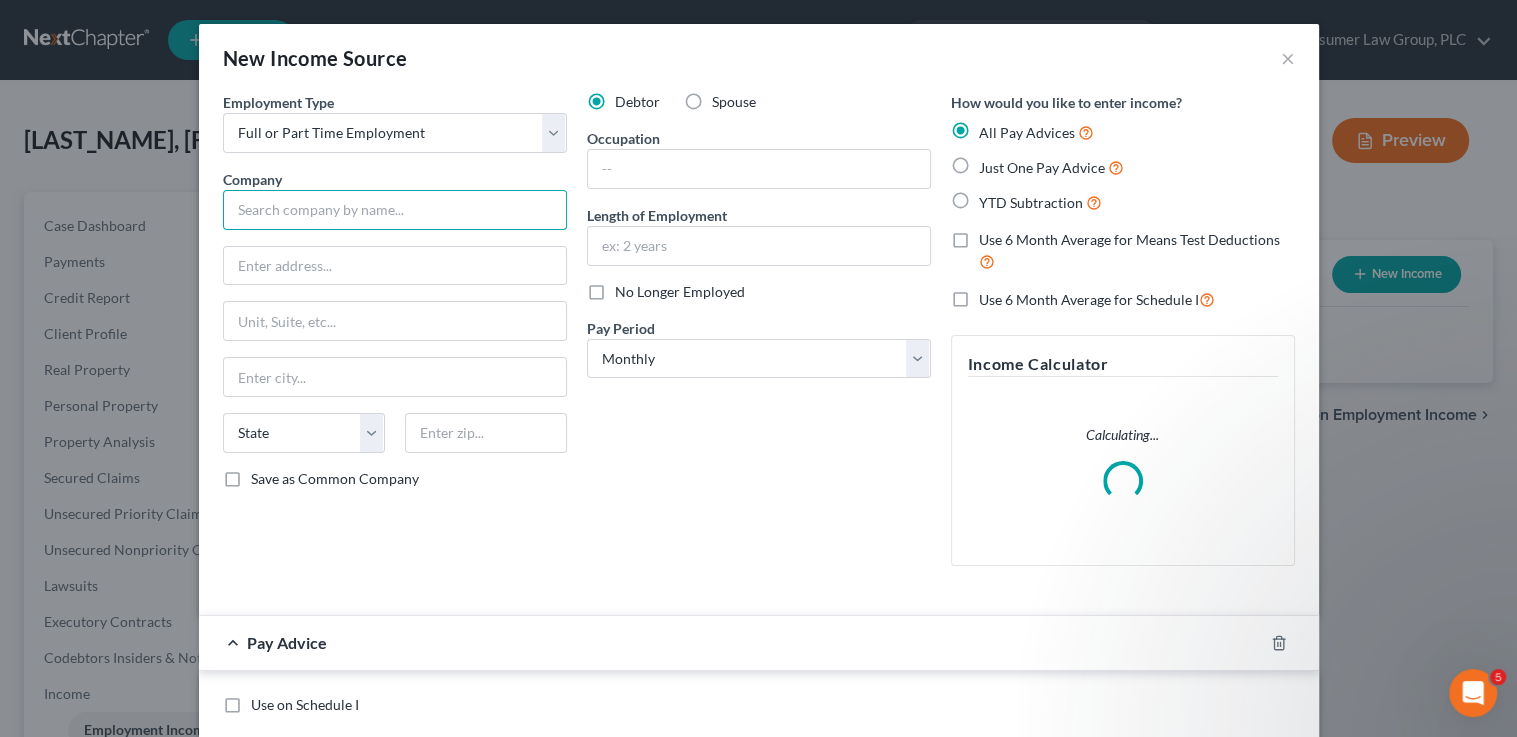 click at bounding box center [395, 210] 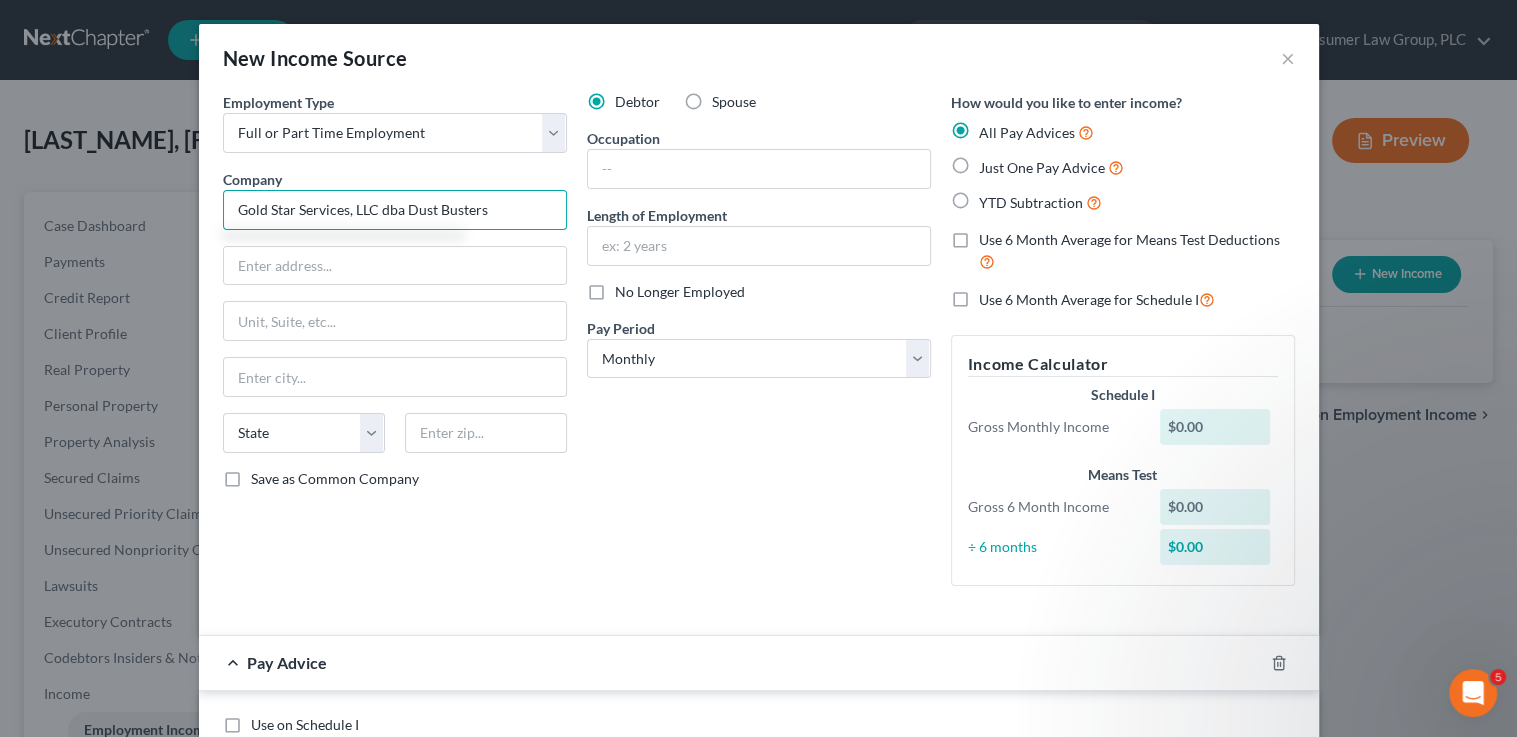 type on "Gold Star Services, LLC dba Dust Busters" 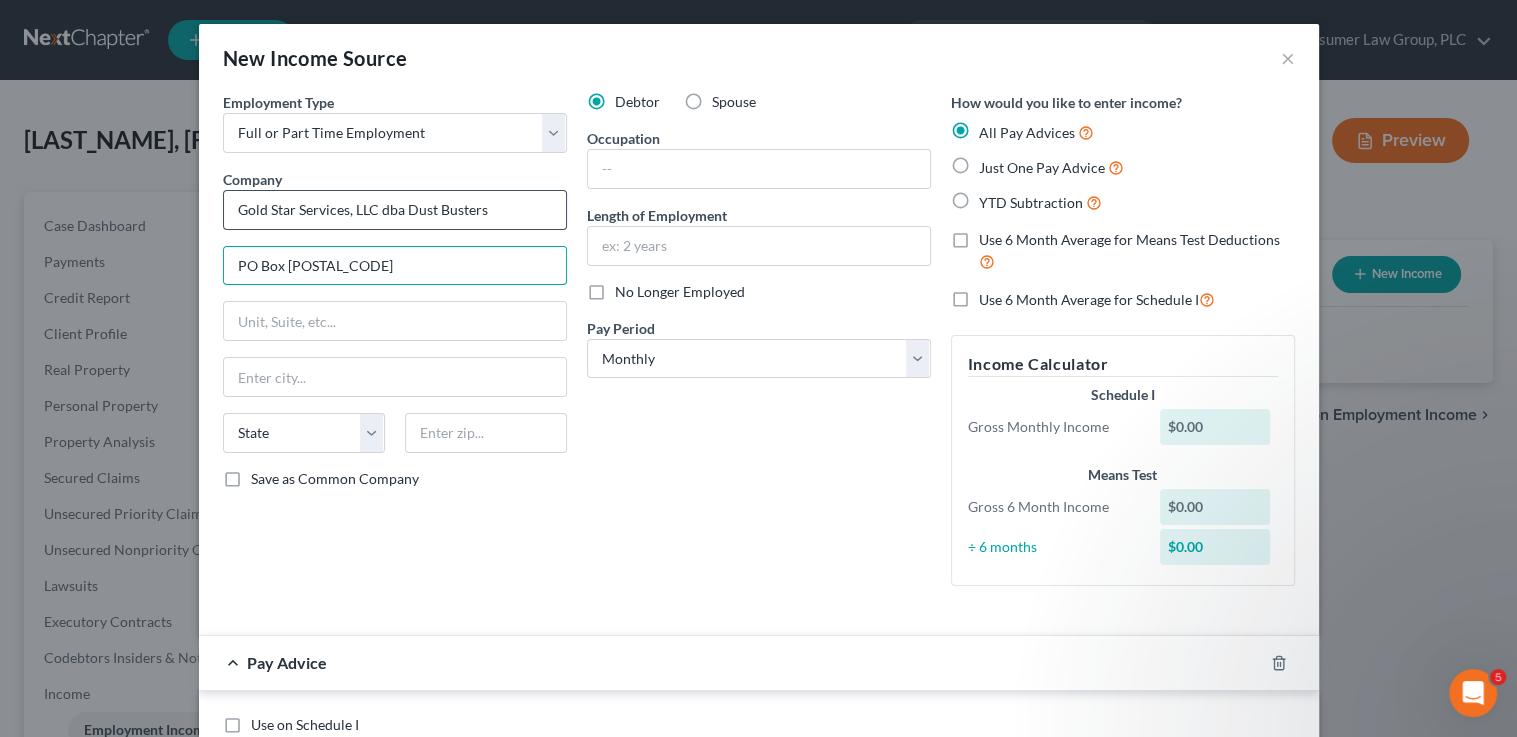 type on "PO Box [POSTAL_CODE]" 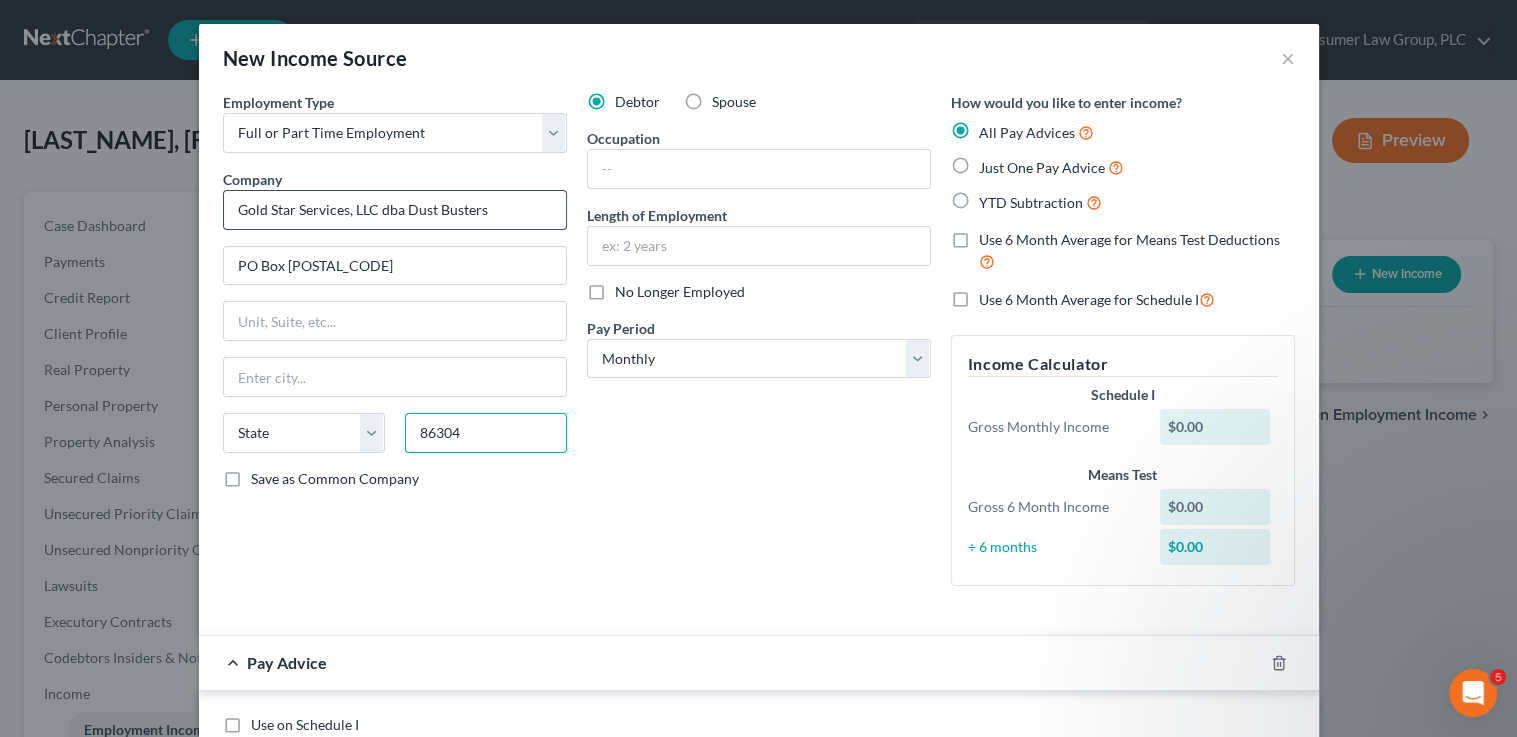 type on "86304" 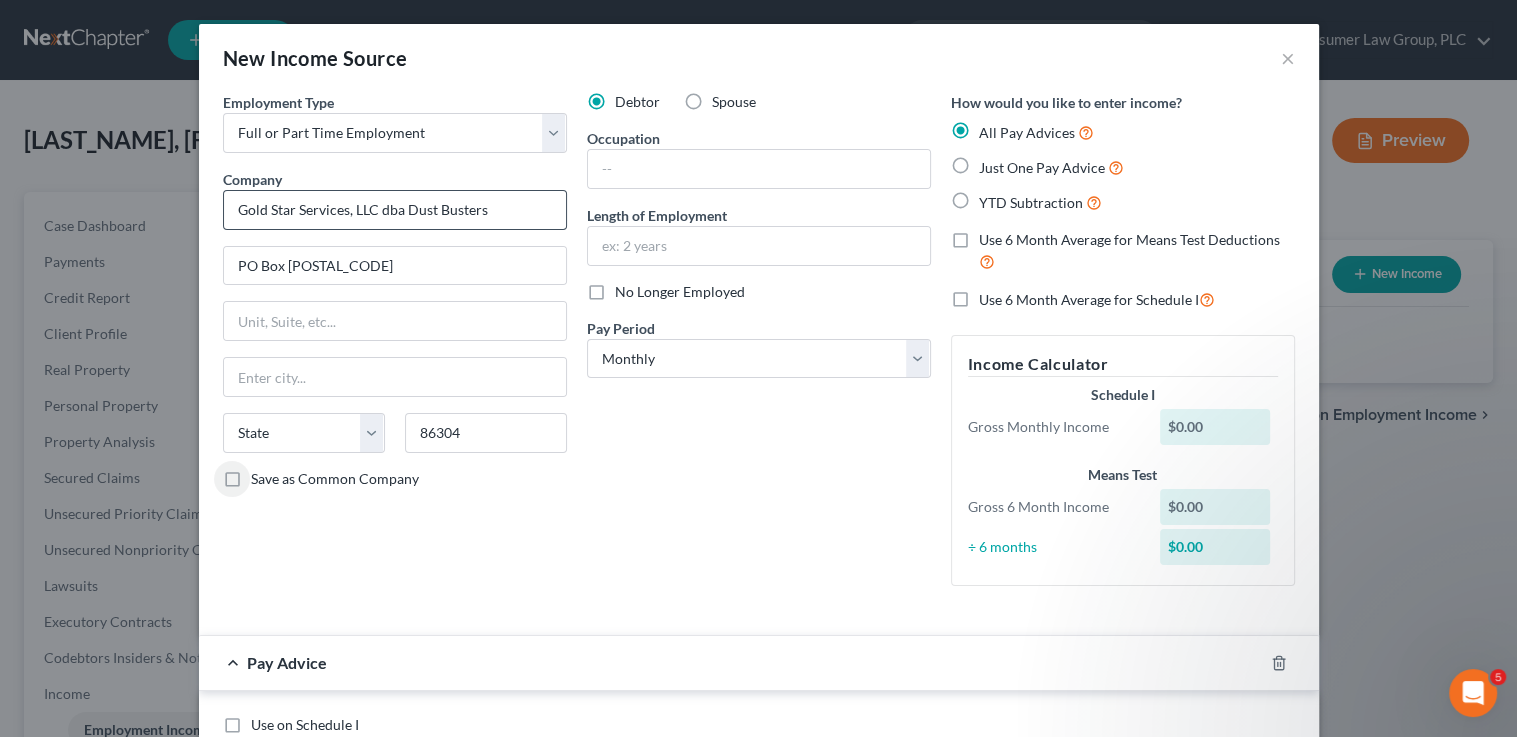 type on "Prescott" 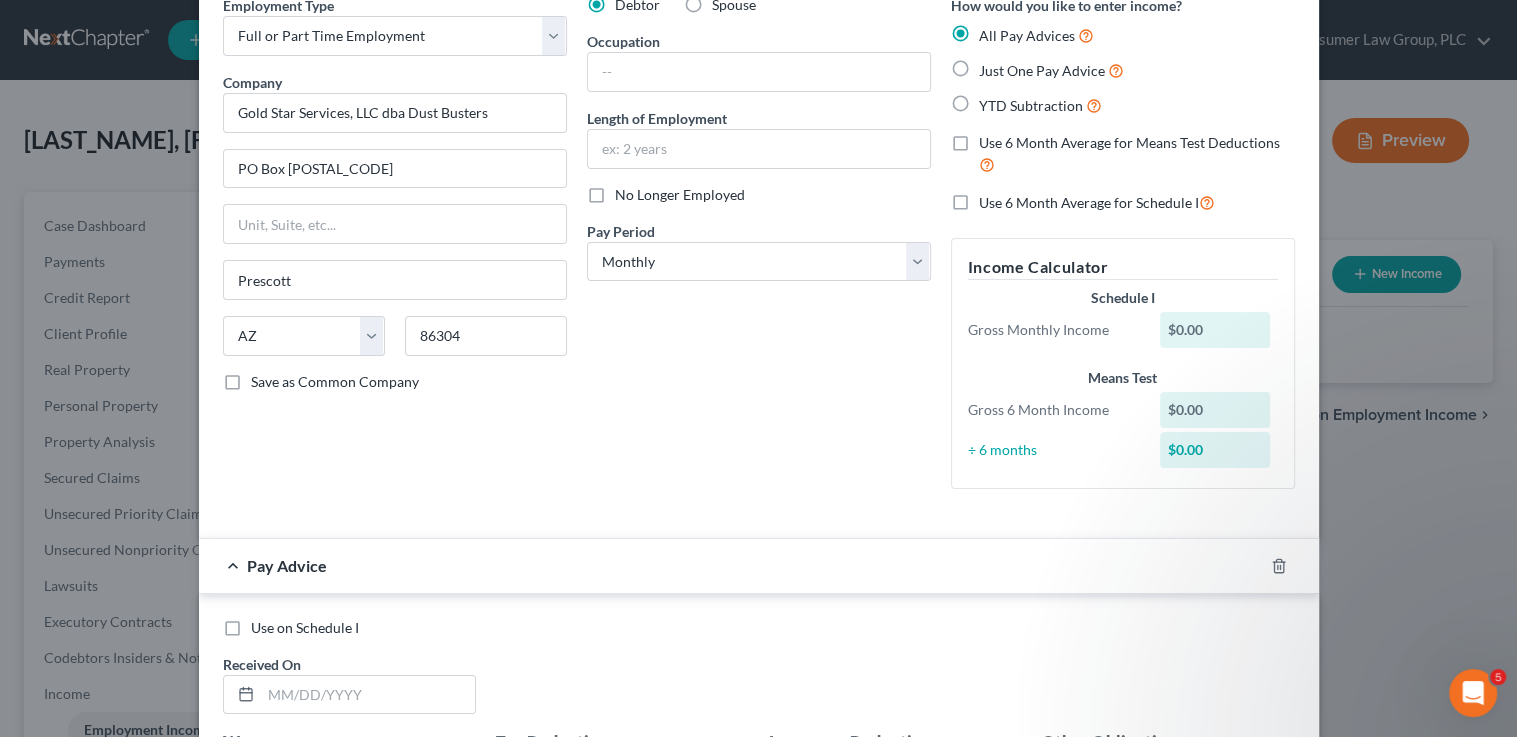 scroll, scrollTop: 110, scrollLeft: 0, axis: vertical 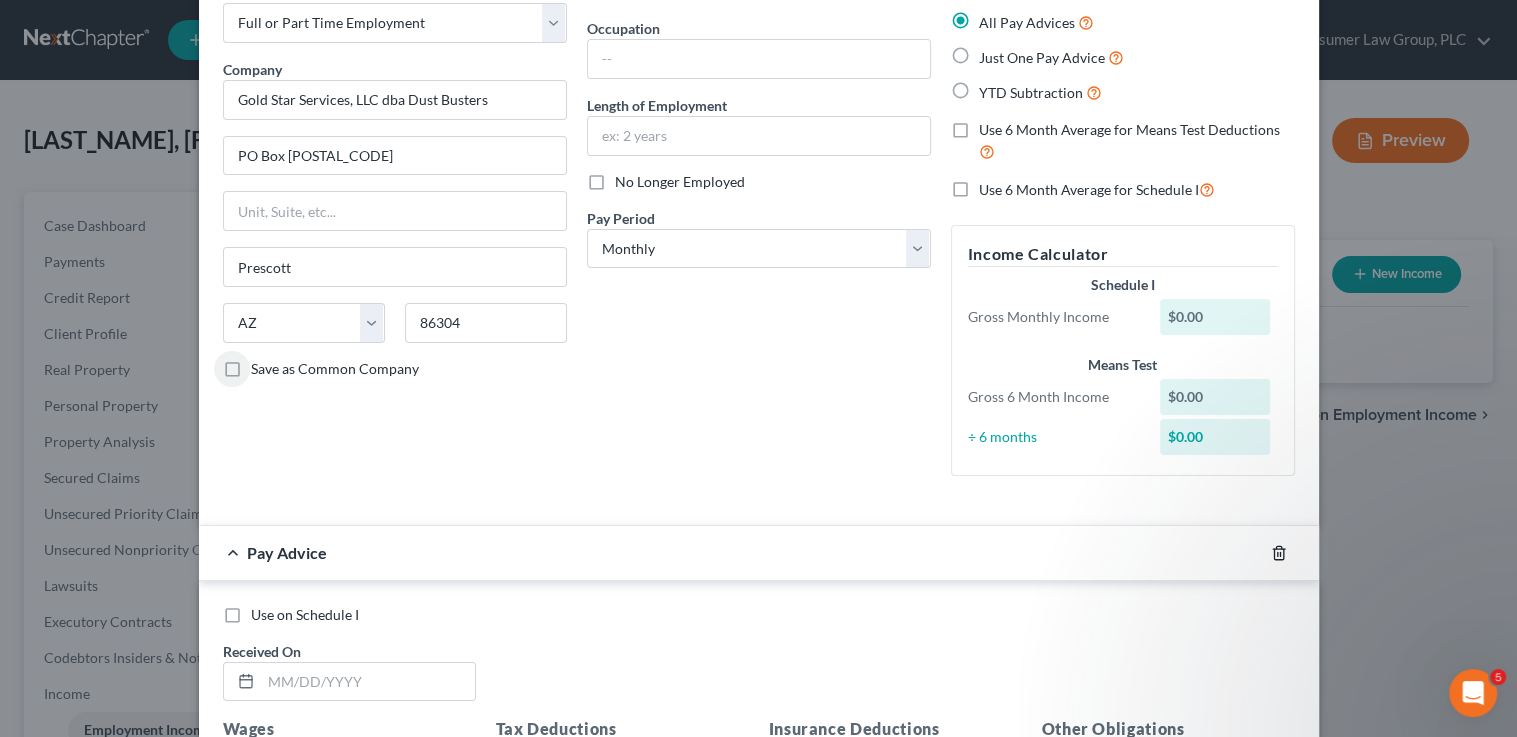 click 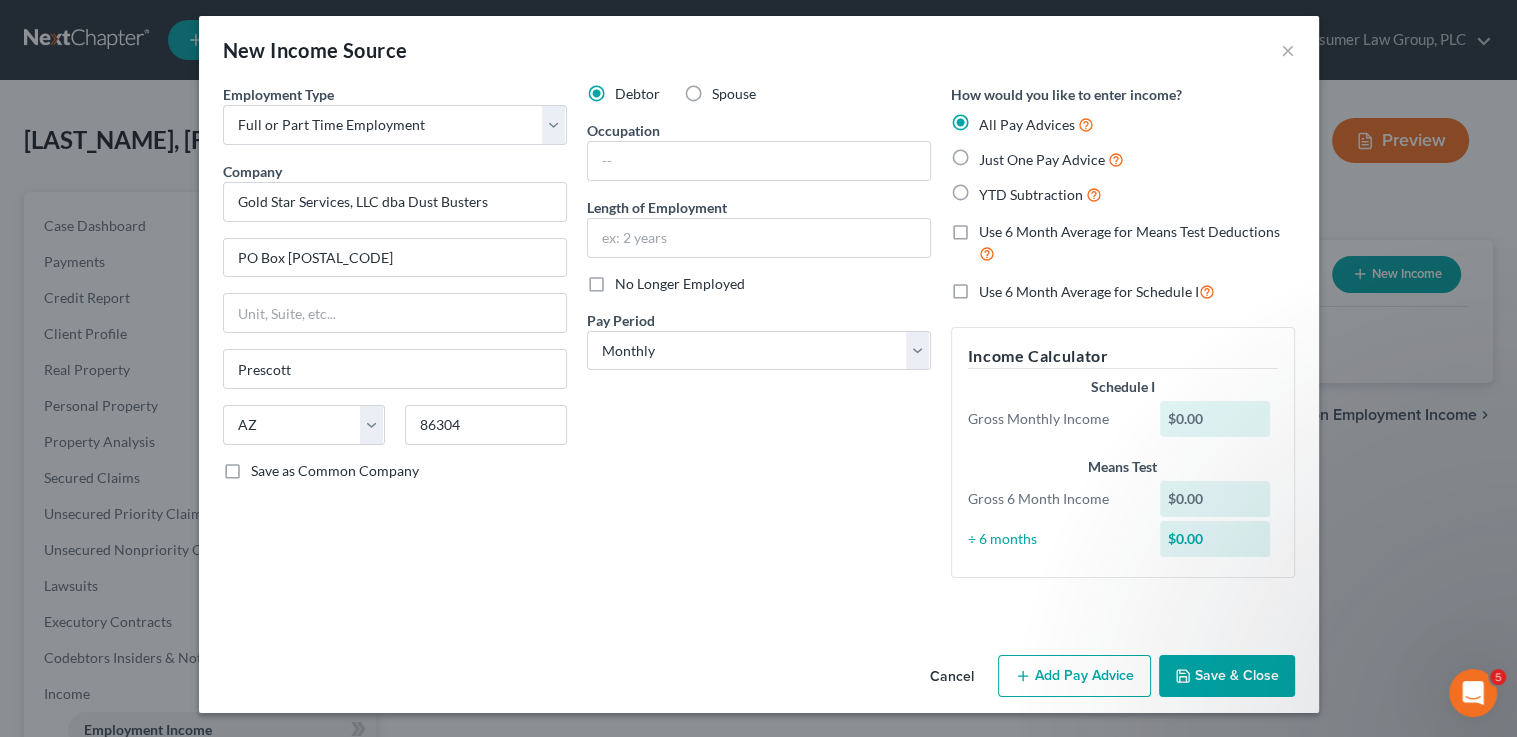 scroll, scrollTop: 7, scrollLeft: 0, axis: vertical 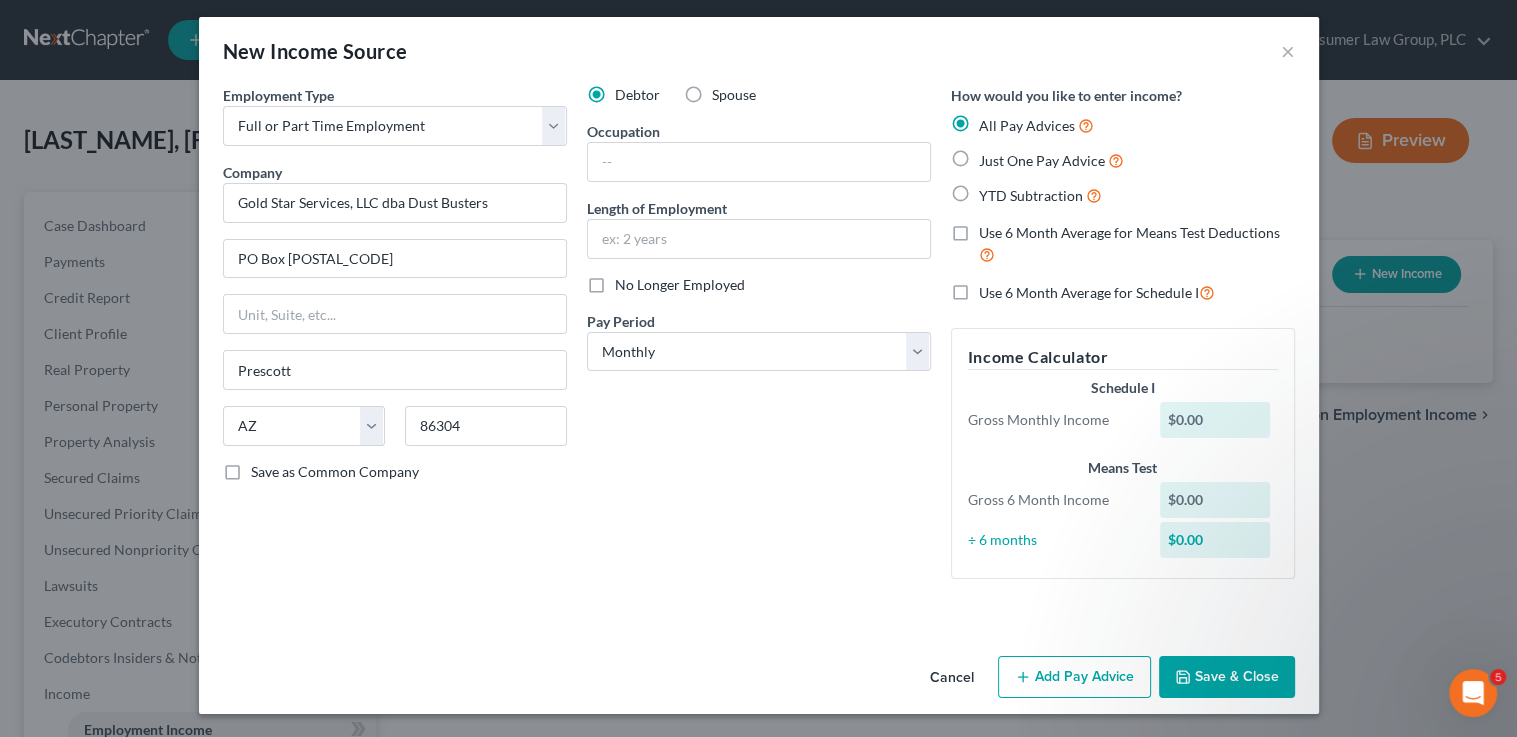 click on "$0.00" at bounding box center (1219, 540) 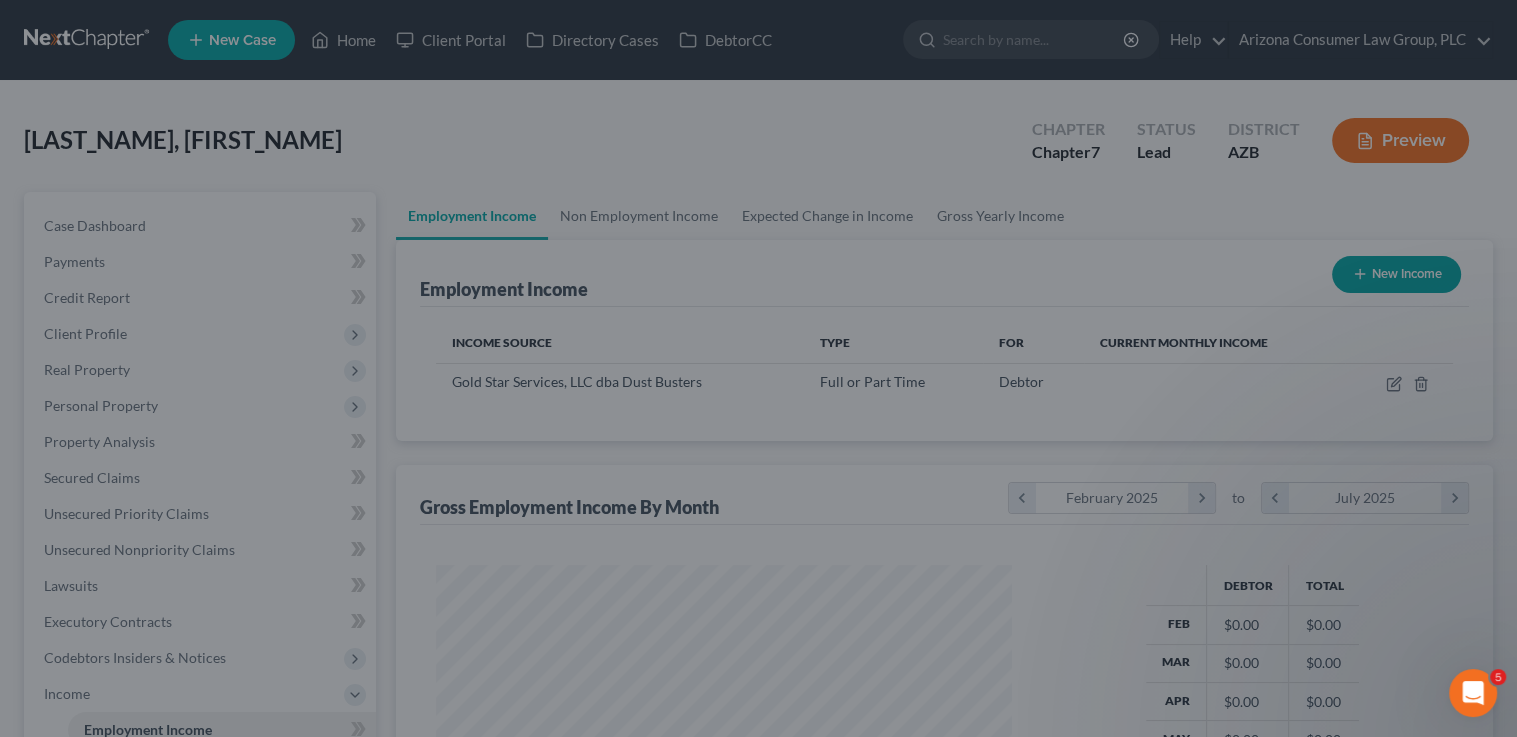 scroll, scrollTop: 999643, scrollLeft: 999388, axis: both 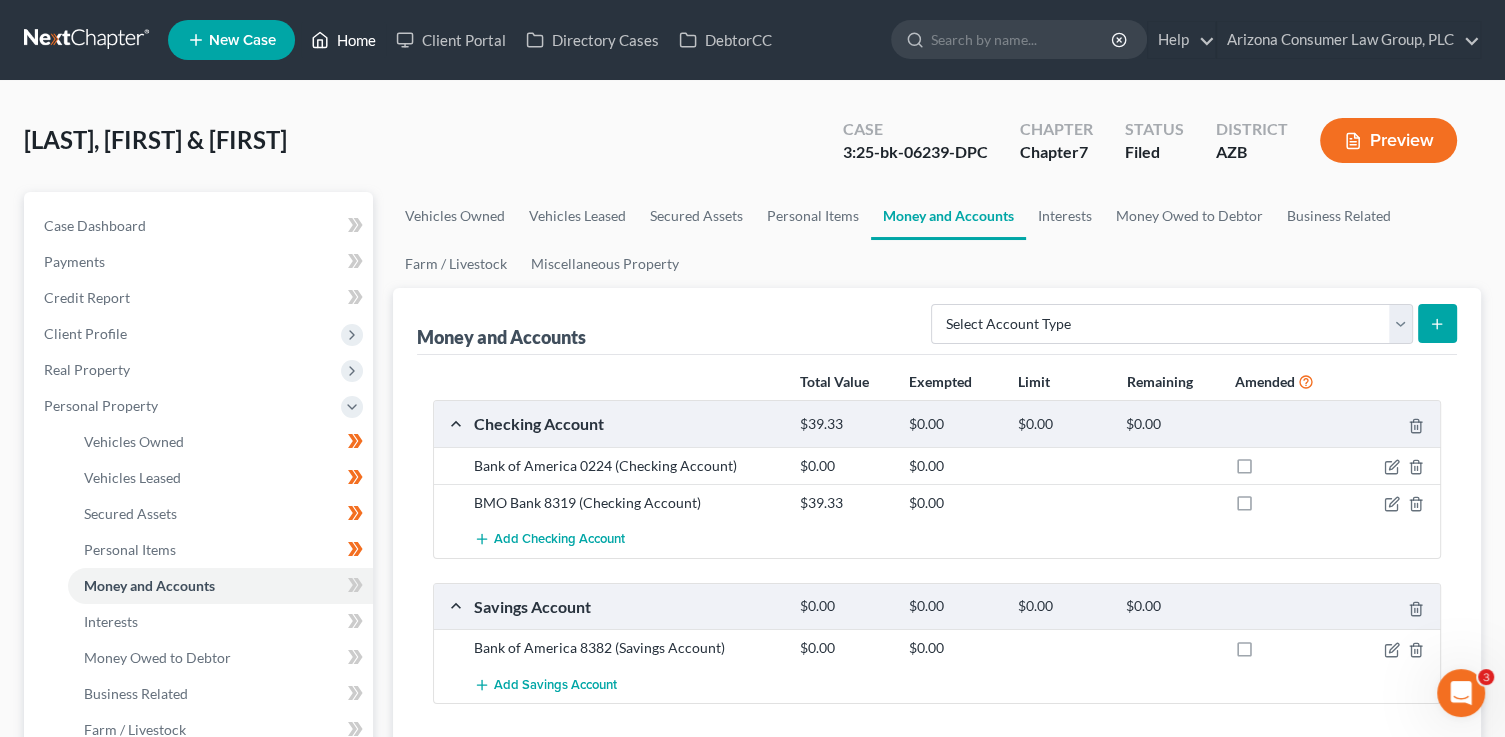 drag, startPoint x: 332, startPoint y: 38, endPoint x: 343, endPoint y: 47, distance: 14.21267 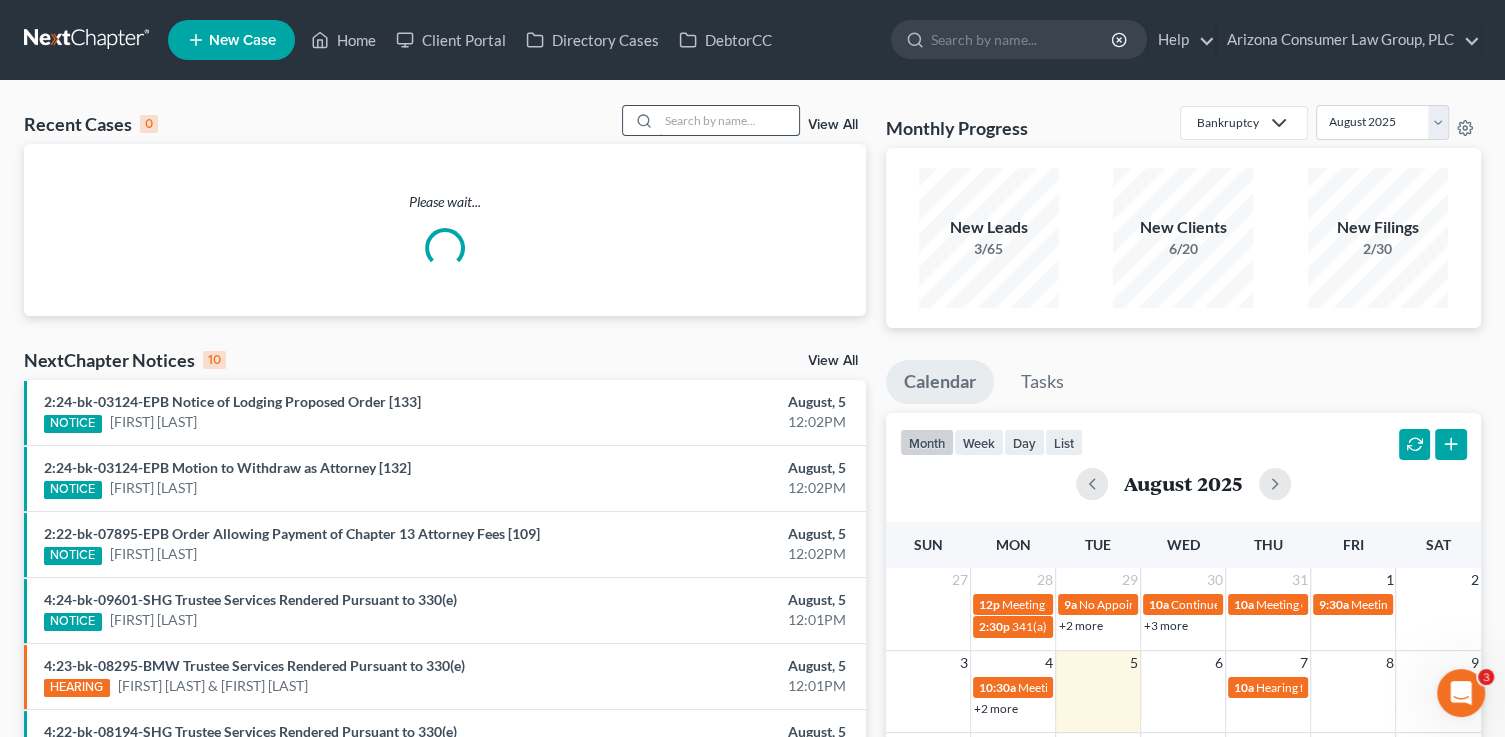drag, startPoint x: 705, startPoint y: 131, endPoint x: 708, endPoint y: 107, distance: 24.186773 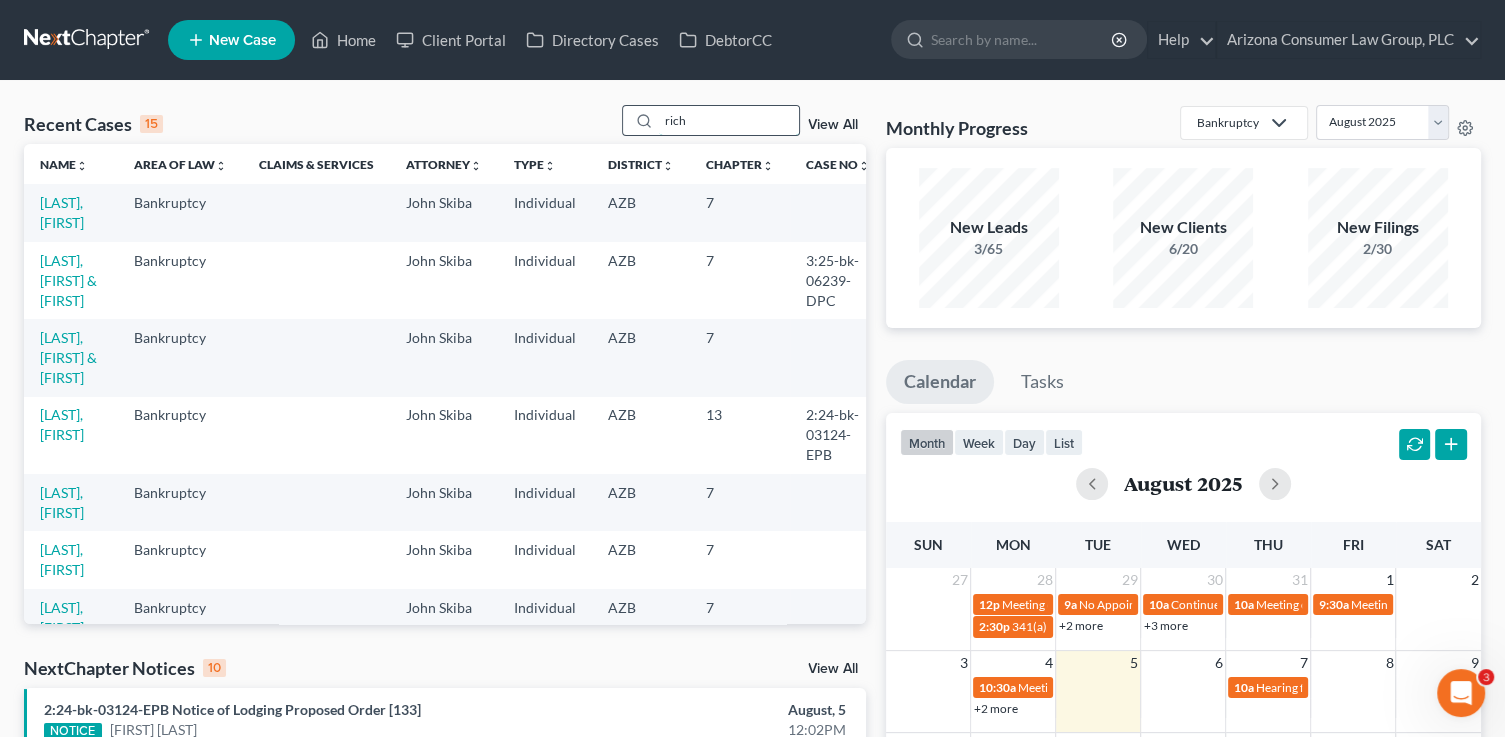 type on "rich" 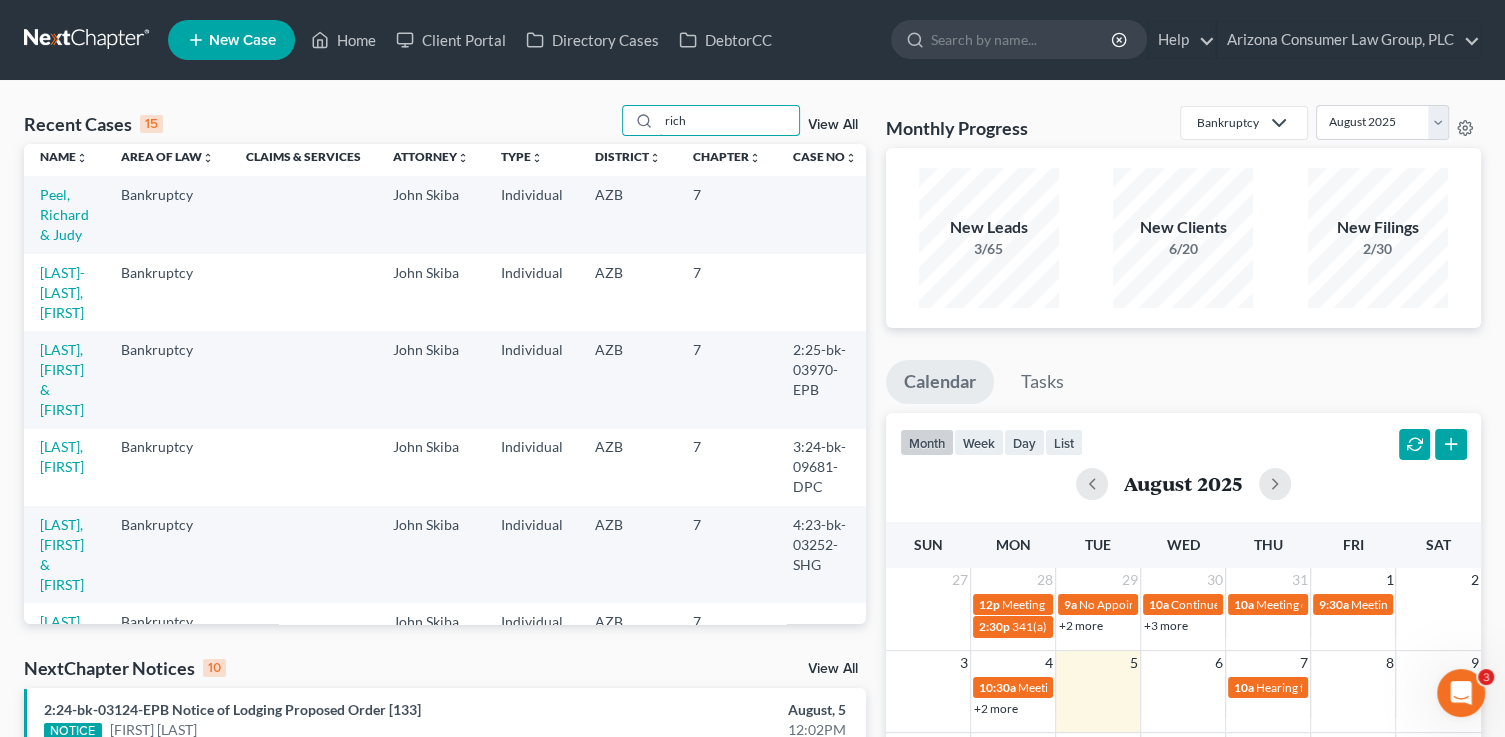 scroll, scrollTop: 9, scrollLeft: 0, axis: vertical 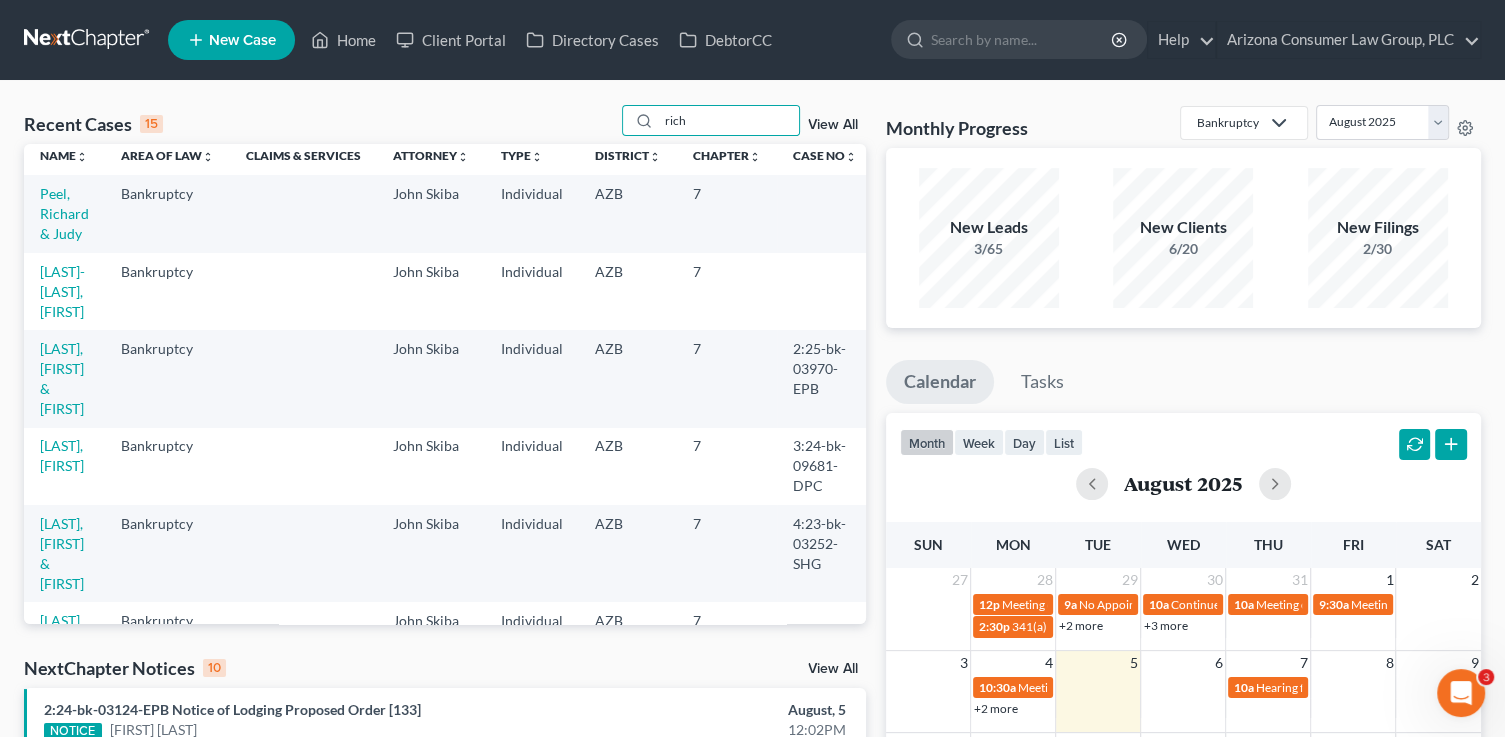click on "[LAST], [FIRST] & [FIRST]" at bounding box center (62, 650) 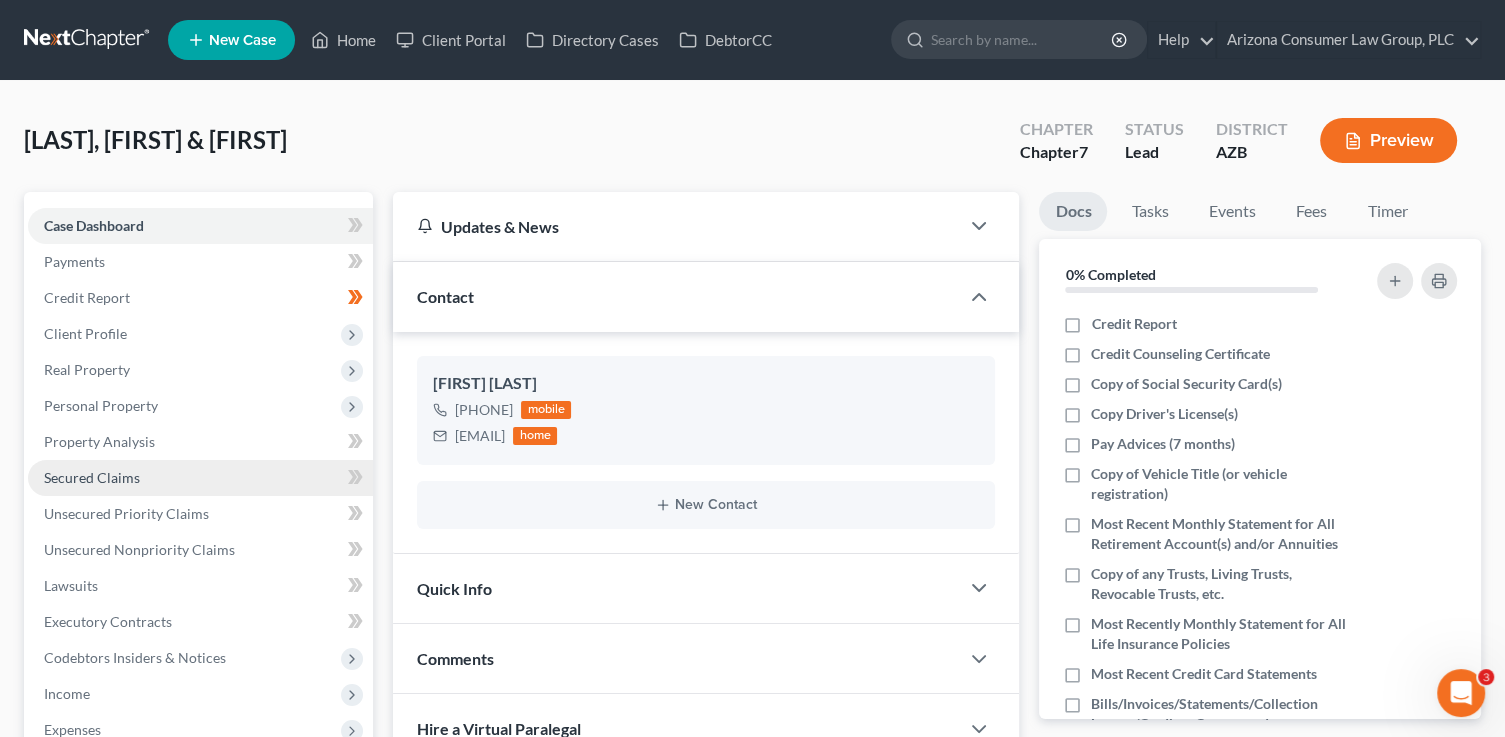 click on "Secured Claims" at bounding box center (200, 478) 